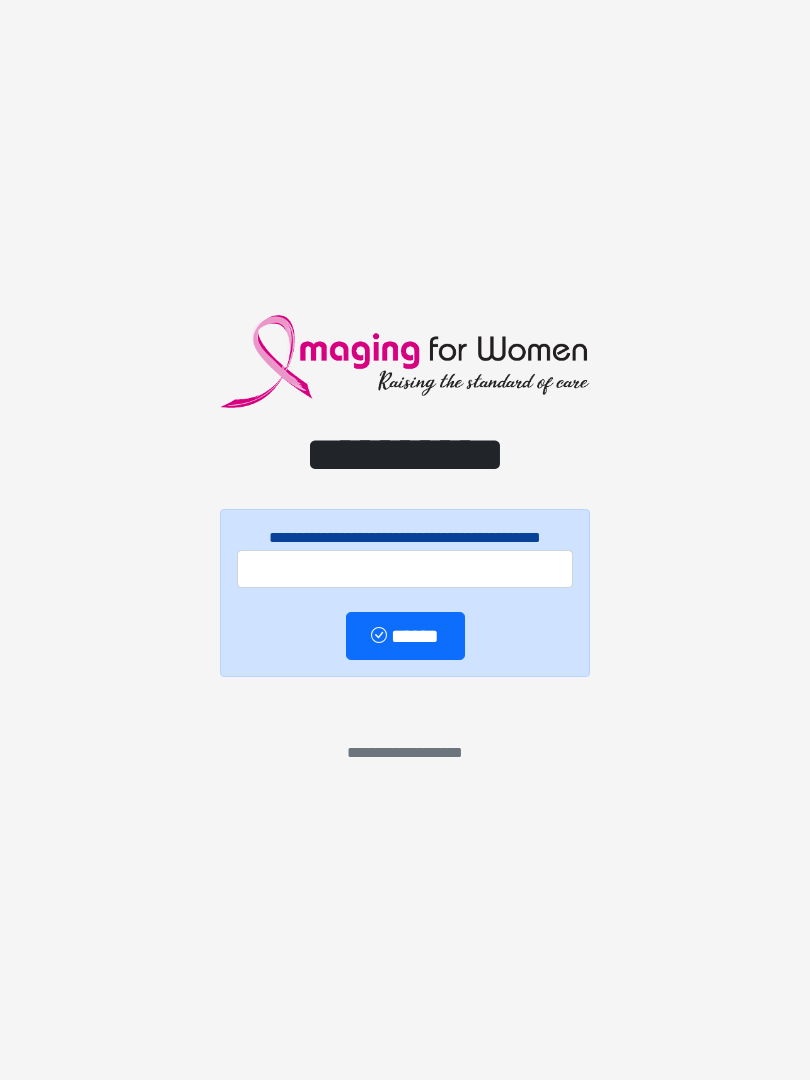 scroll, scrollTop: 0, scrollLeft: 0, axis: both 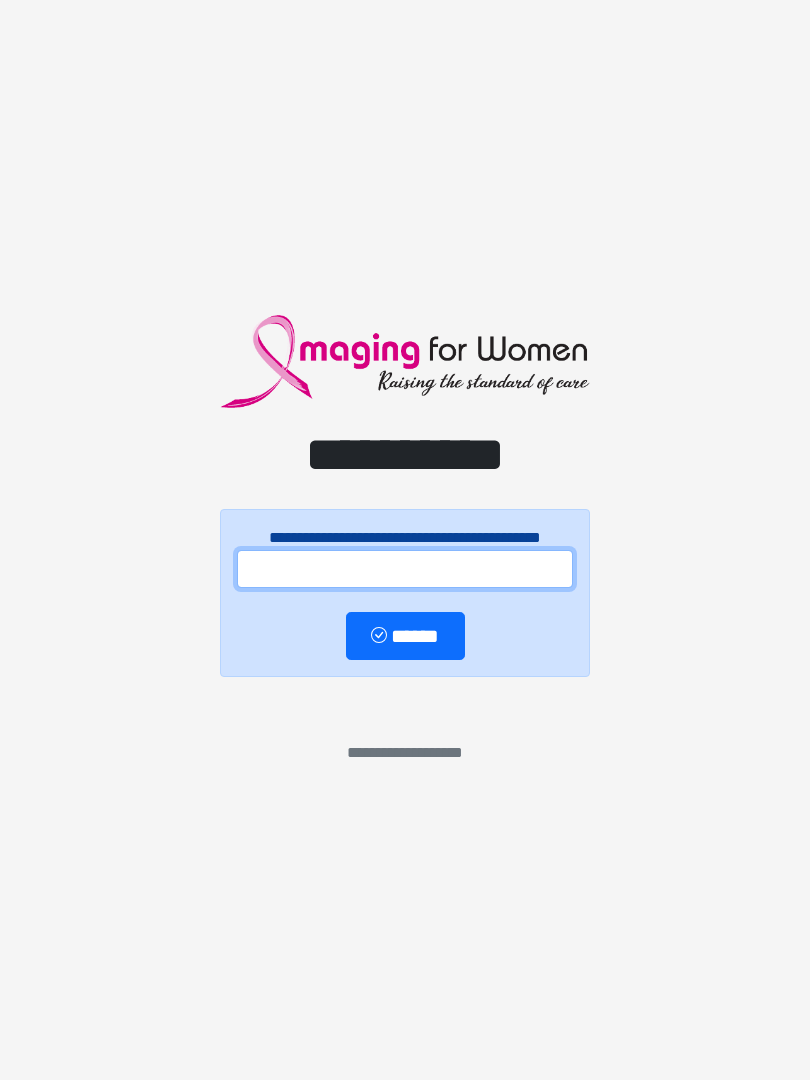 click at bounding box center [405, 569] 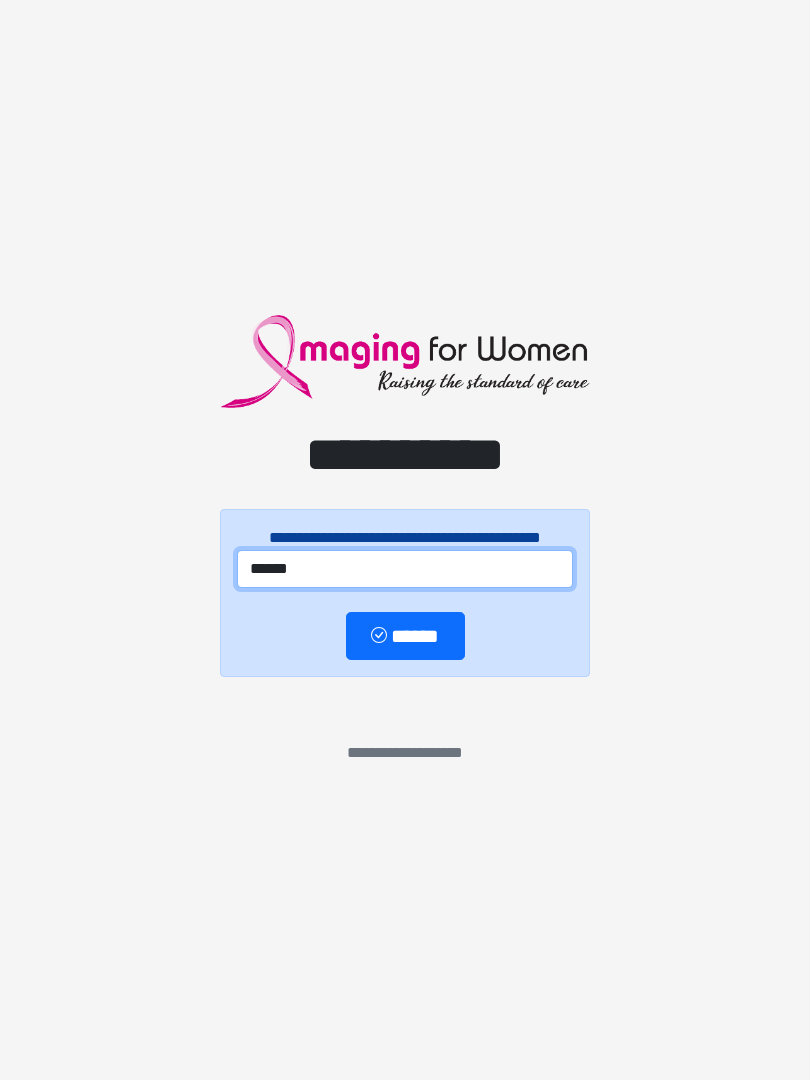 type on "******" 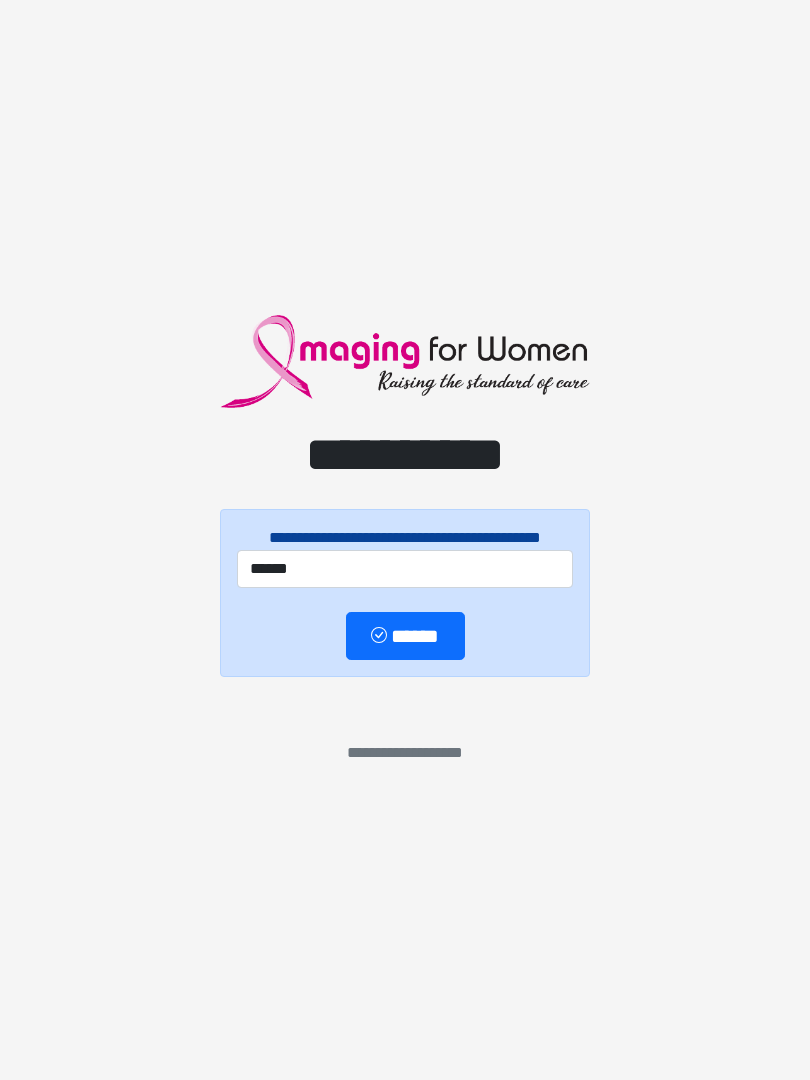 click on "******" at bounding box center [405, 636] 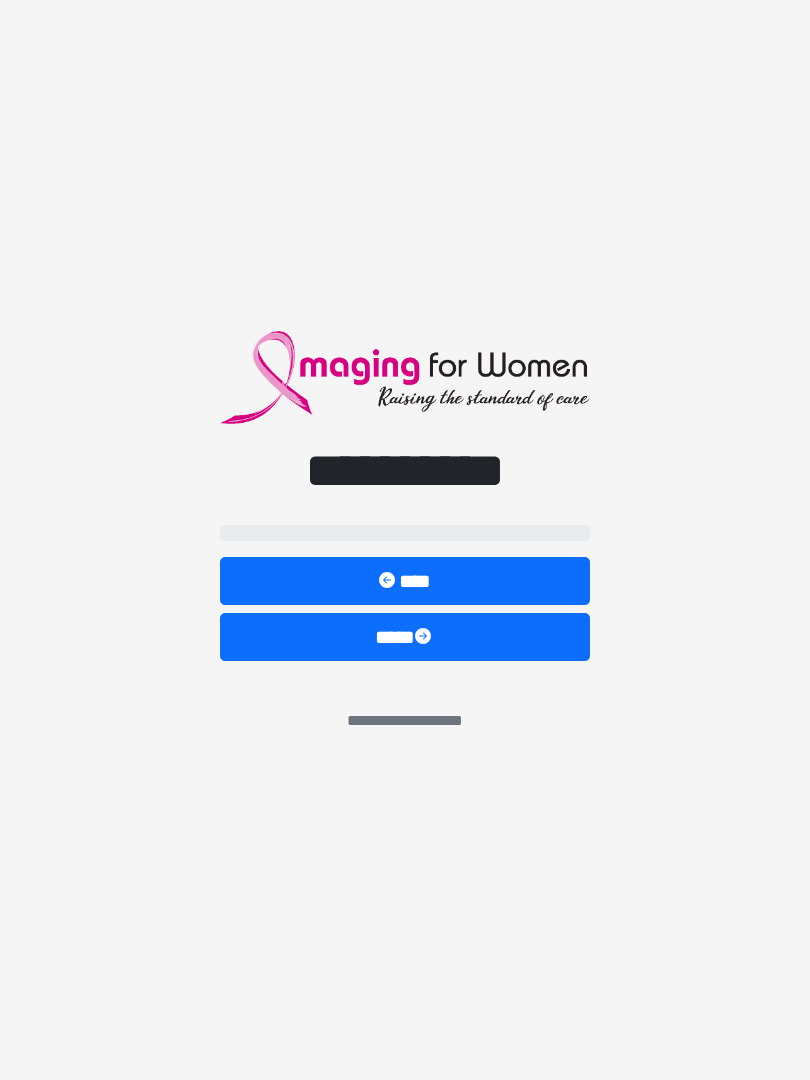 select on "**" 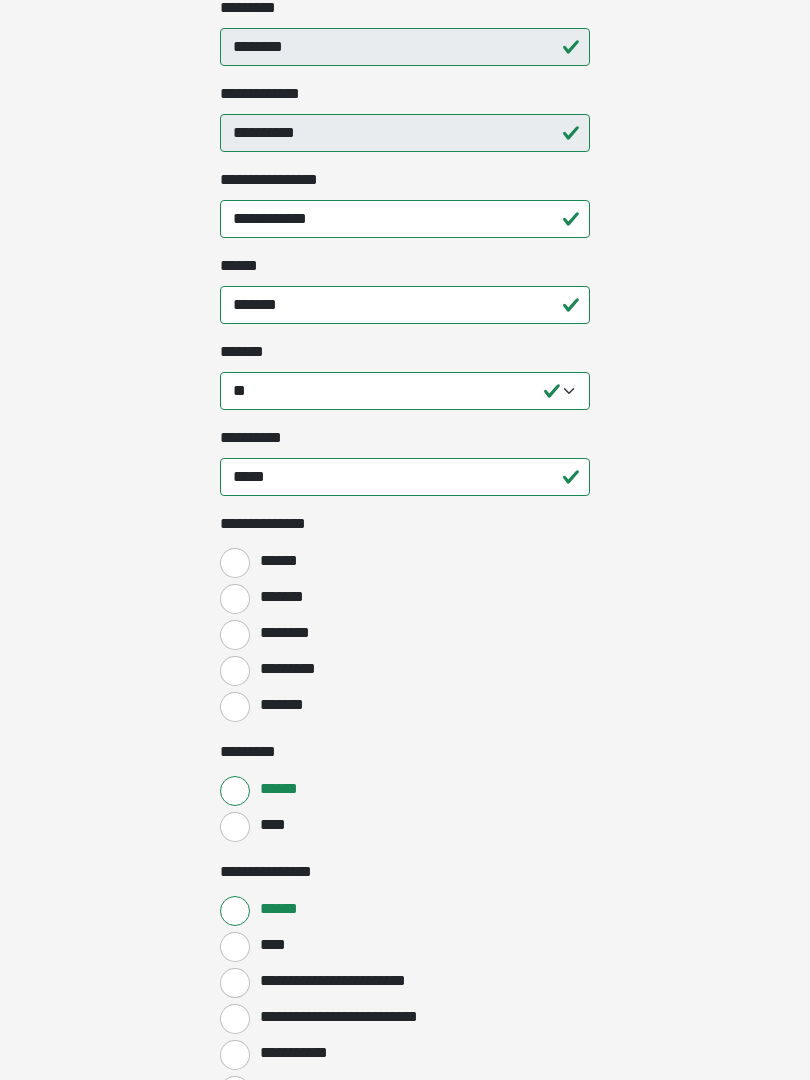 scroll, scrollTop: 530, scrollLeft: 0, axis: vertical 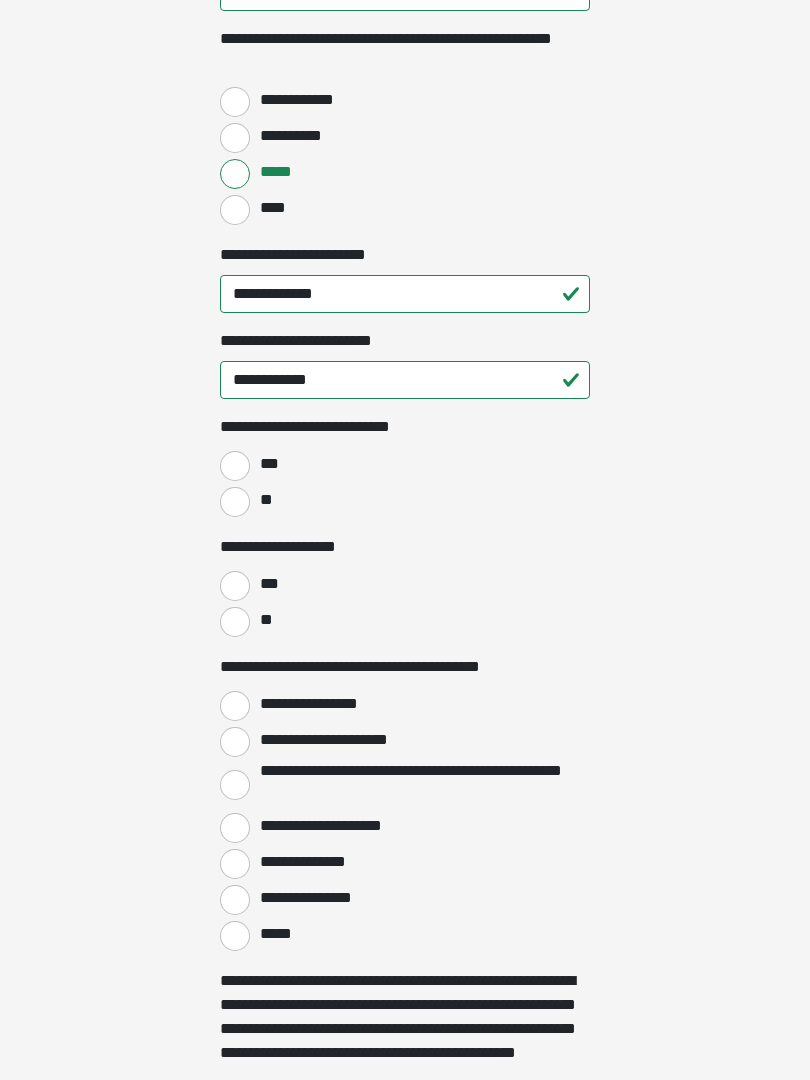 click on "**" at bounding box center (235, 502) 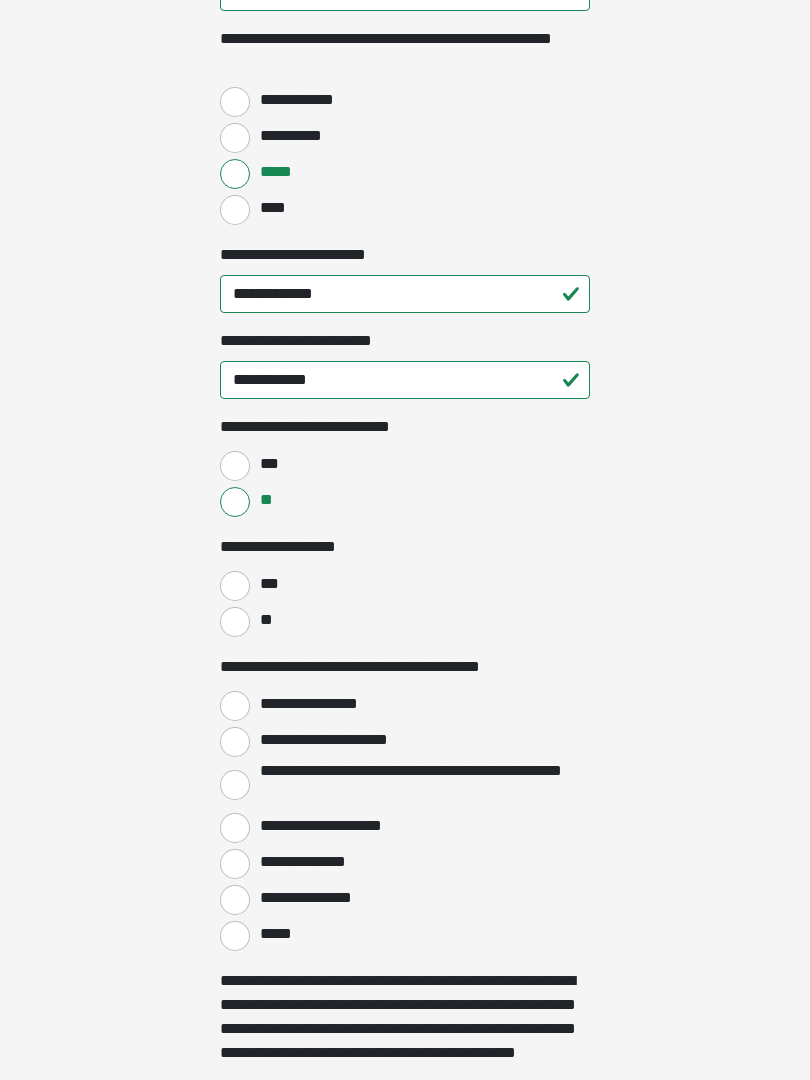 click on "**********" at bounding box center (405, -491) 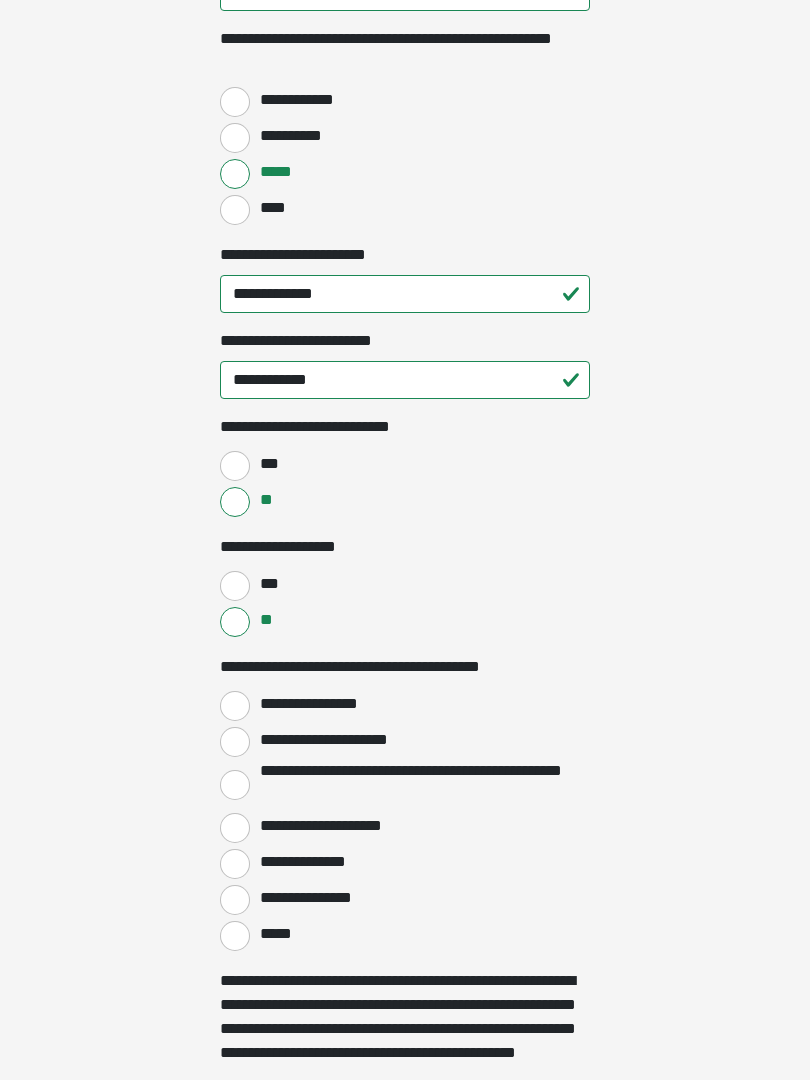 click on "**********" at bounding box center (235, 706) 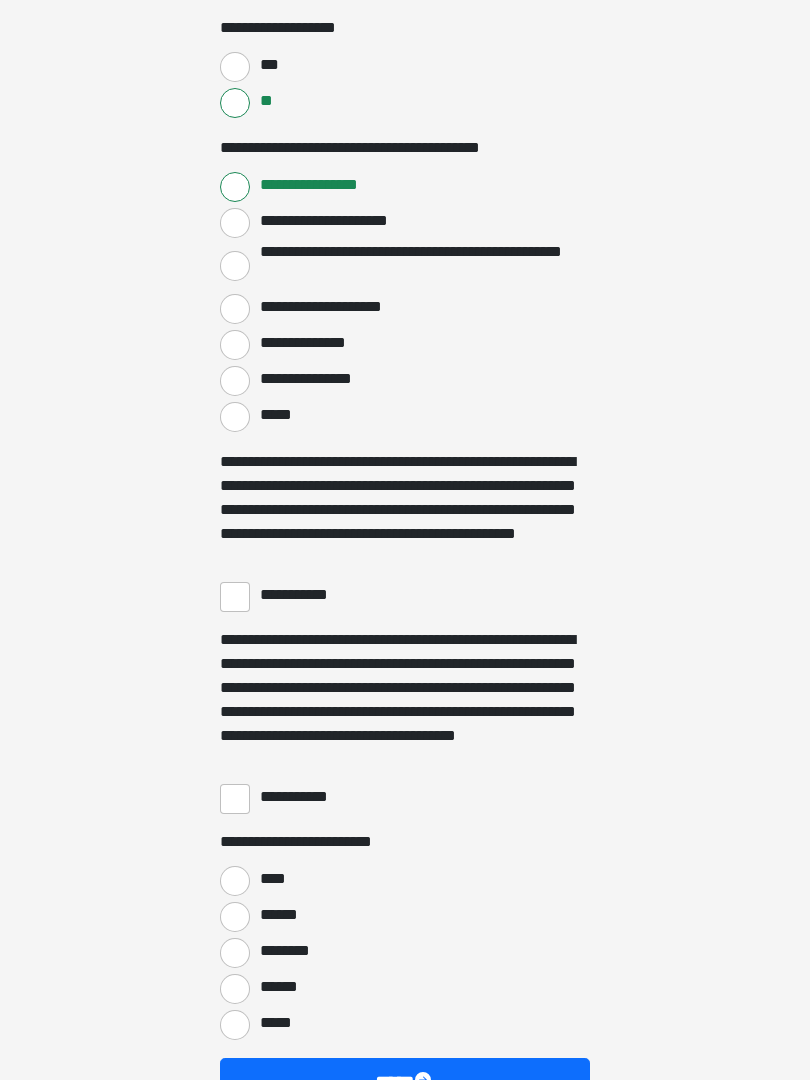 scroll, scrollTop: 3269, scrollLeft: 0, axis: vertical 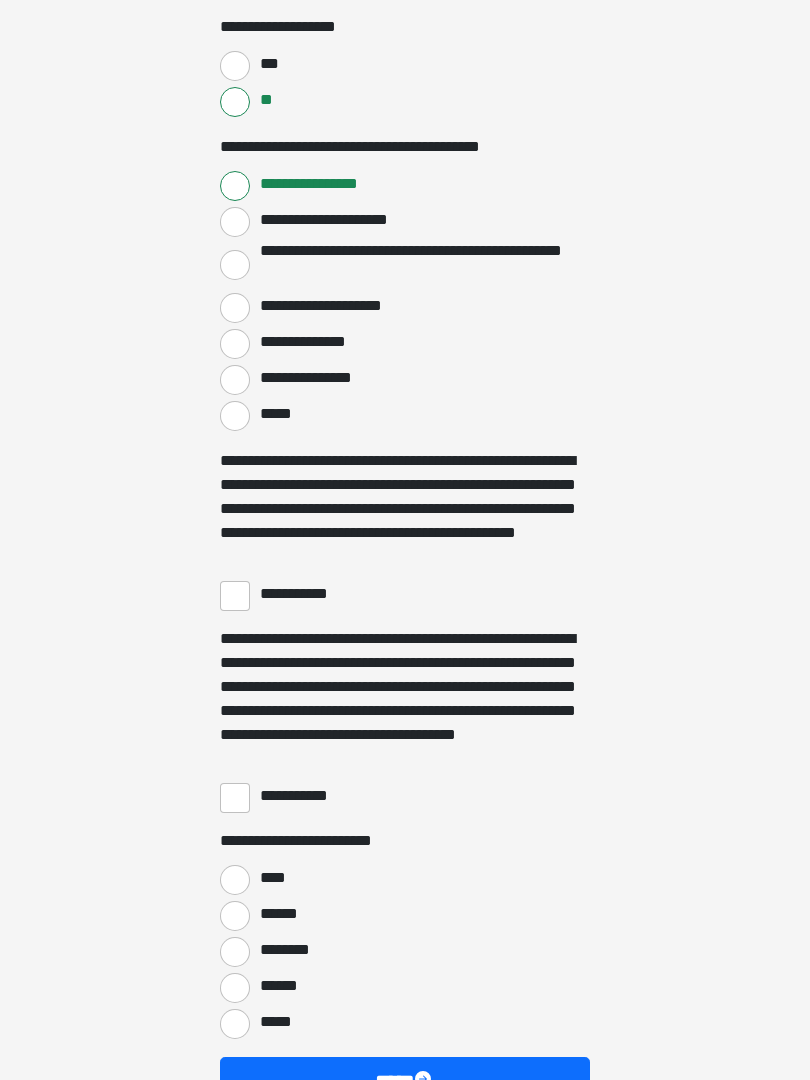 click on "**********" at bounding box center [235, 596] 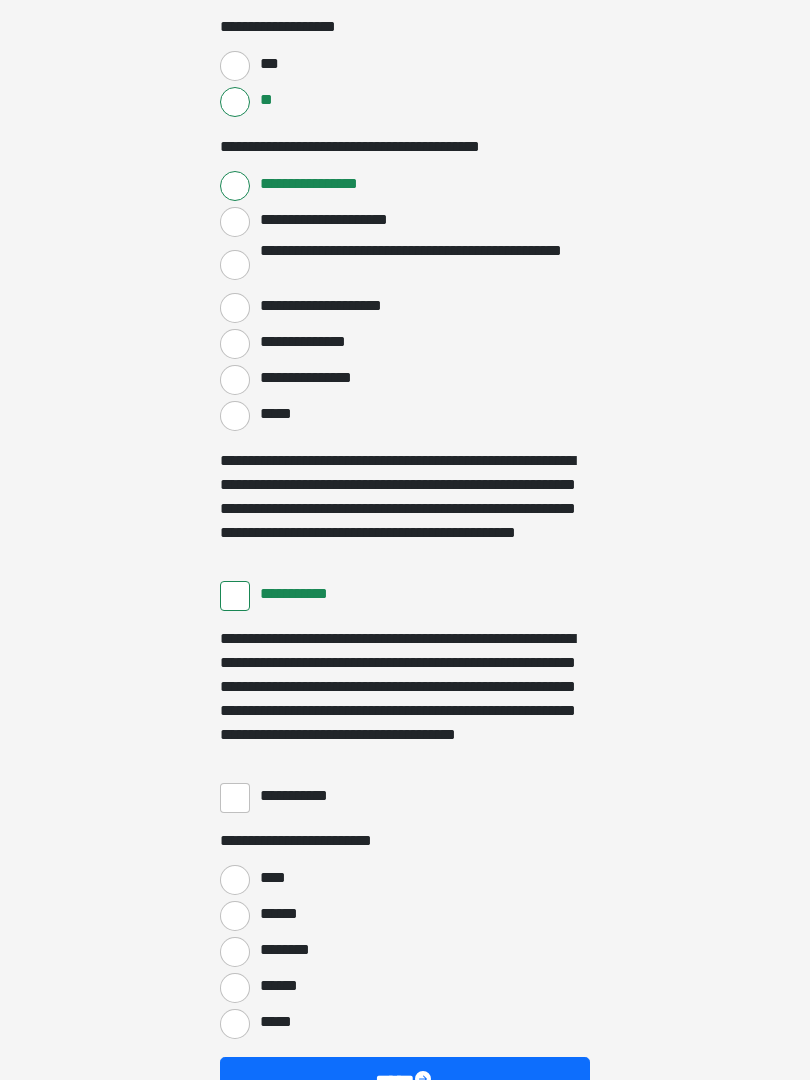click on "**********" at bounding box center [235, 798] 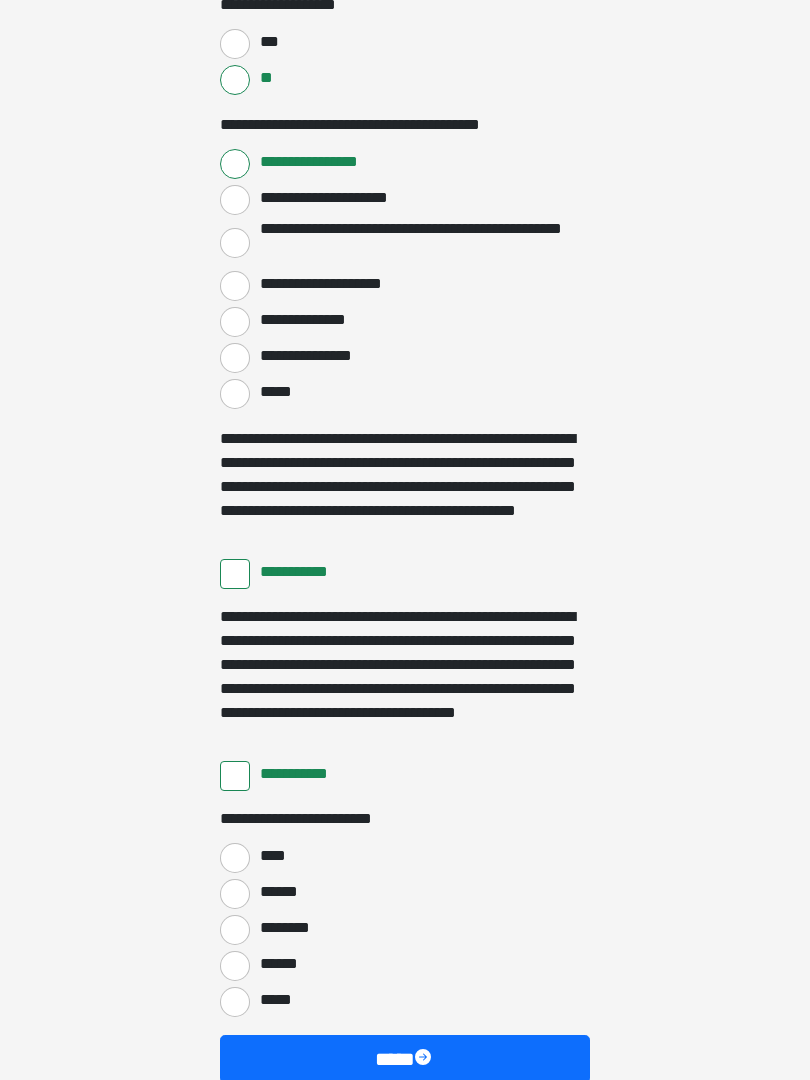scroll, scrollTop: 3397, scrollLeft: 0, axis: vertical 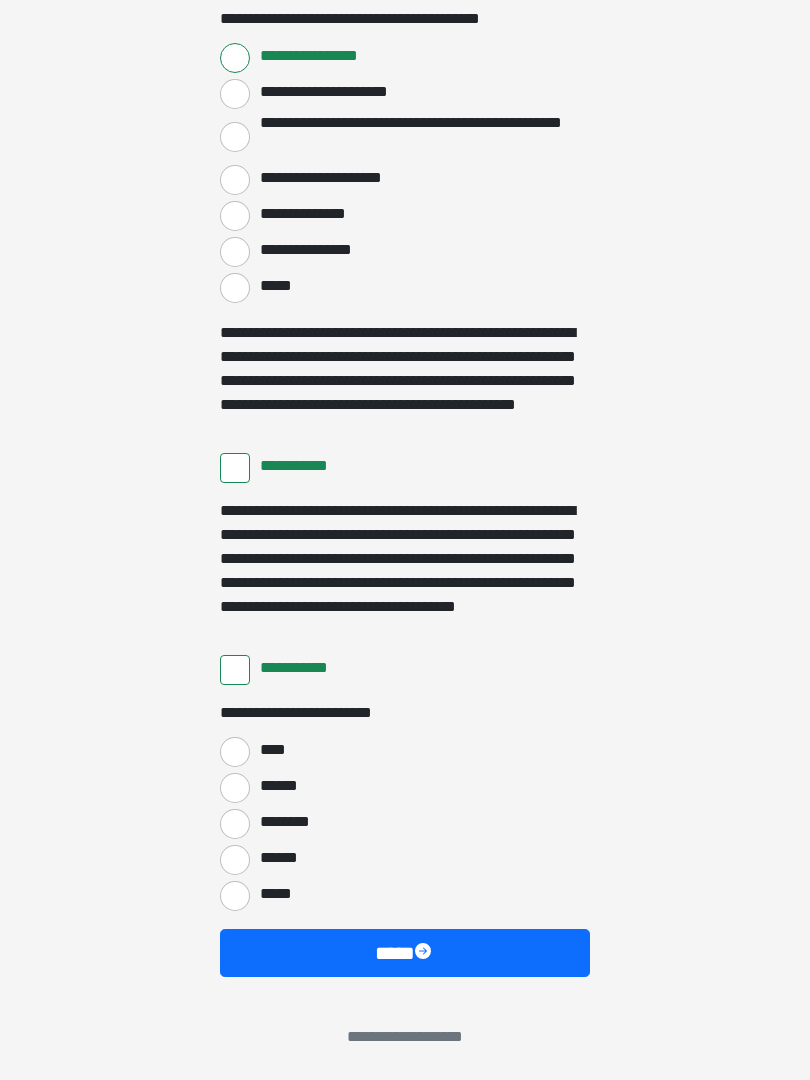 click on "****" at bounding box center [235, 752] 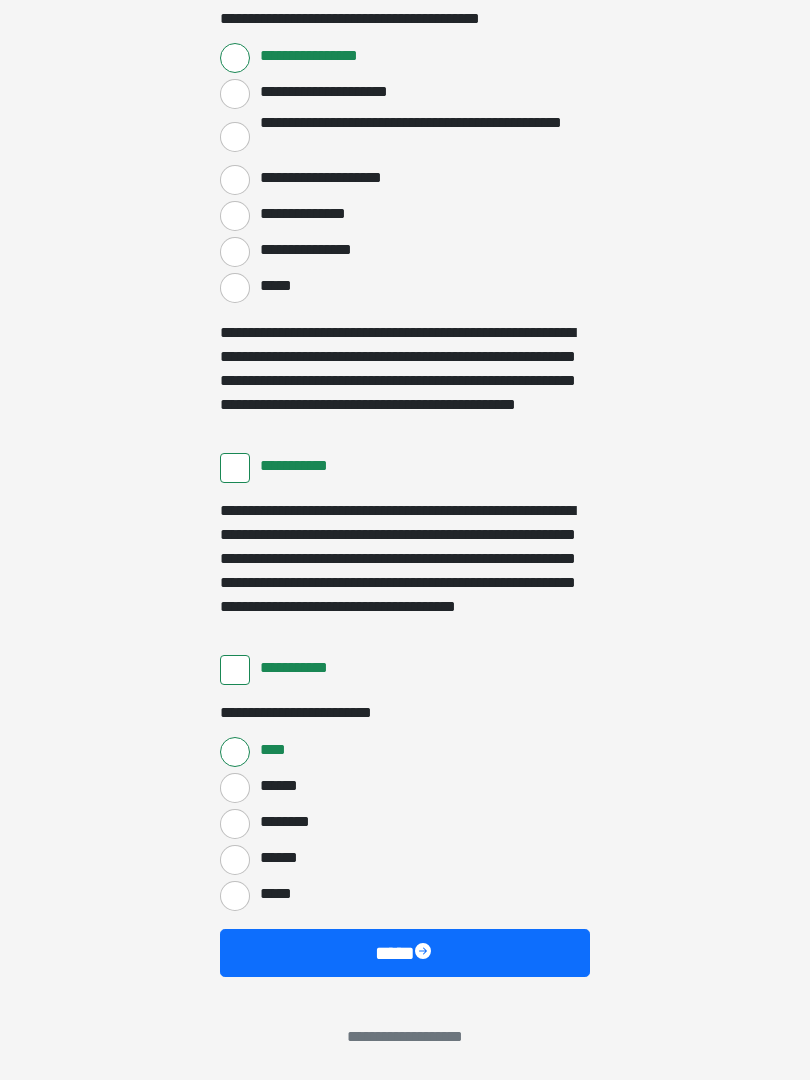 click on "****" at bounding box center [405, 953] 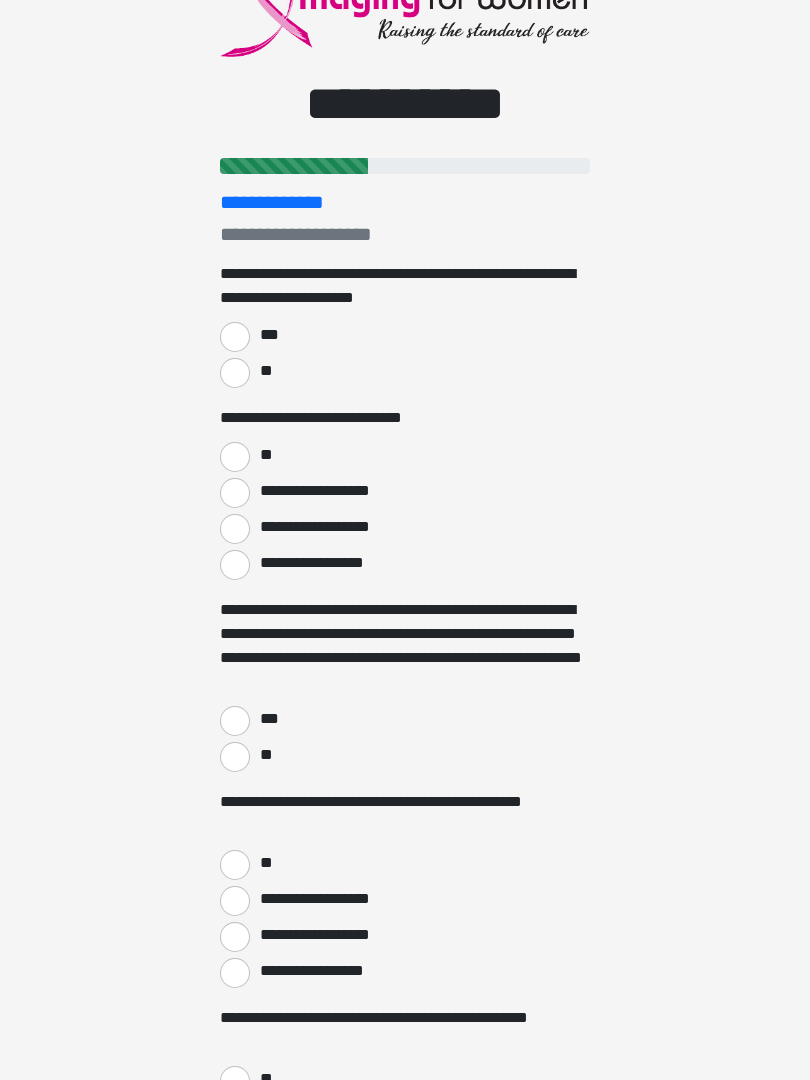 scroll, scrollTop: 0, scrollLeft: 0, axis: both 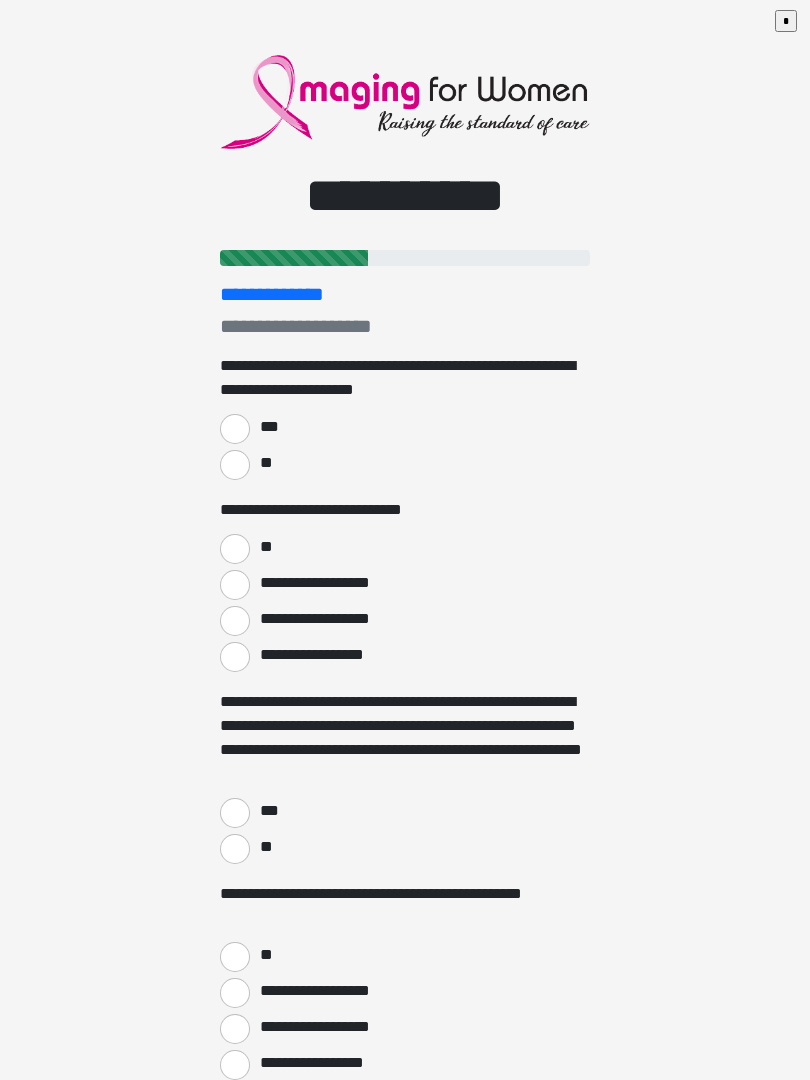click on "***" at bounding box center [235, 429] 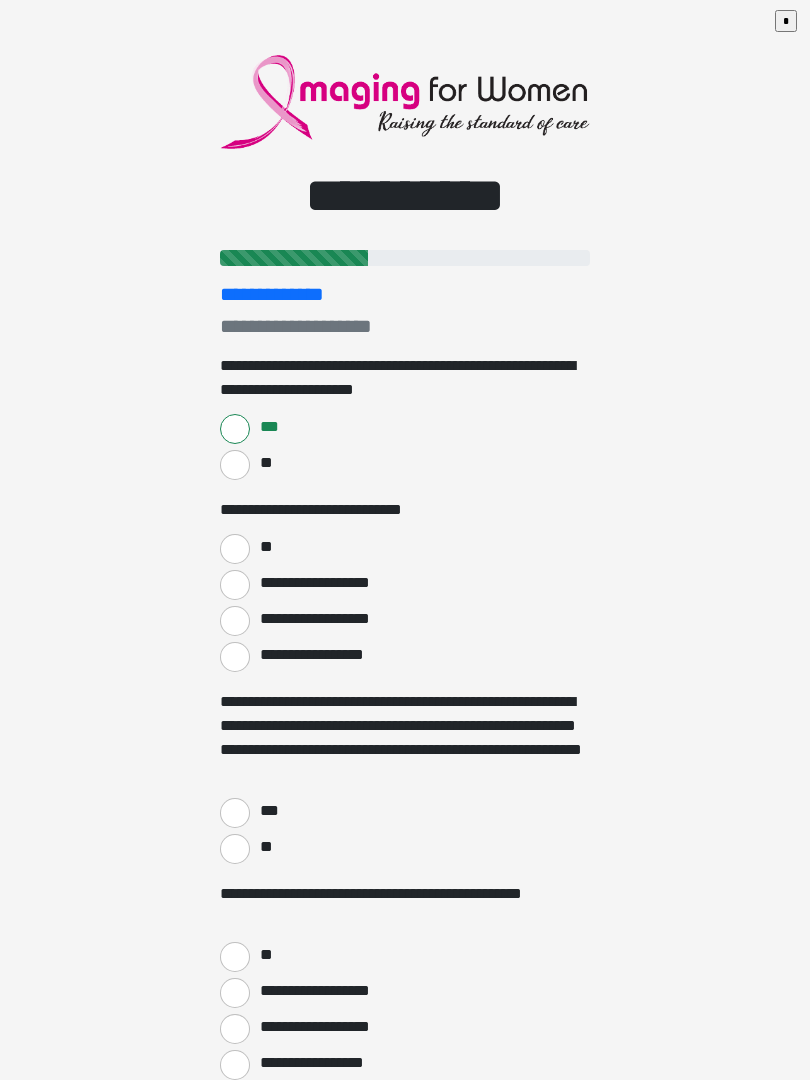 click on "**" at bounding box center (235, 549) 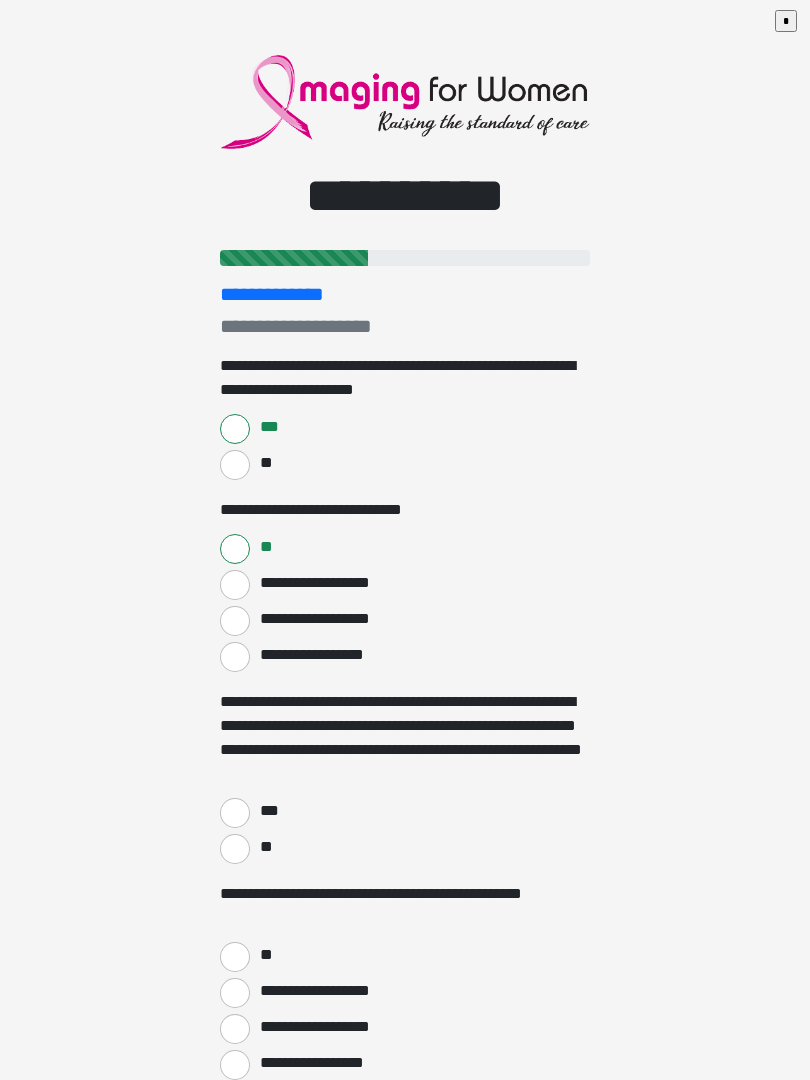 click on "***" at bounding box center [235, 813] 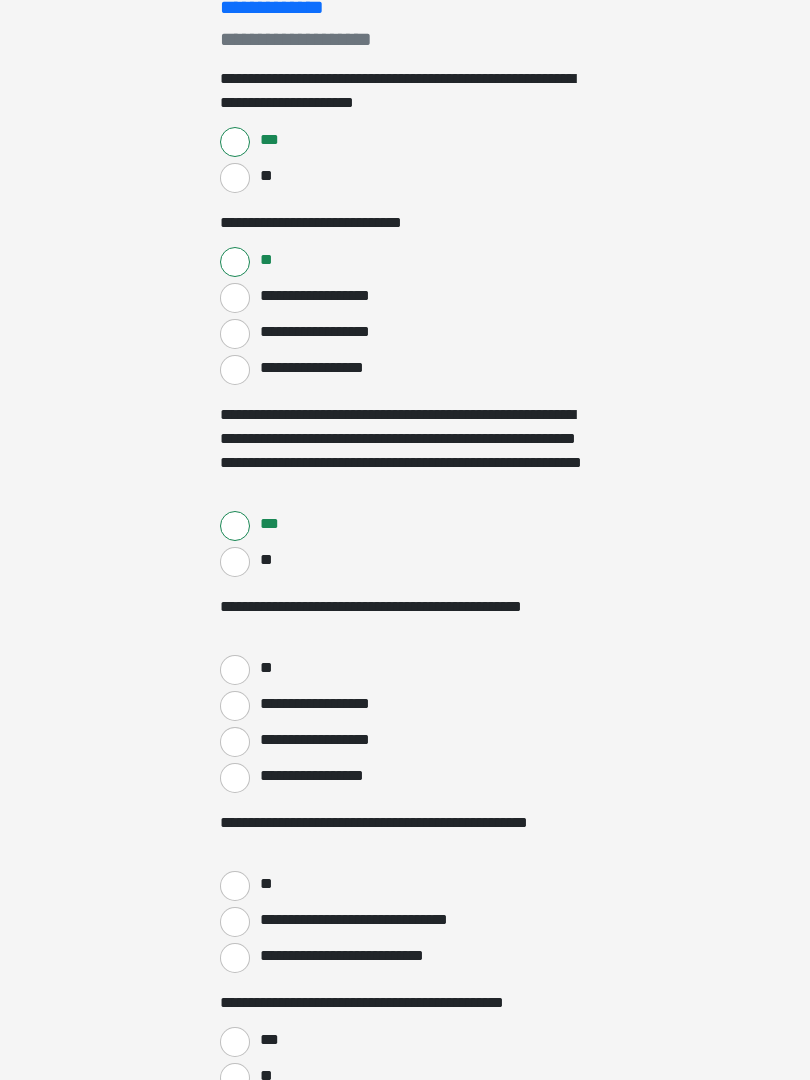 scroll, scrollTop: 287, scrollLeft: 0, axis: vertical 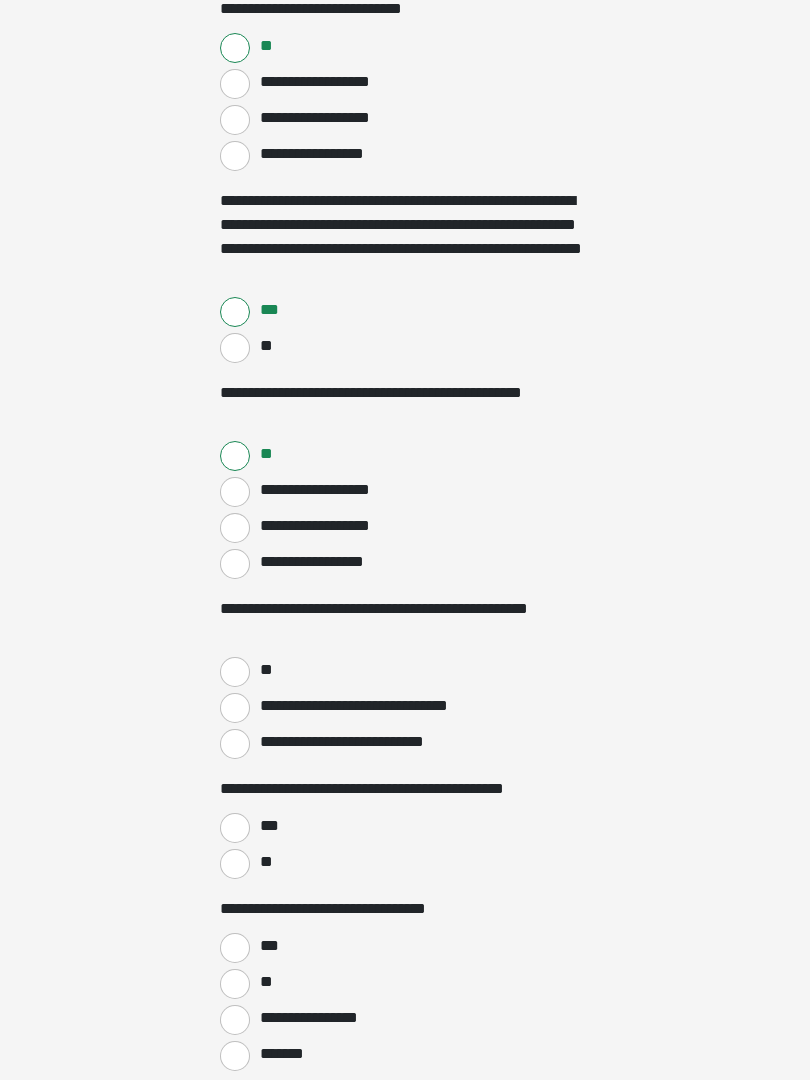 click on "**********" at bounding box center (235, 708) 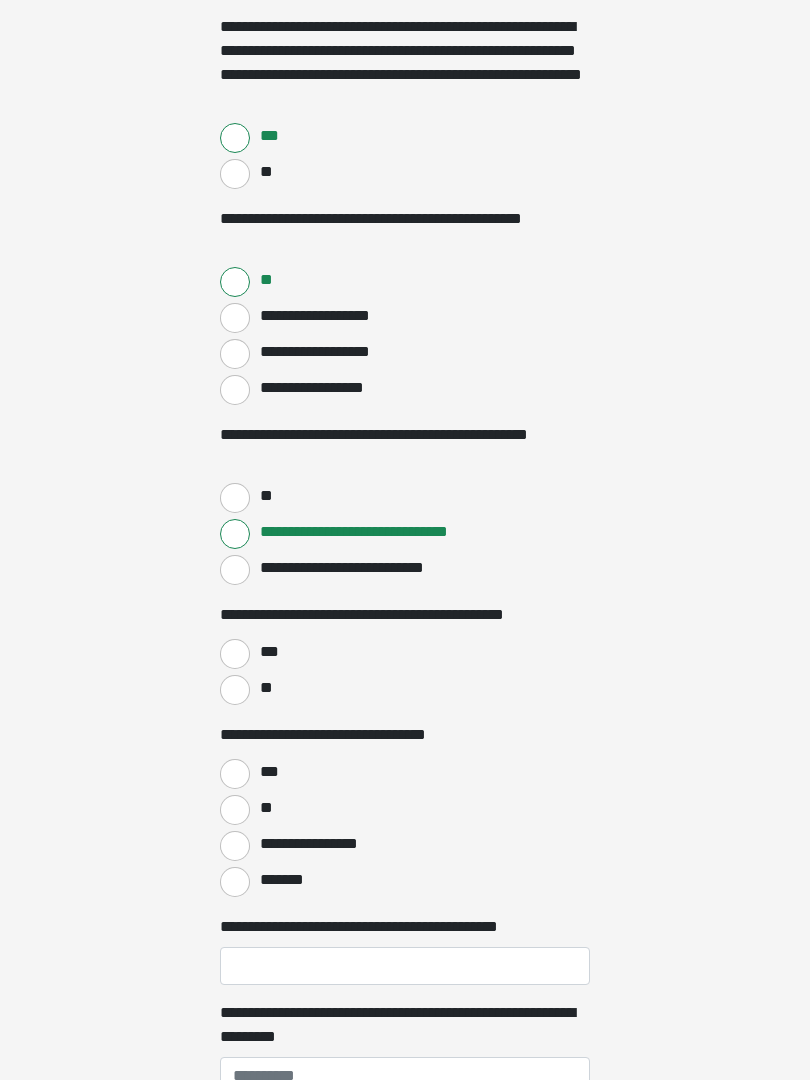 scroll, scrollTop: 675, scrollLeft: 0, axis: vertical 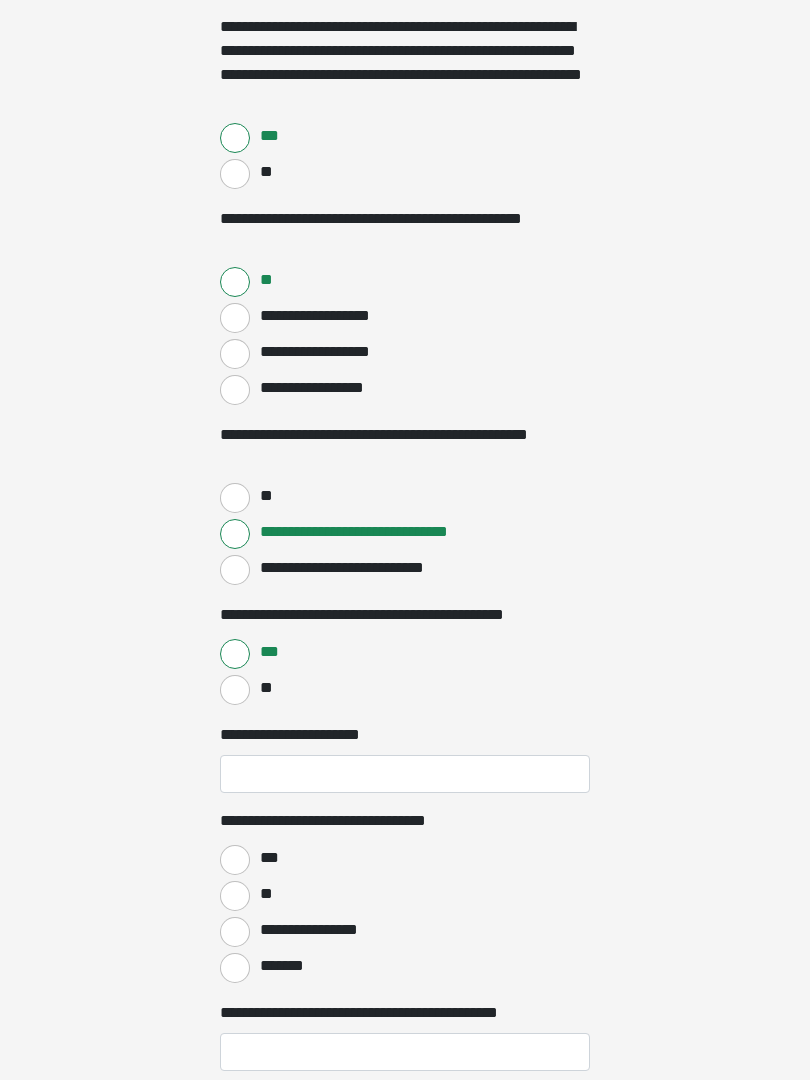 click on "**********" at bounding box center (235, 932) 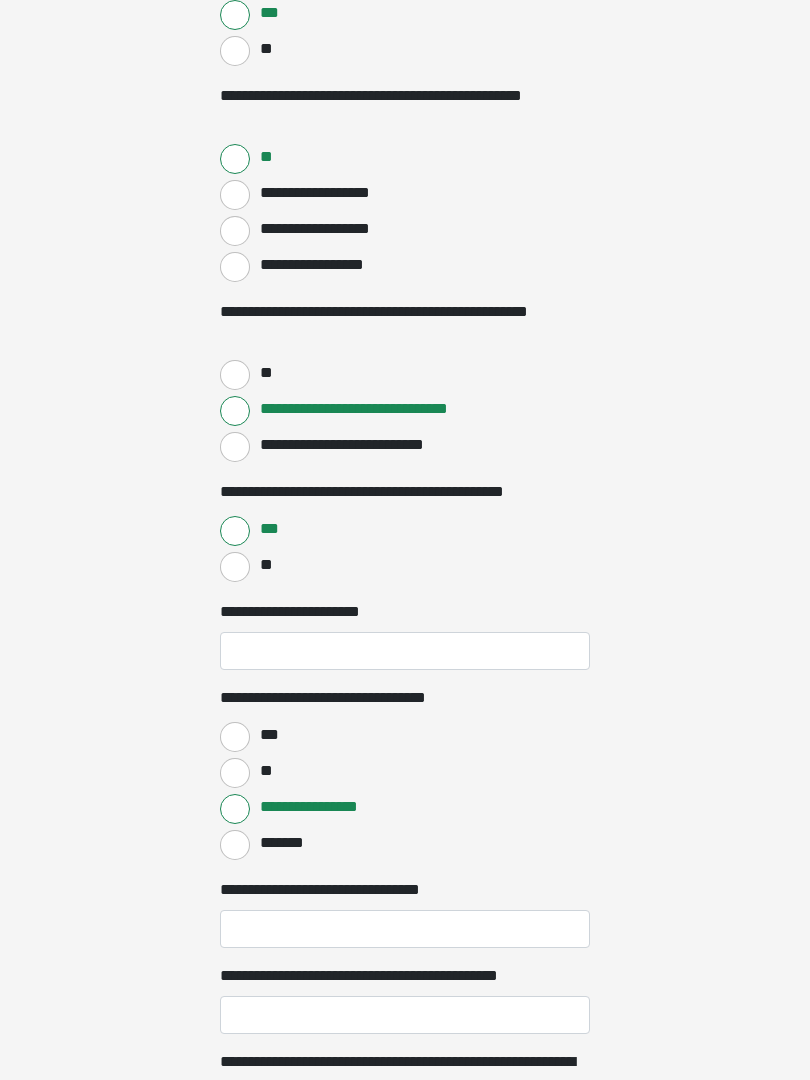 click on "**********" at bounding box center [405, 930] 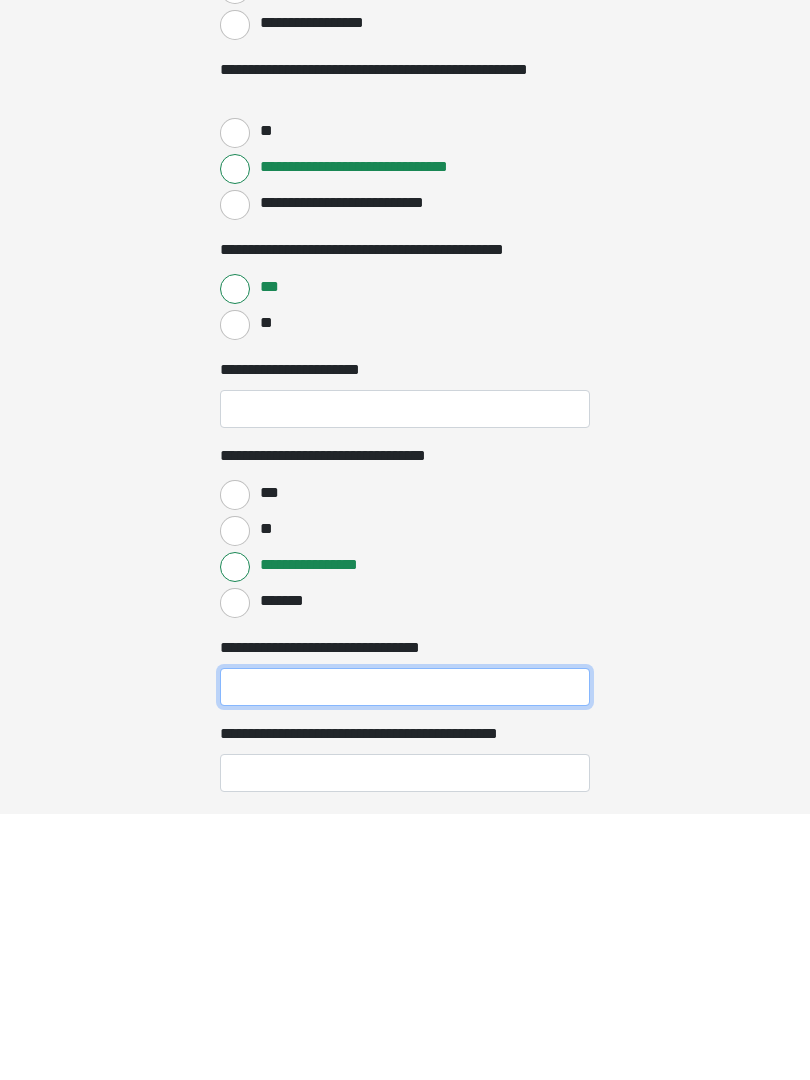 scroll, scrollTop: 774, scrollLeft: 0, axis: vertical 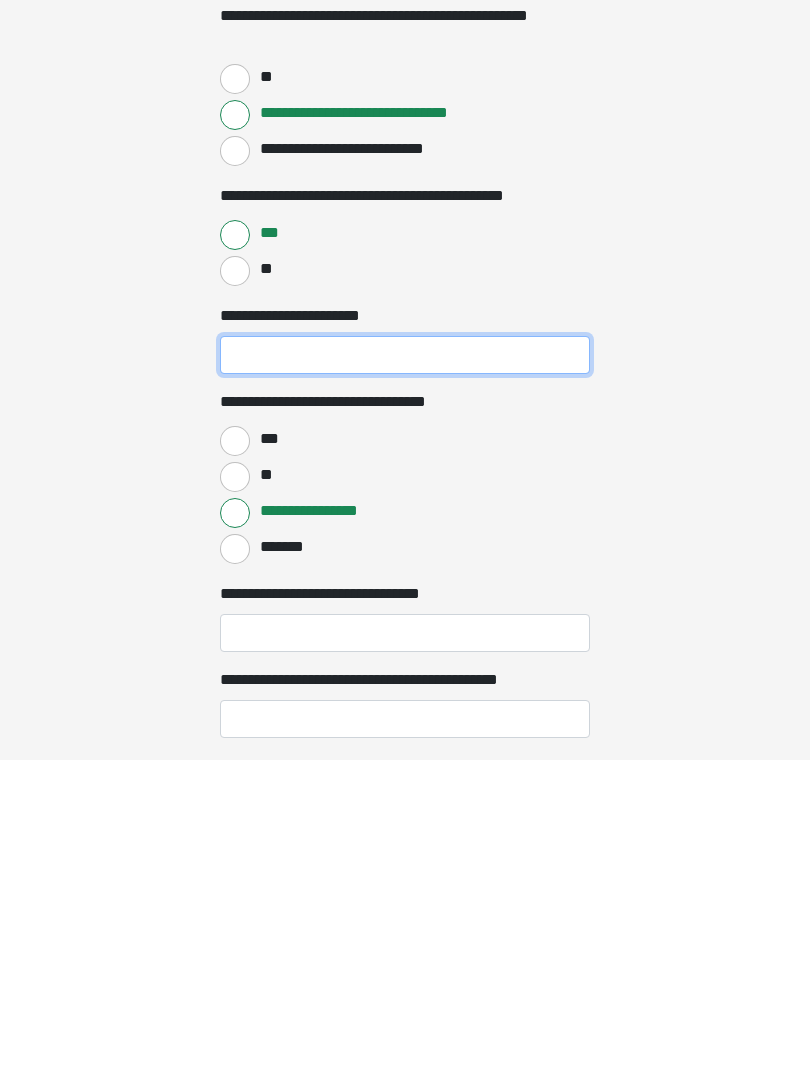 click on "**********" at bounding box center (405, 675) 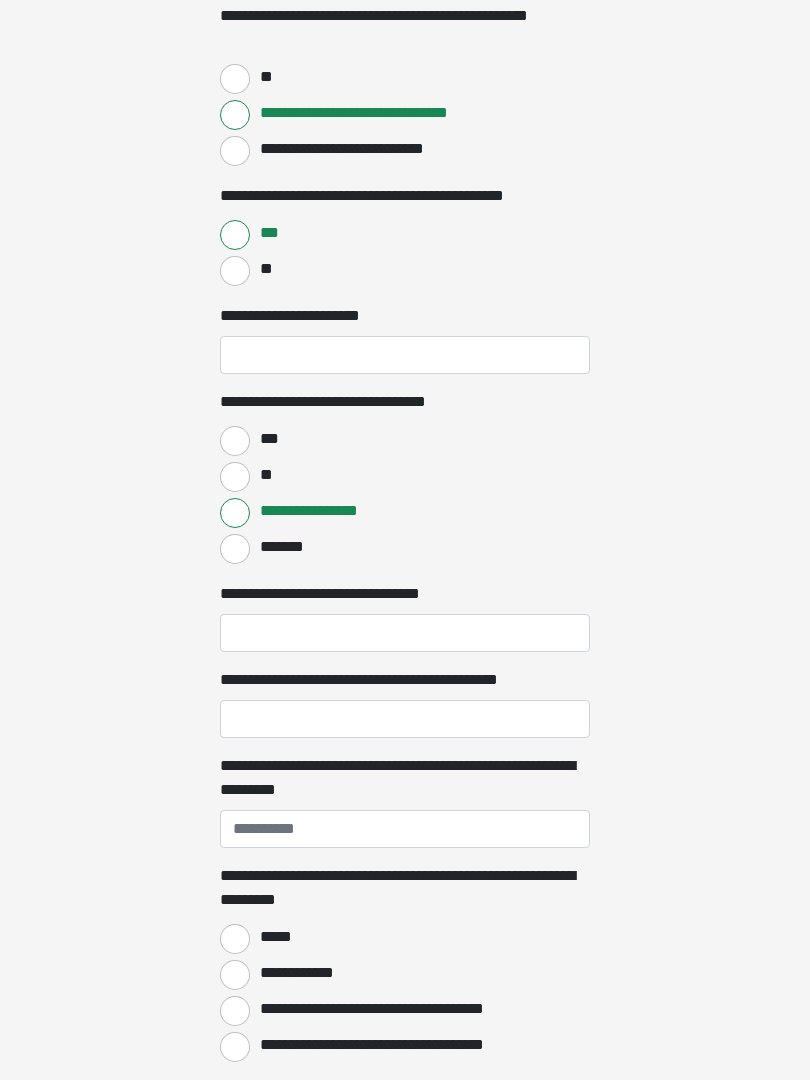 scroll, scrollTop: 1095, scrollLeft: 0, axis: vertical 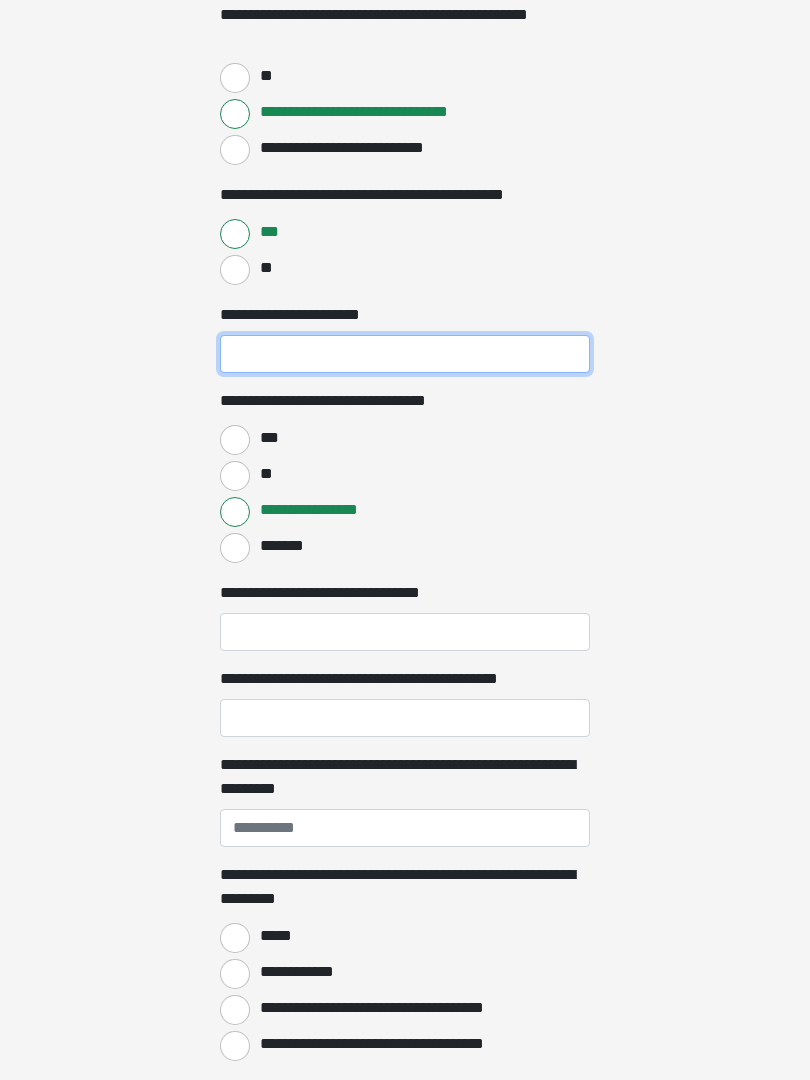 click on "**********" at bounding box center [405, 354] 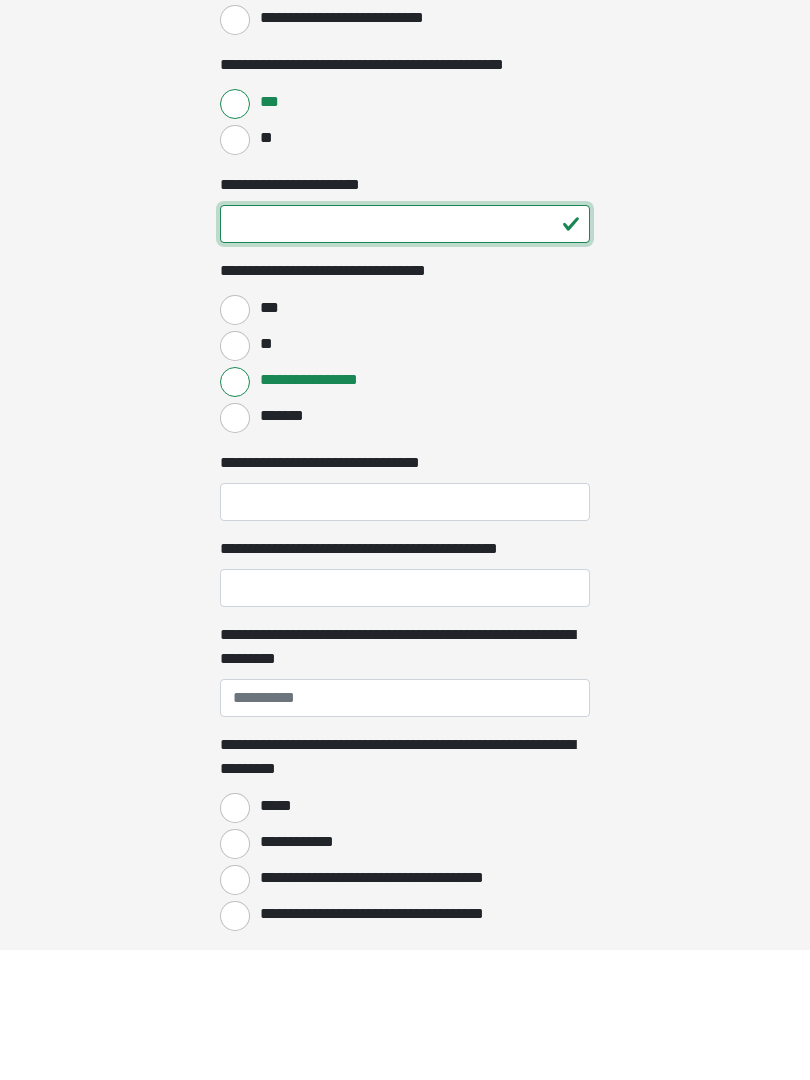 type on "**" 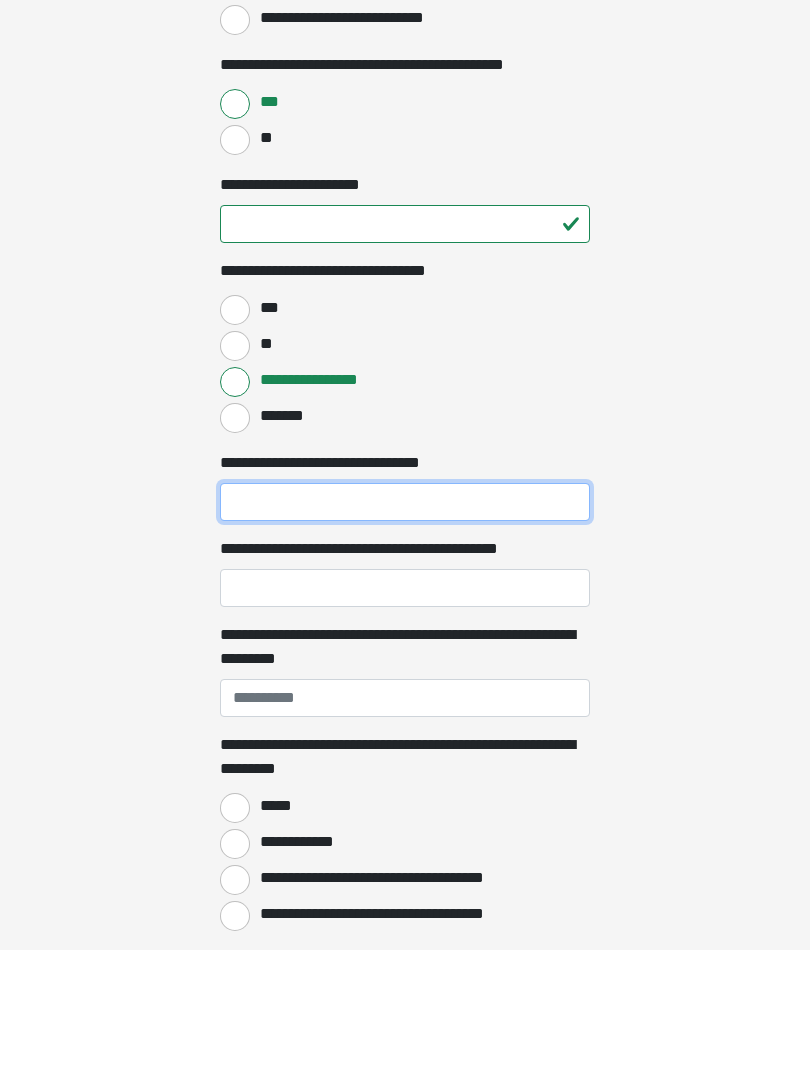 click on "**********" at bounding box center [405, 633] 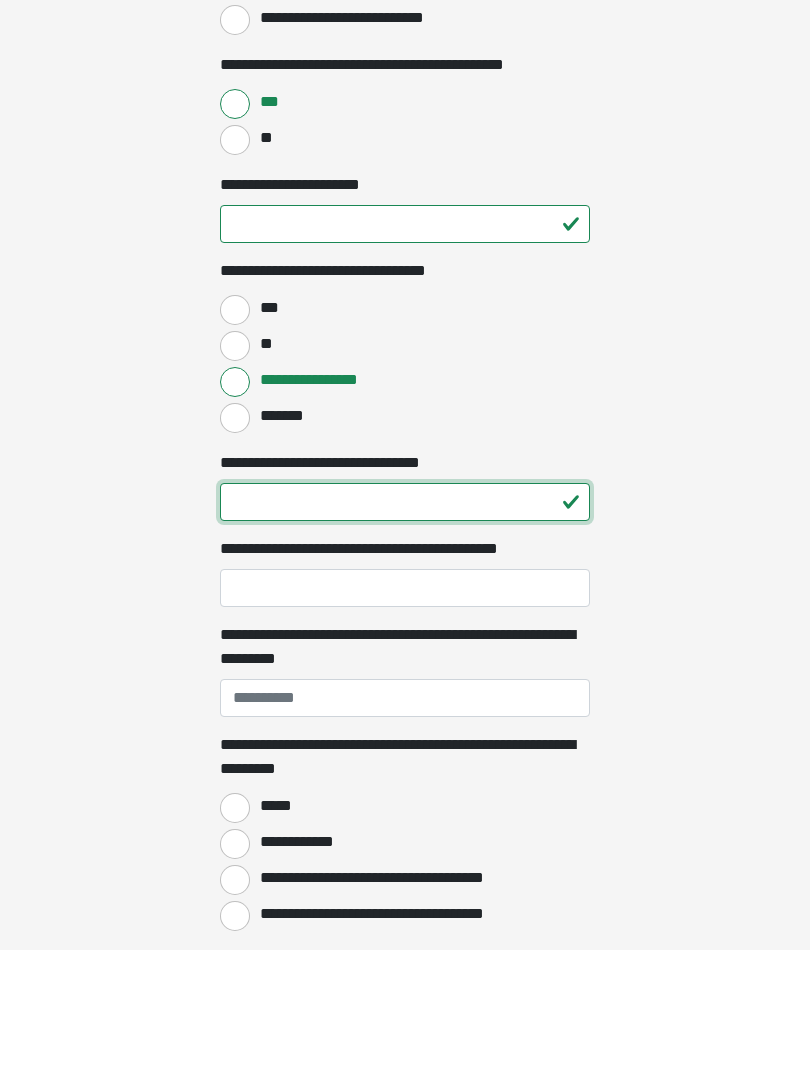 type on "**" 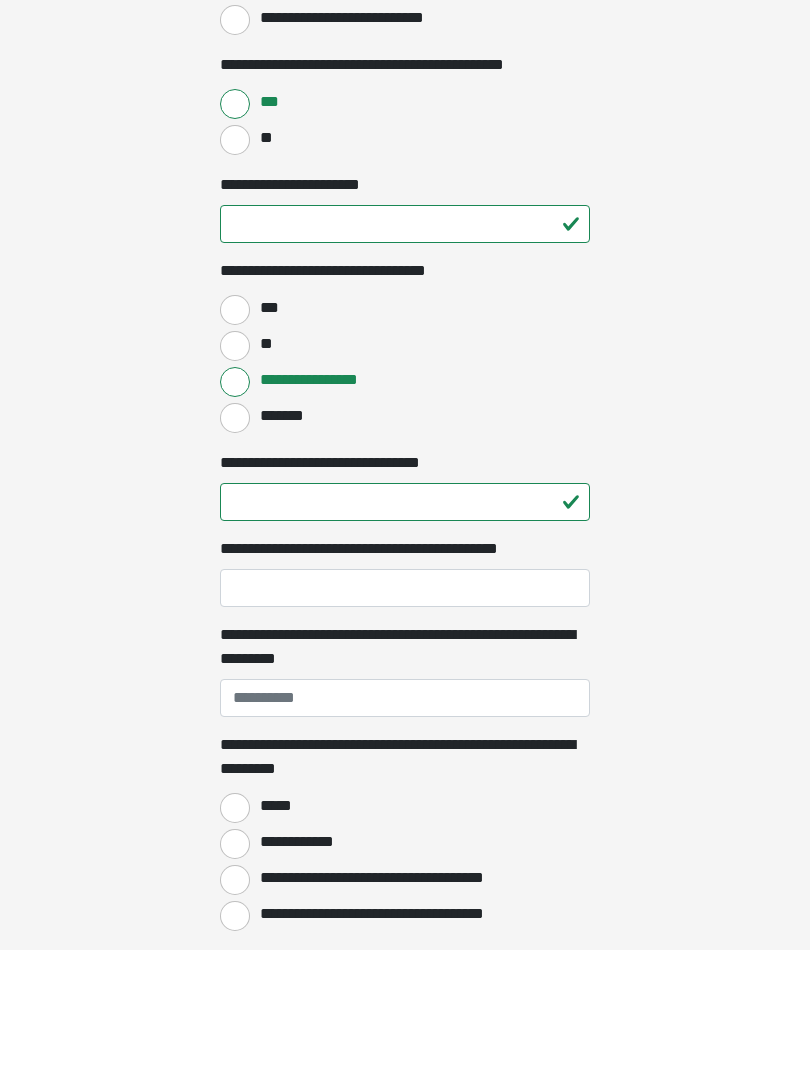 click on "**********" at bounding box center [405, 719] 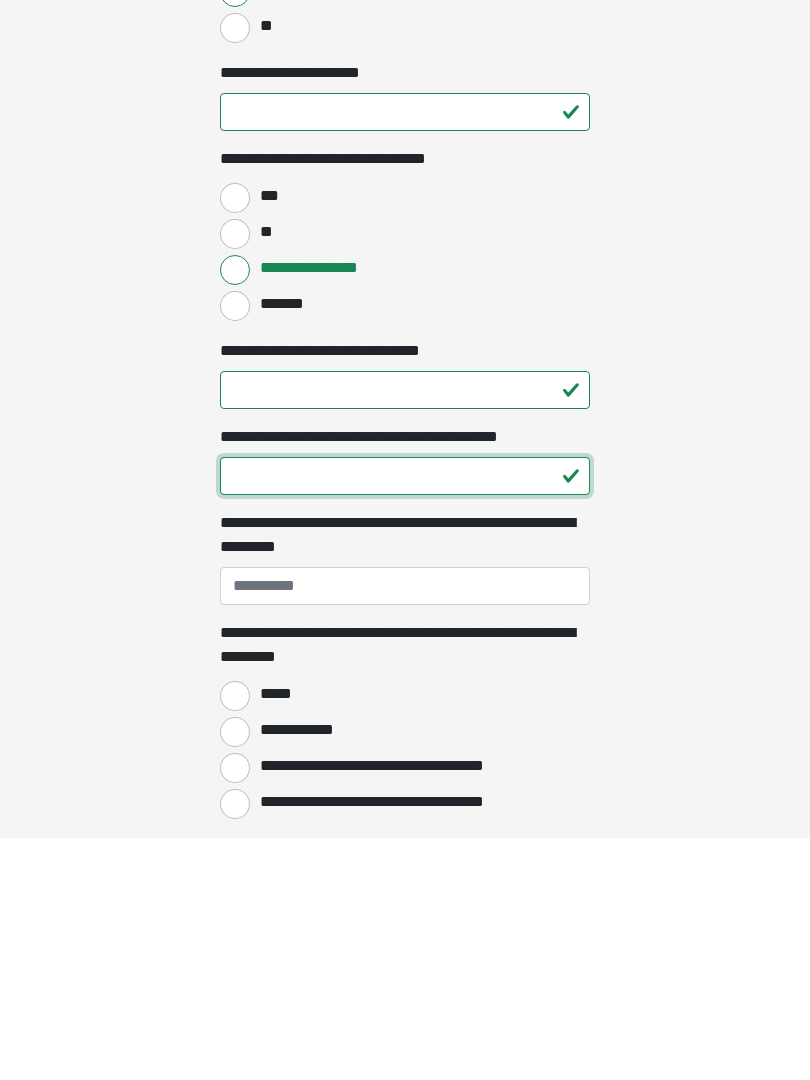 type on "**" 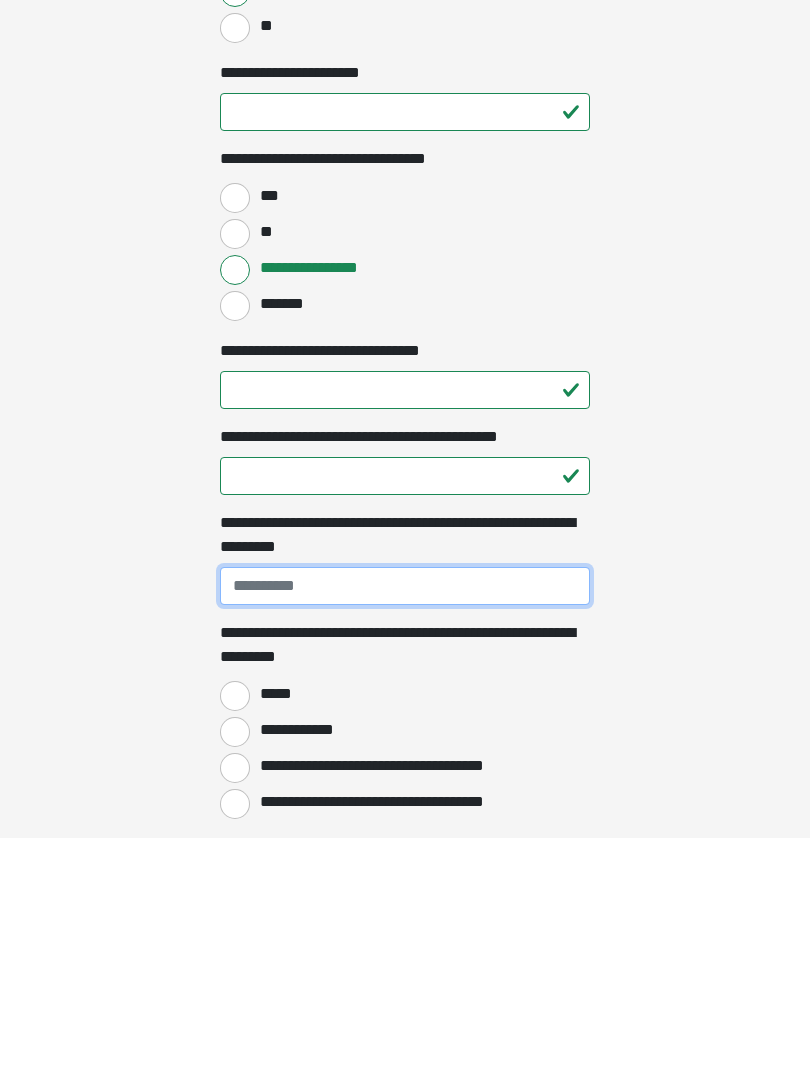 click on "**********" at bounding box center [405, 829] 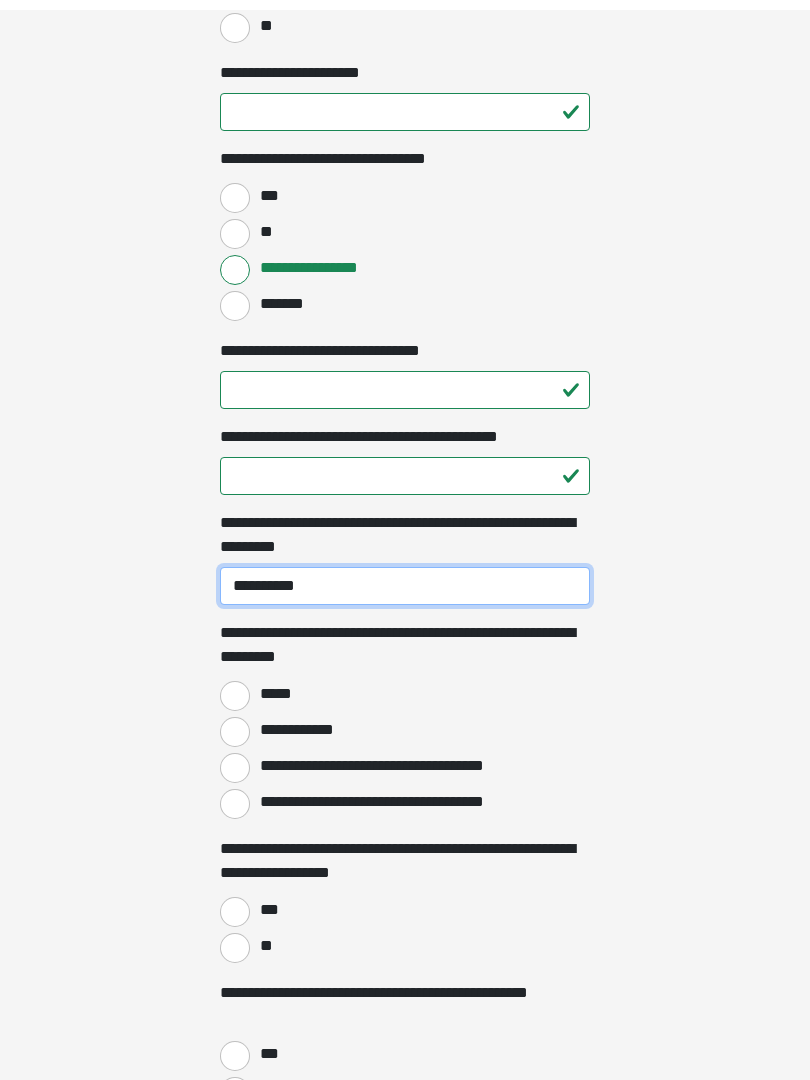 scroll, scrollTop: 1348, scrollLeft: 0, axis: vertical 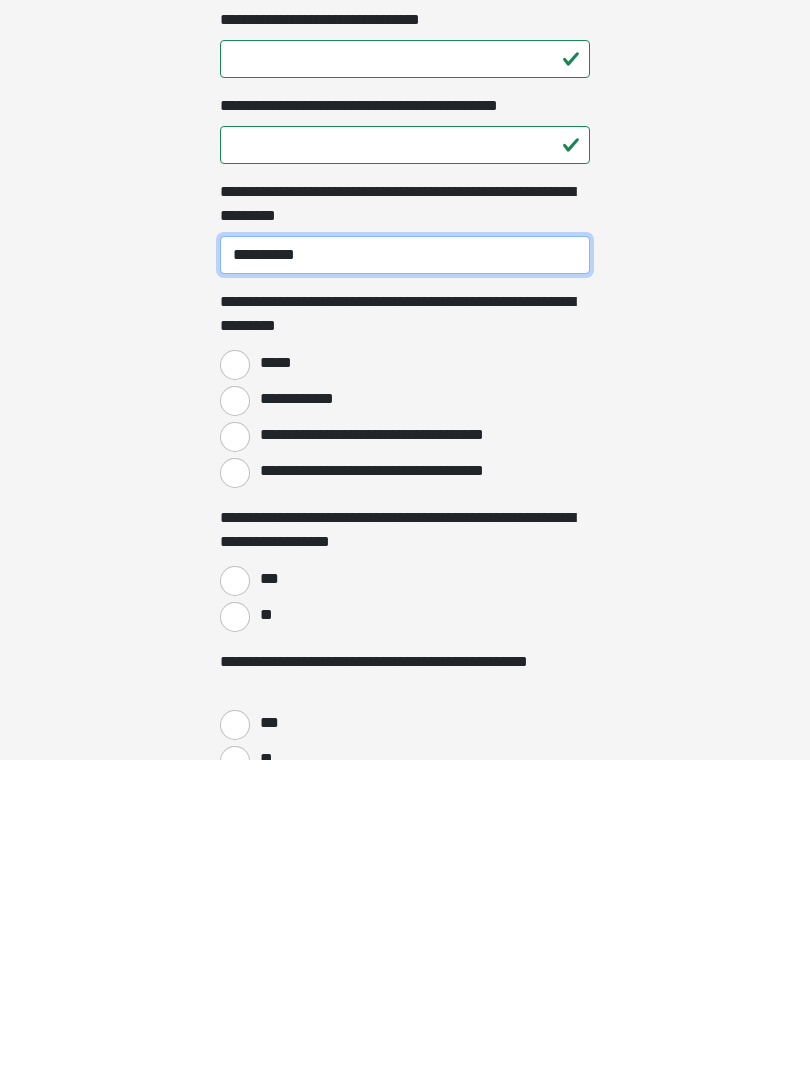 type on "**********" 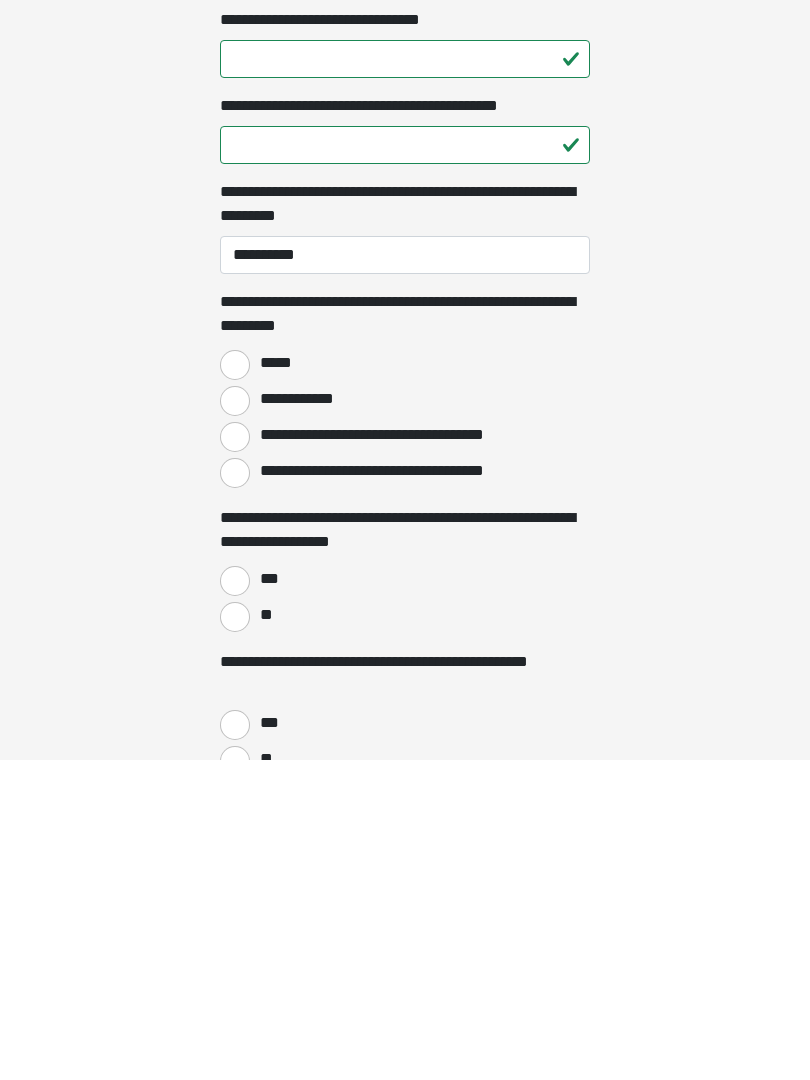 click on "*****" at bounding box center [235, 685] 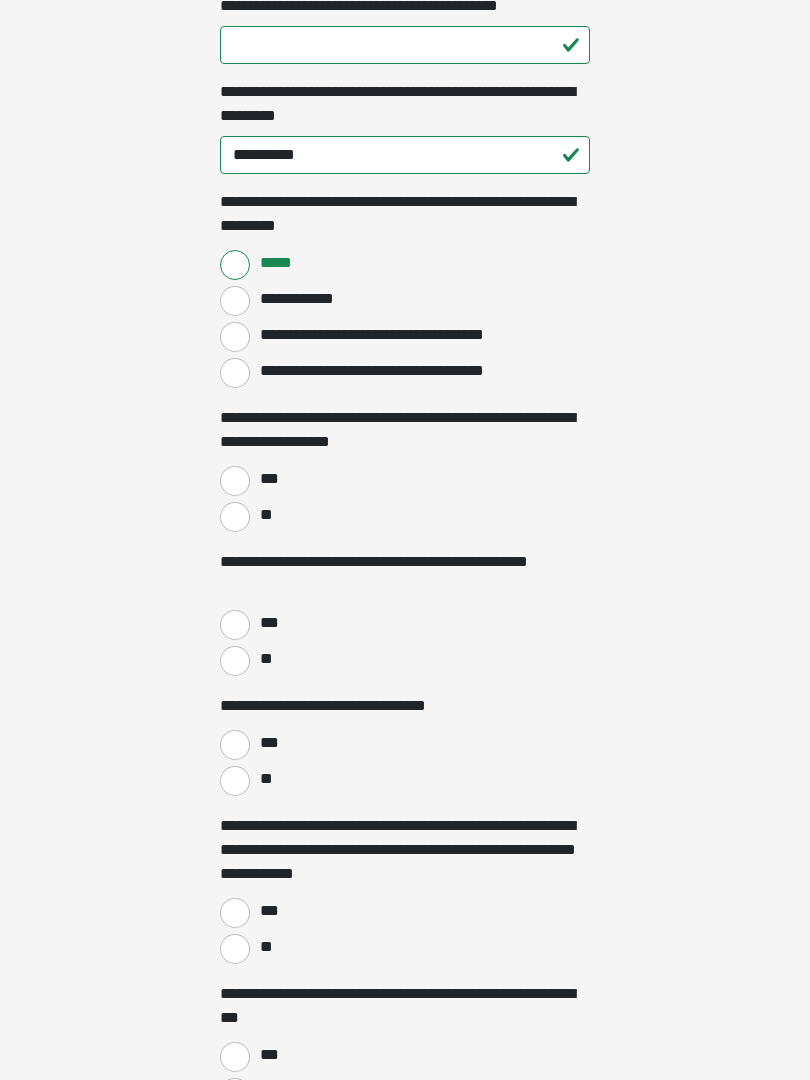 scroll, scrollTop: 1770, scrollLeft: 0, axis: vertical 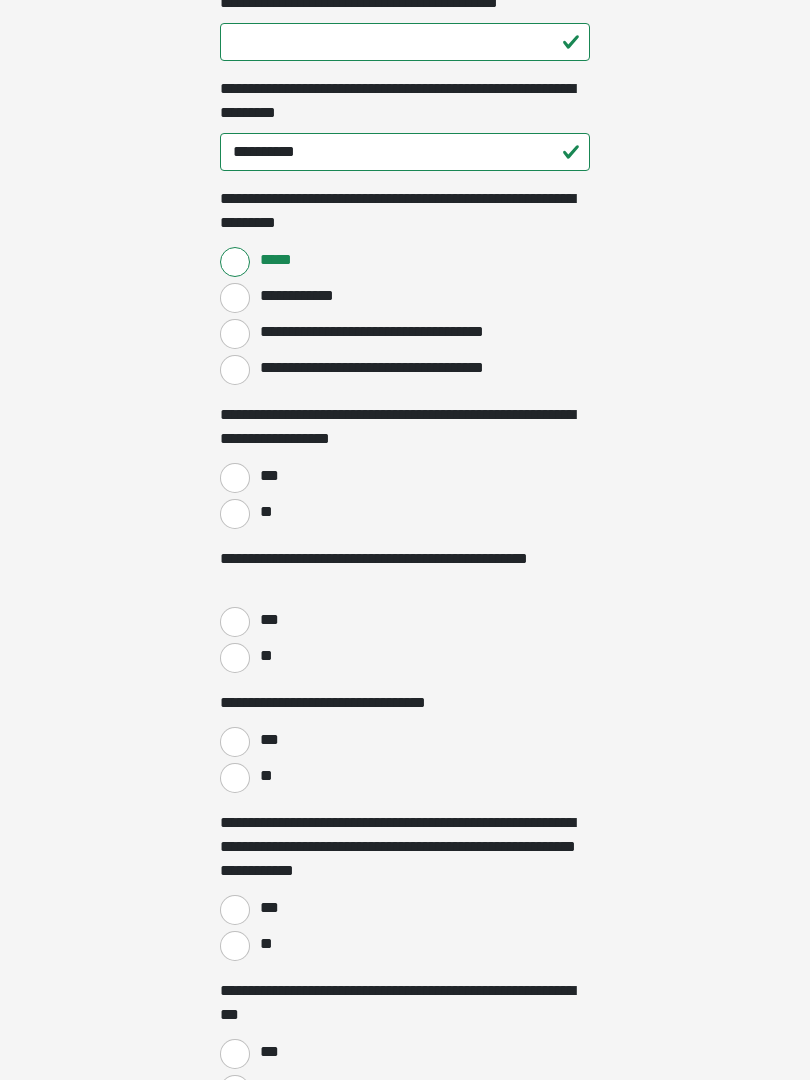 click on "***" at bounding box center (235, 479) 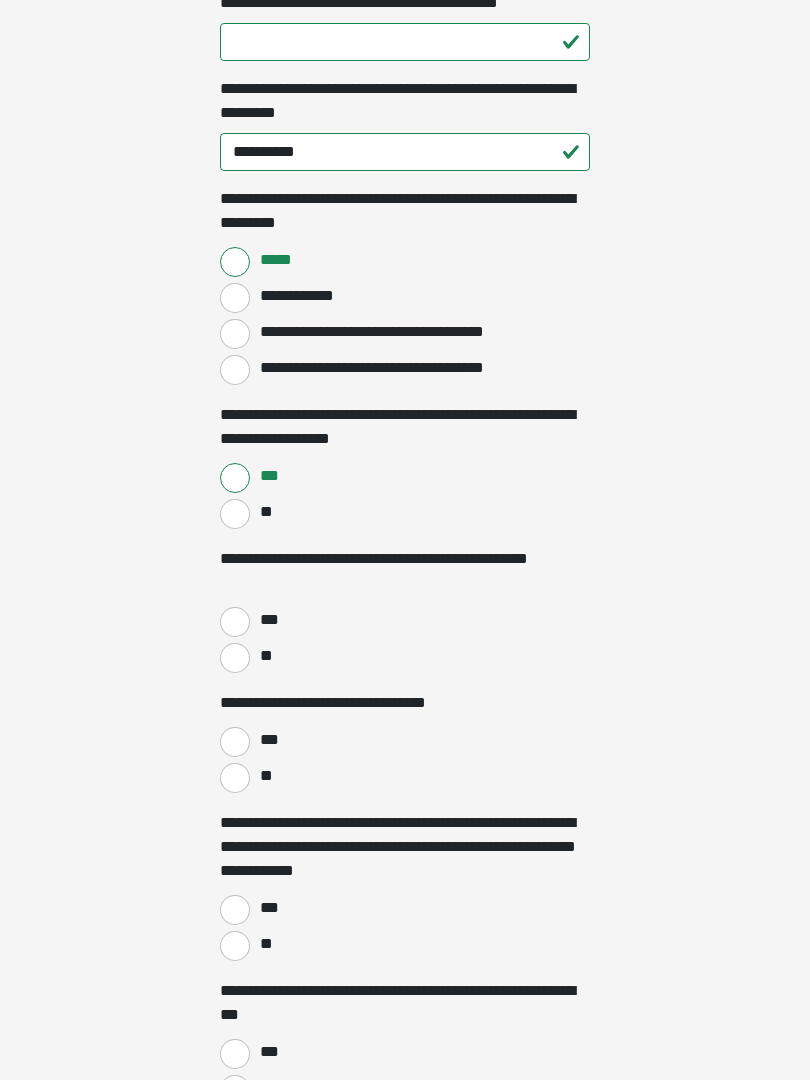 click on "**" at bounding box center (235, 658) 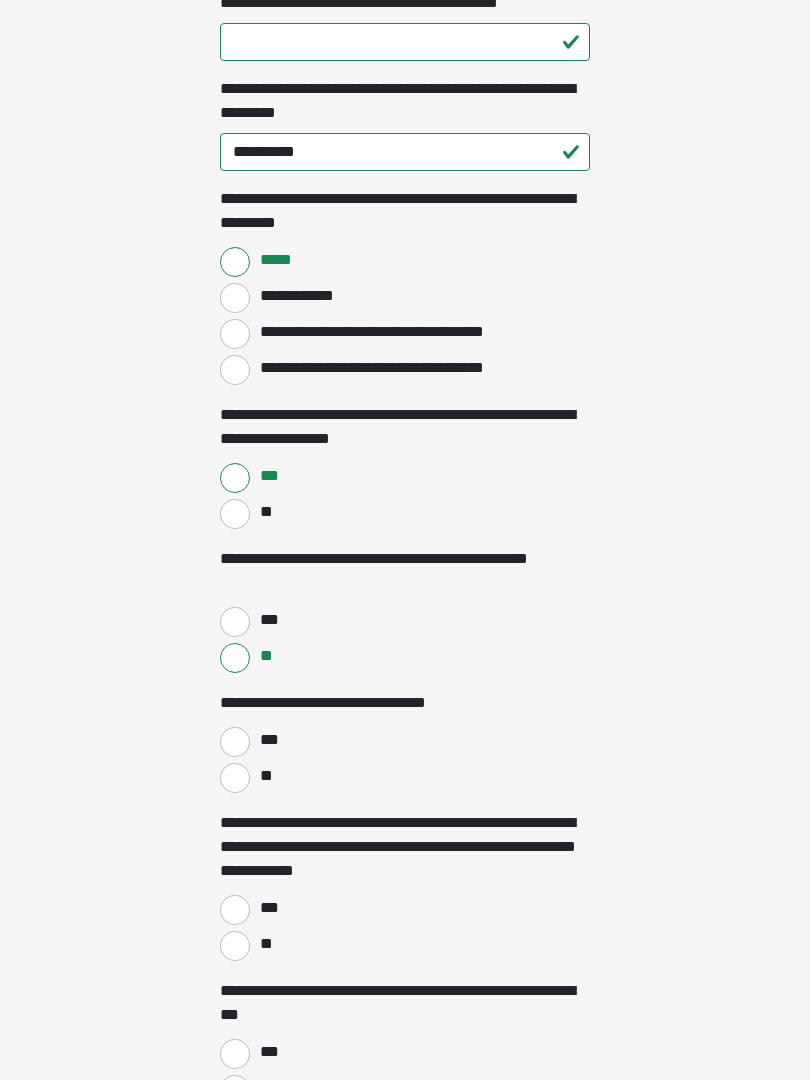 click on "***" at bounding box center [235, 742] 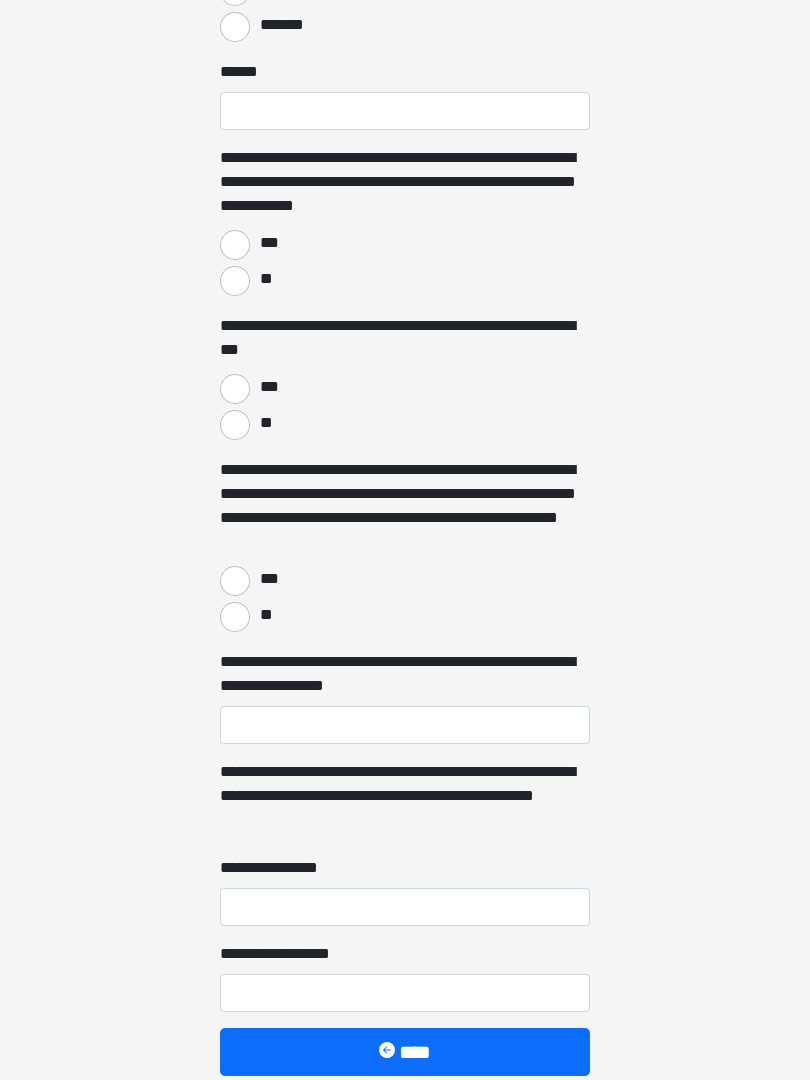 scroll, scrollTop: 3500, scrollLeft: 0, axis: vertical 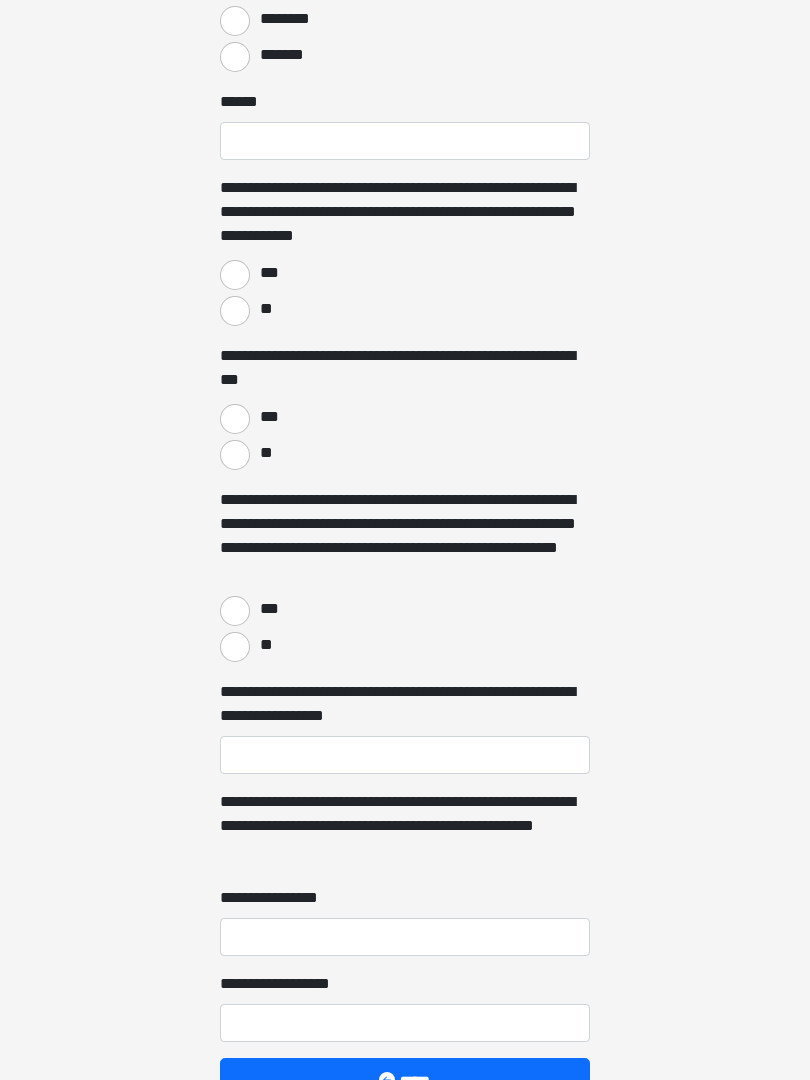 type on "*********" 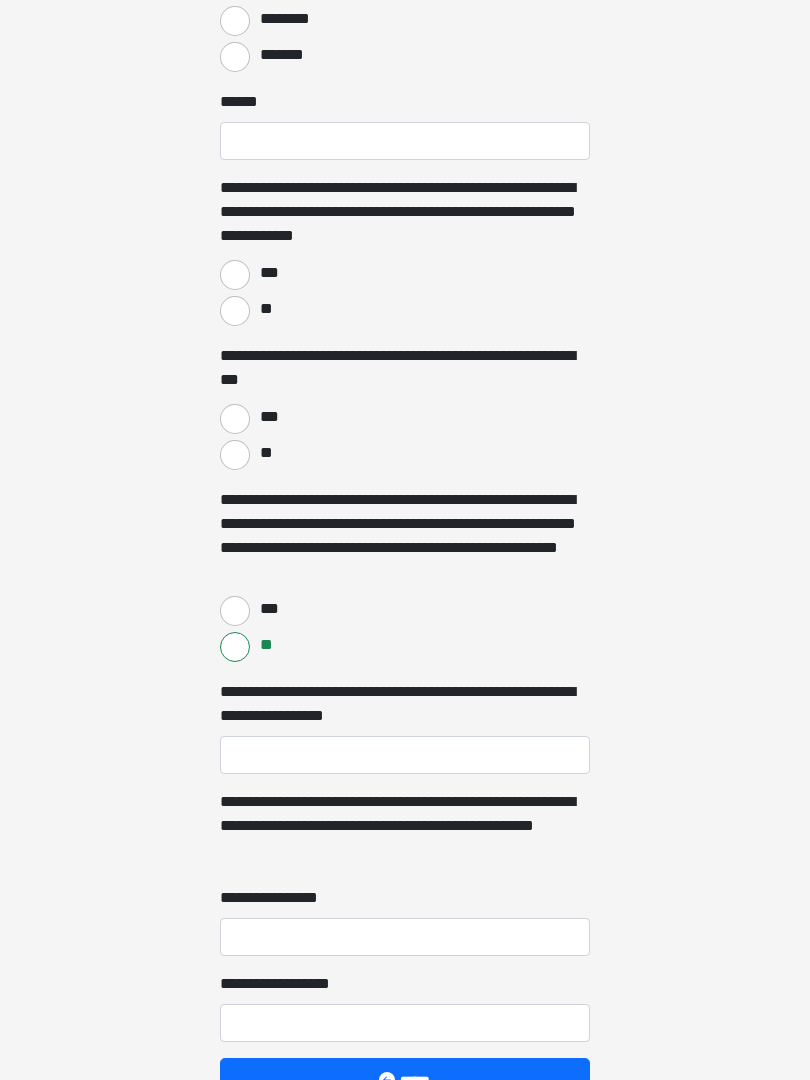 click on "***" at bounding box center [235, 419] 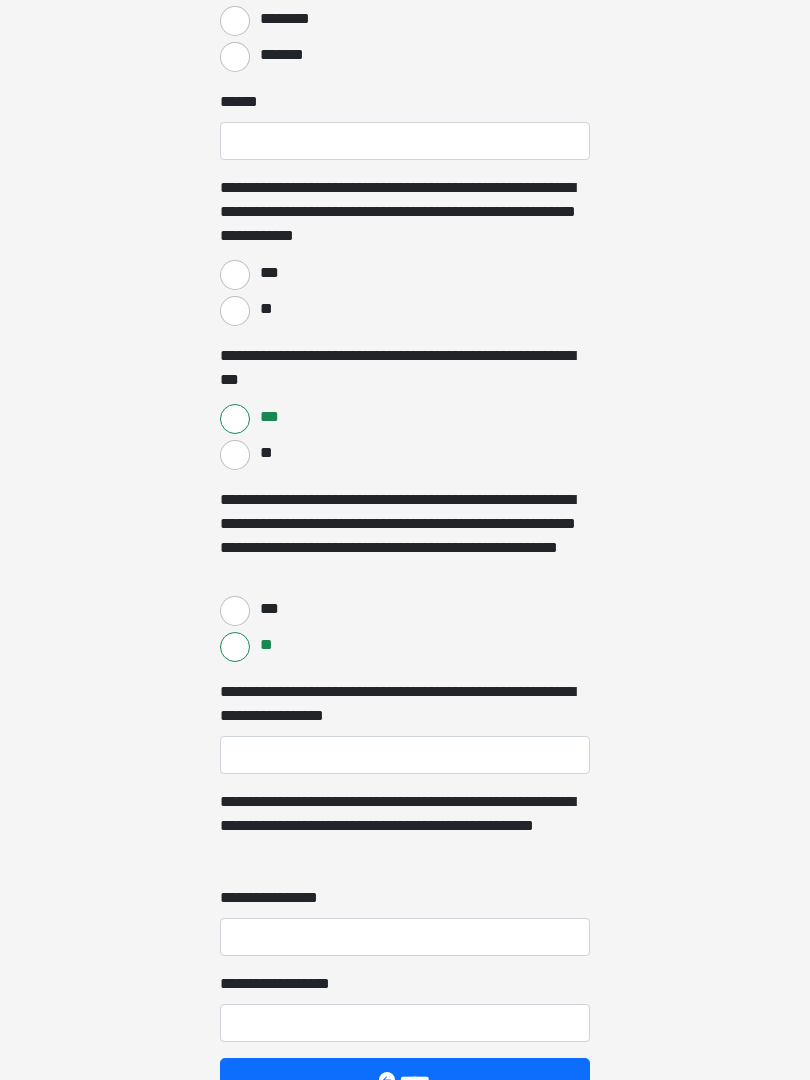click on "***" at bounding box center [405, 273] 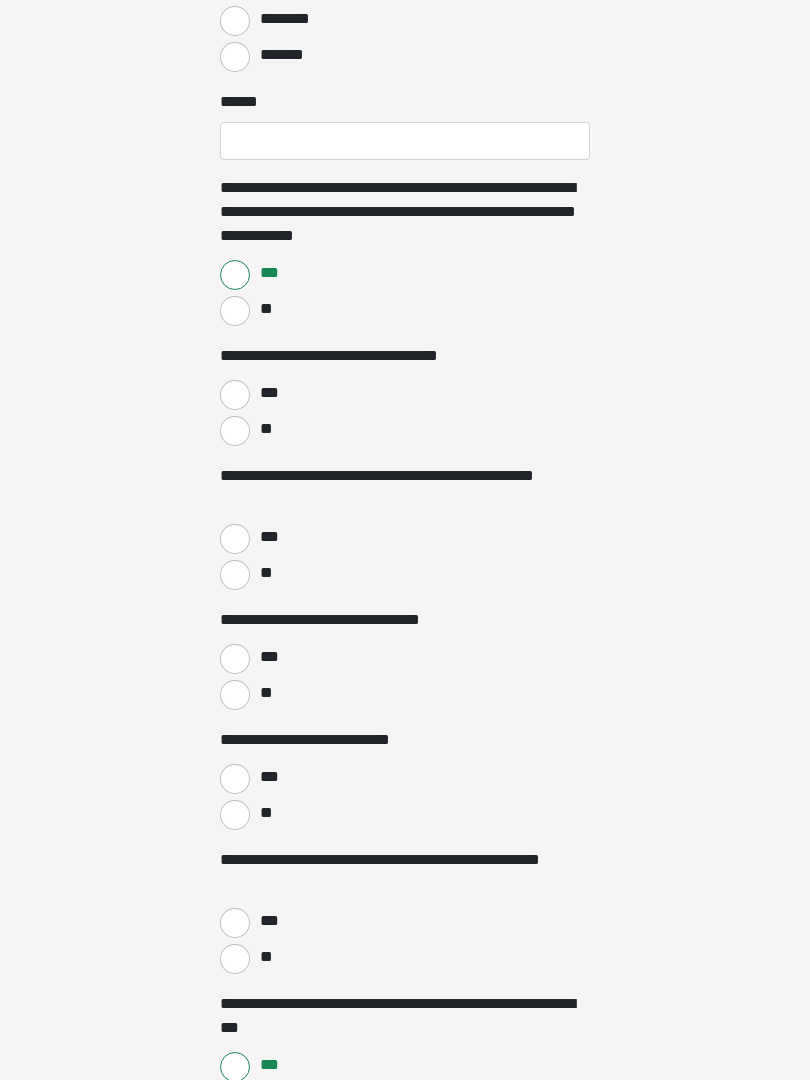 click on "***" at bounding box center [235, 395] 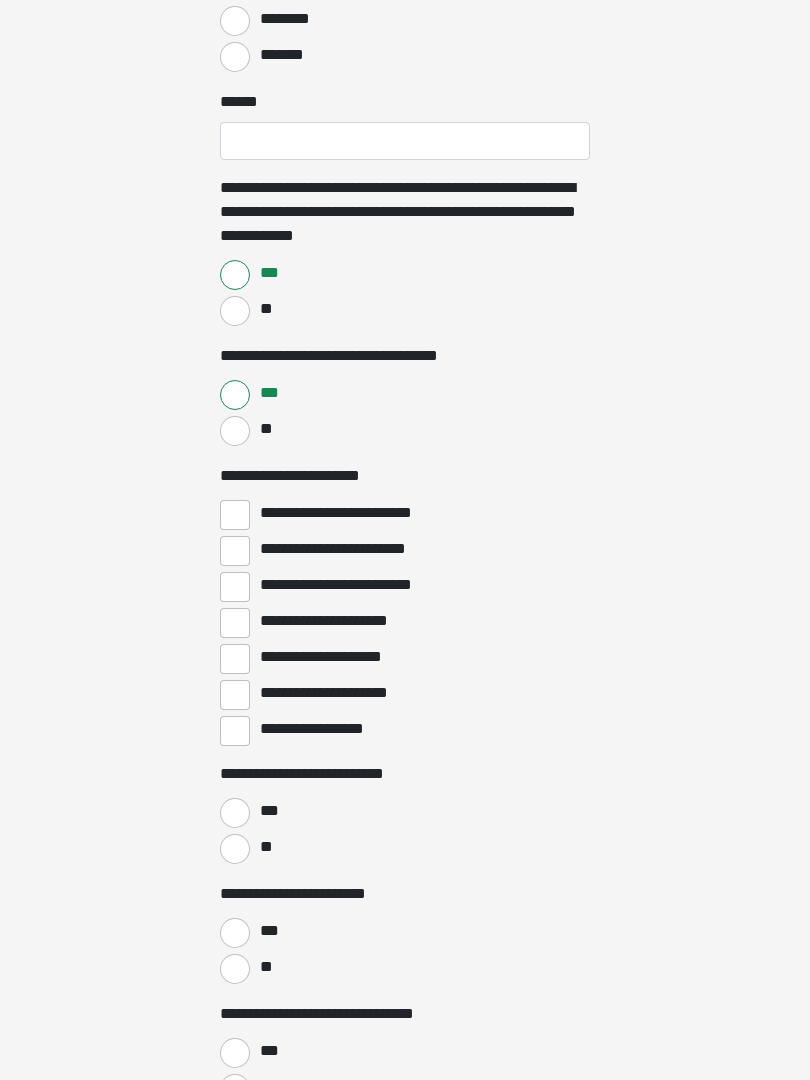 click on "**********" at bounding box center [235, 551] 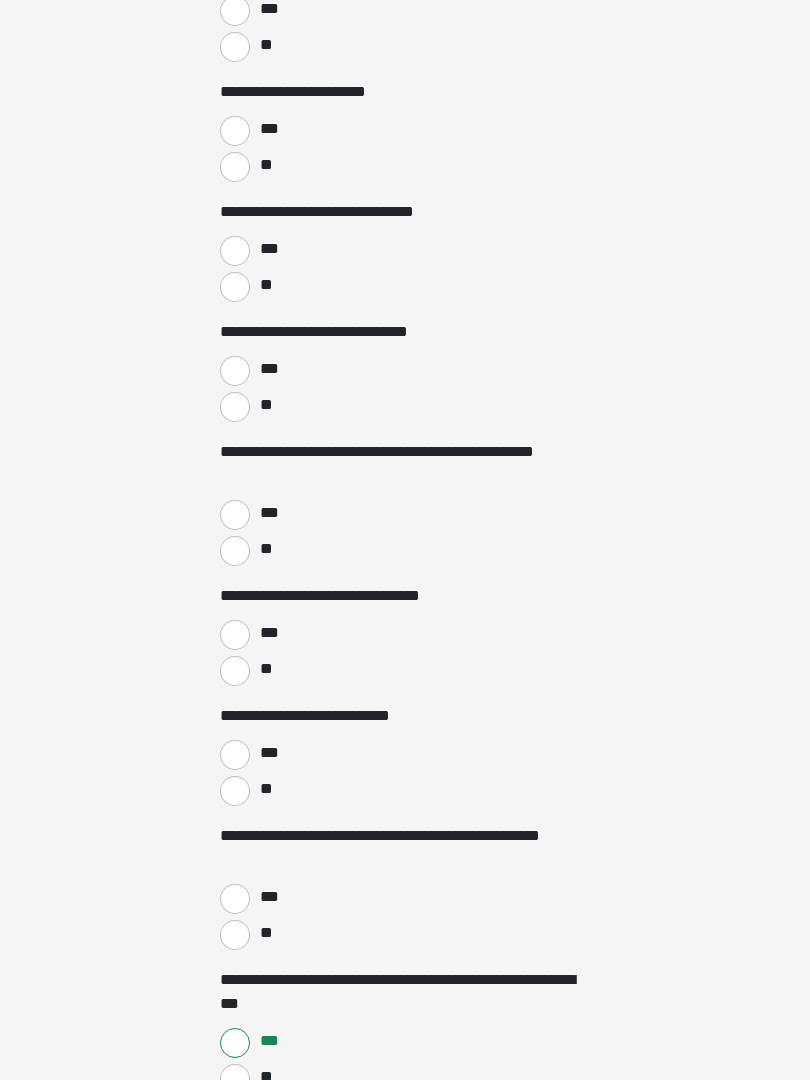 scroll, scrollTop: 4300, scrollLeft: 0, axis: vertical 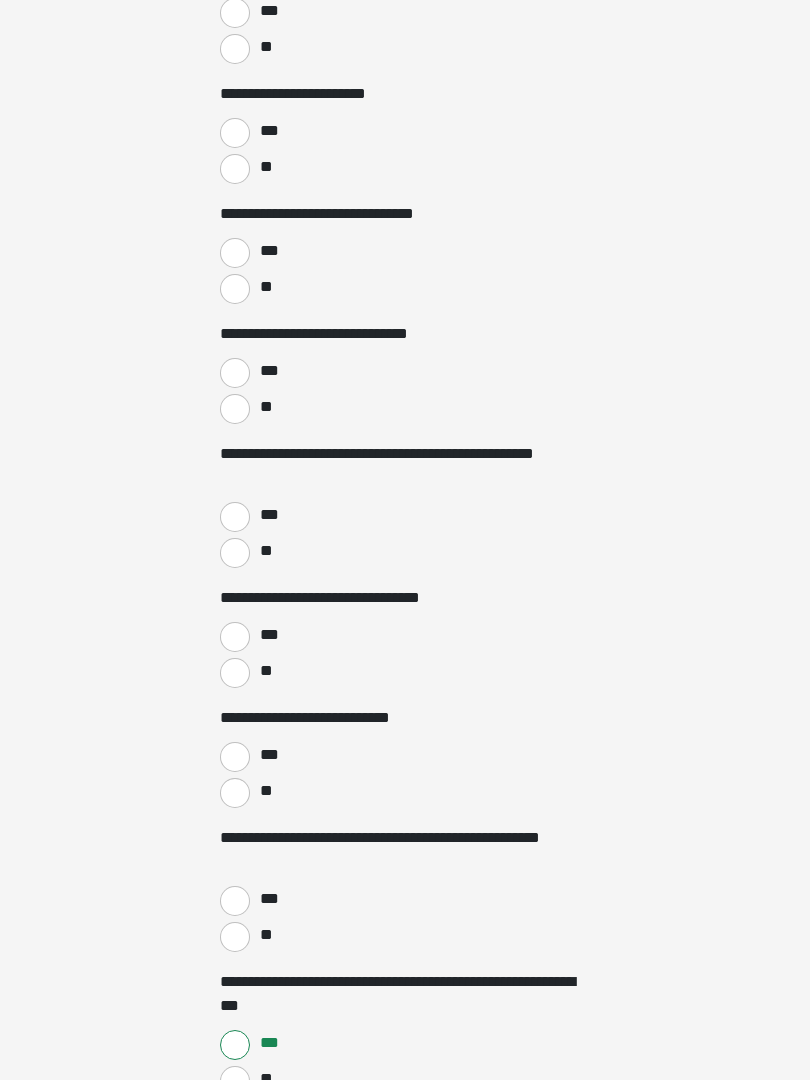 click on "***" at bounding box center (268, 516) 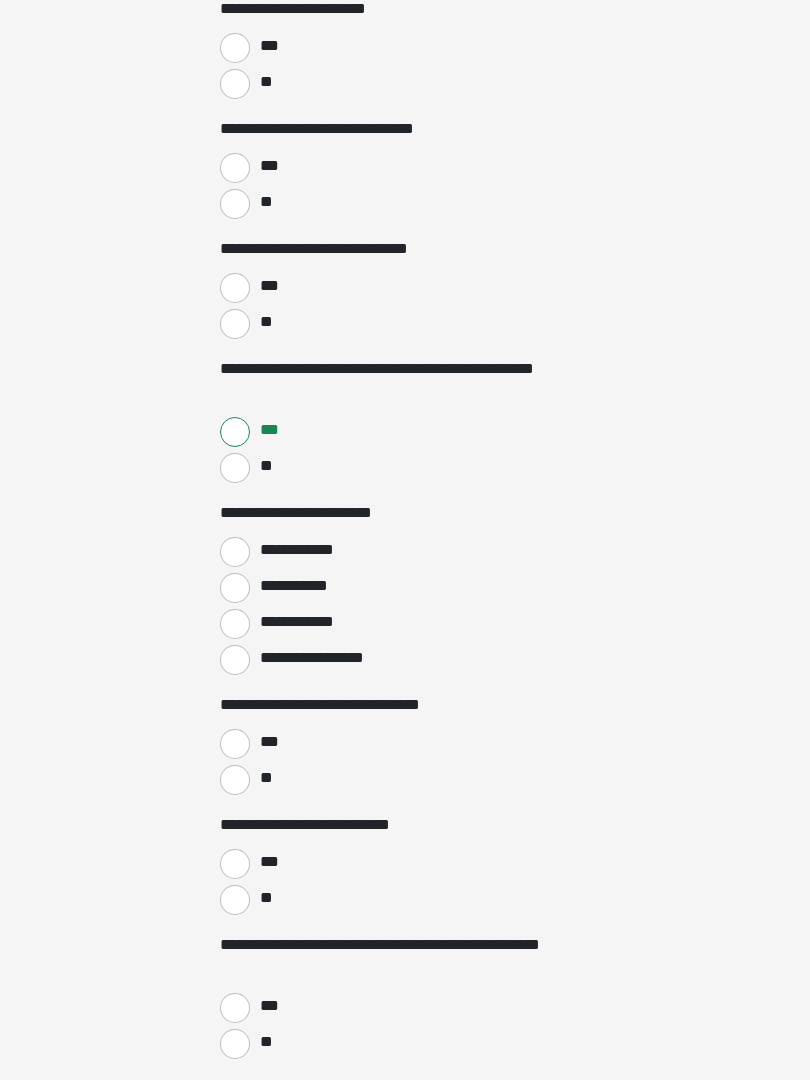 scroll, scrollTop: 4391, scrollLeft: 0, axis: vertical 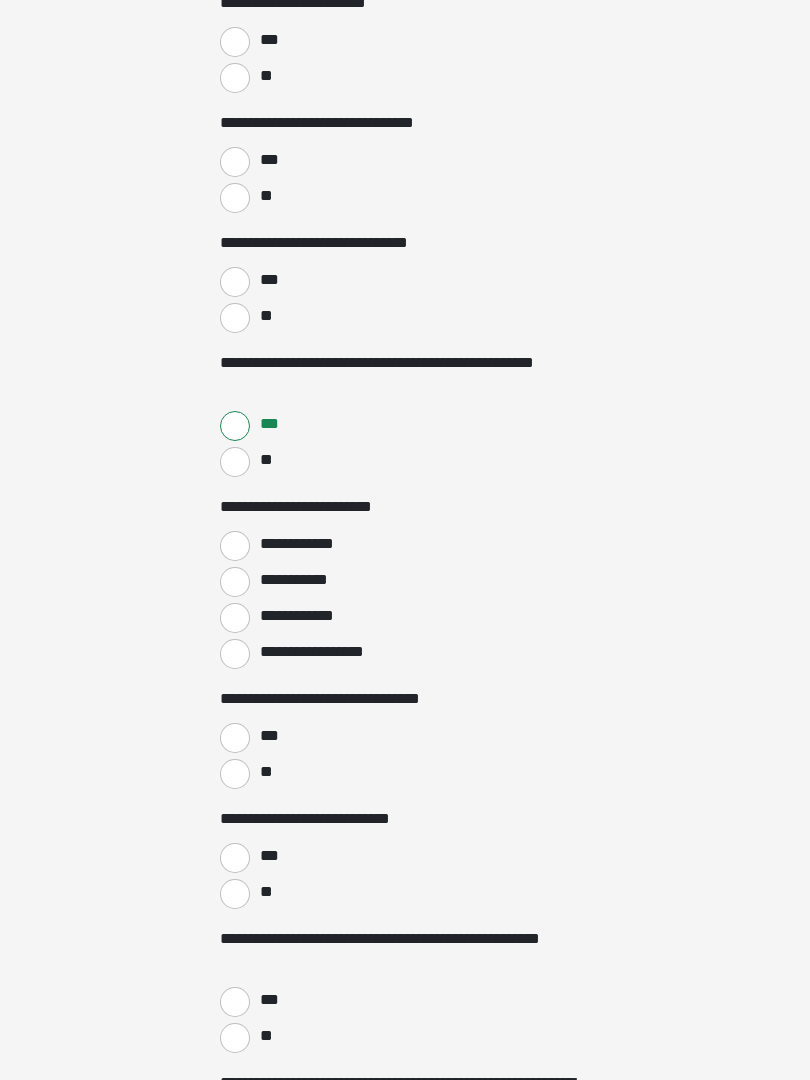 click on "**********" at bounding box center (235, 654) 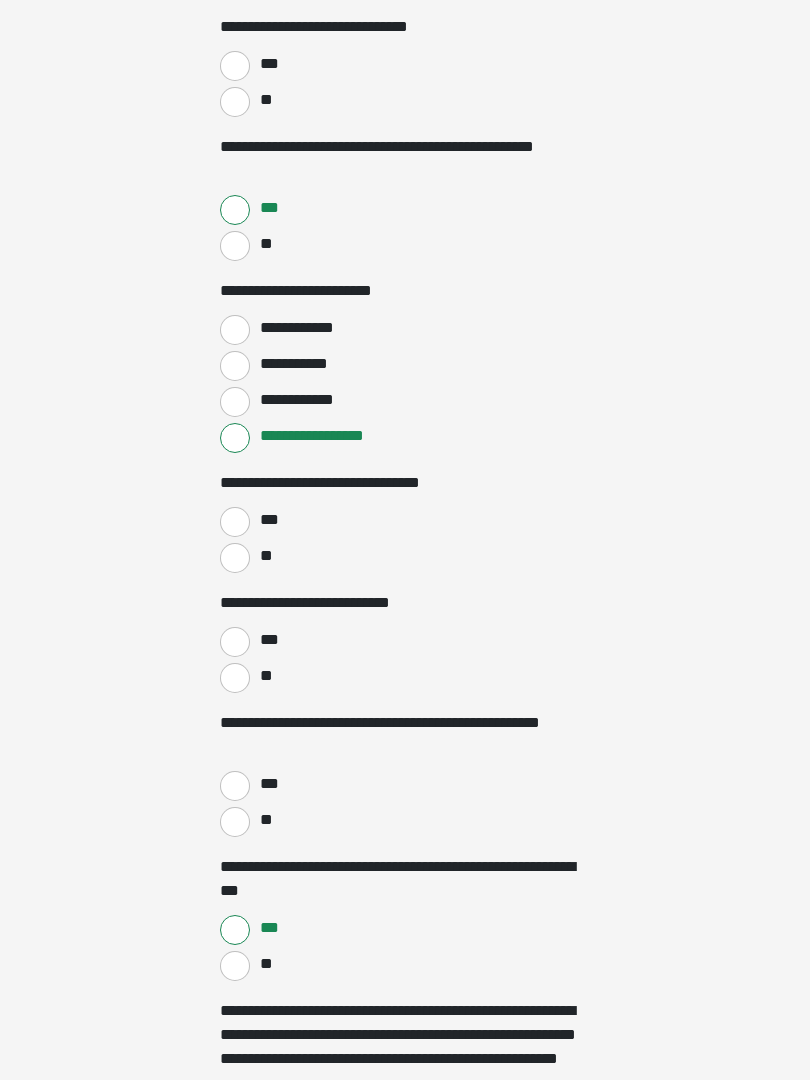 scroll, scrollTop: 4608, scrollLeft: 0, axis: vertical 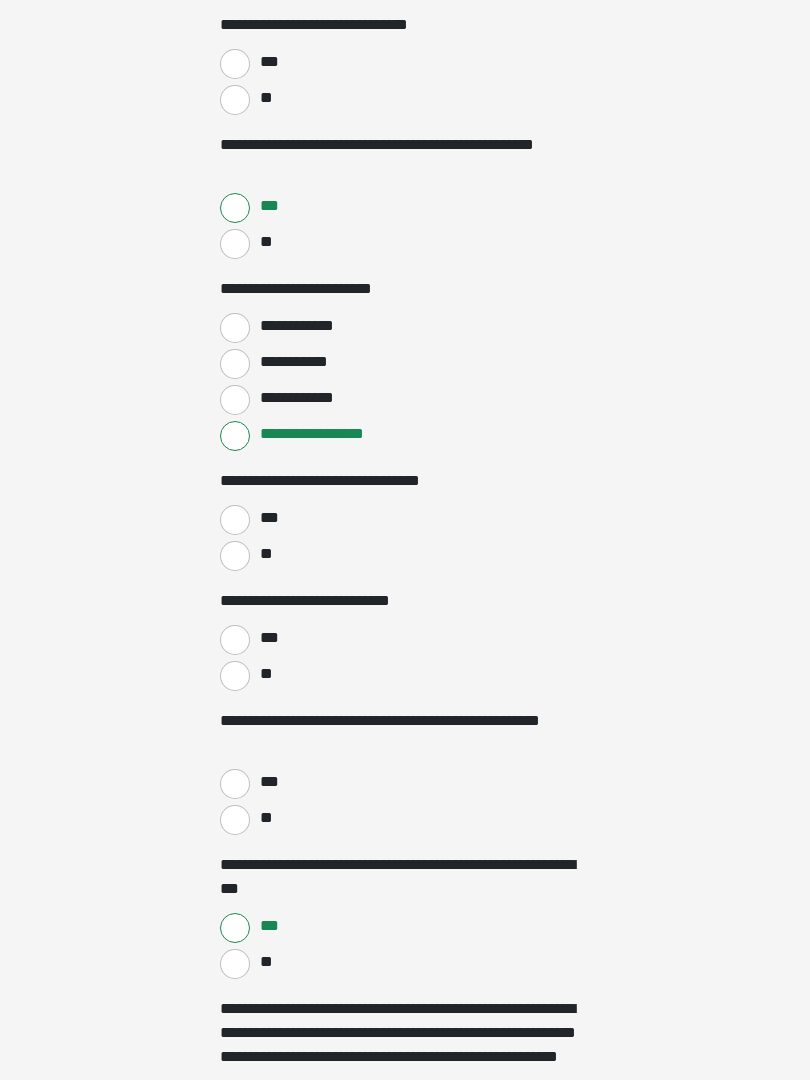 click on "**" at bounding box center [235, 677] 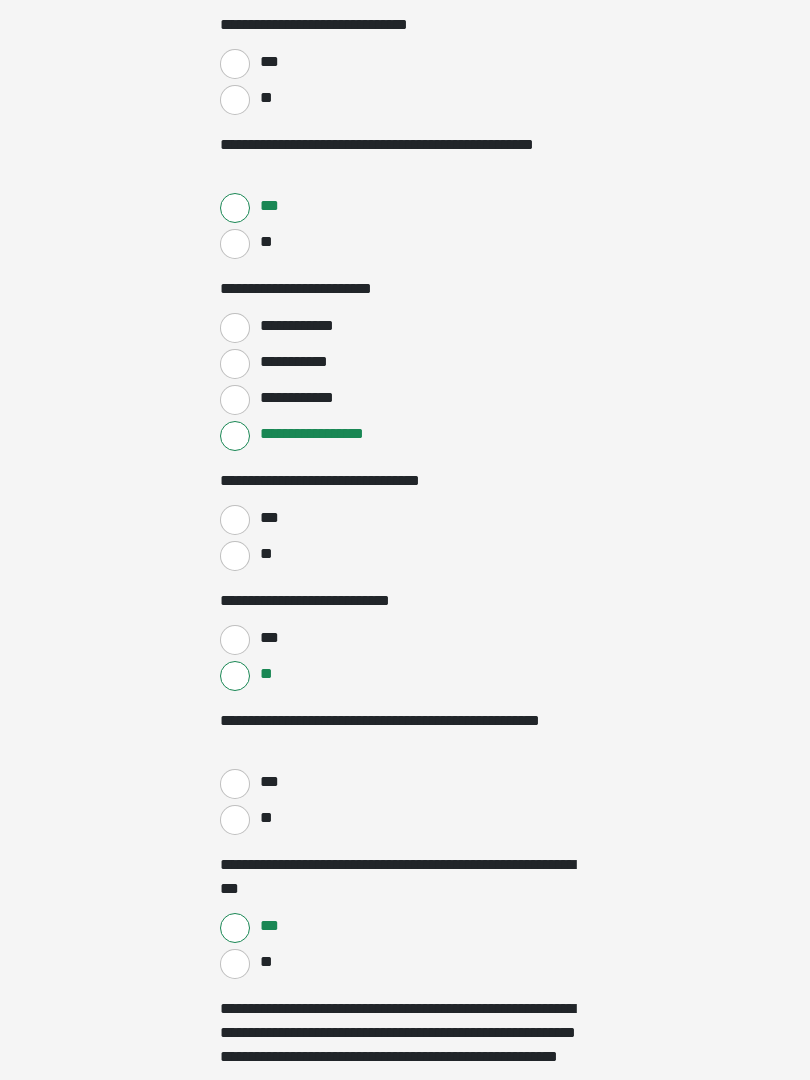 click on "**" at bounding box center (235, 820) 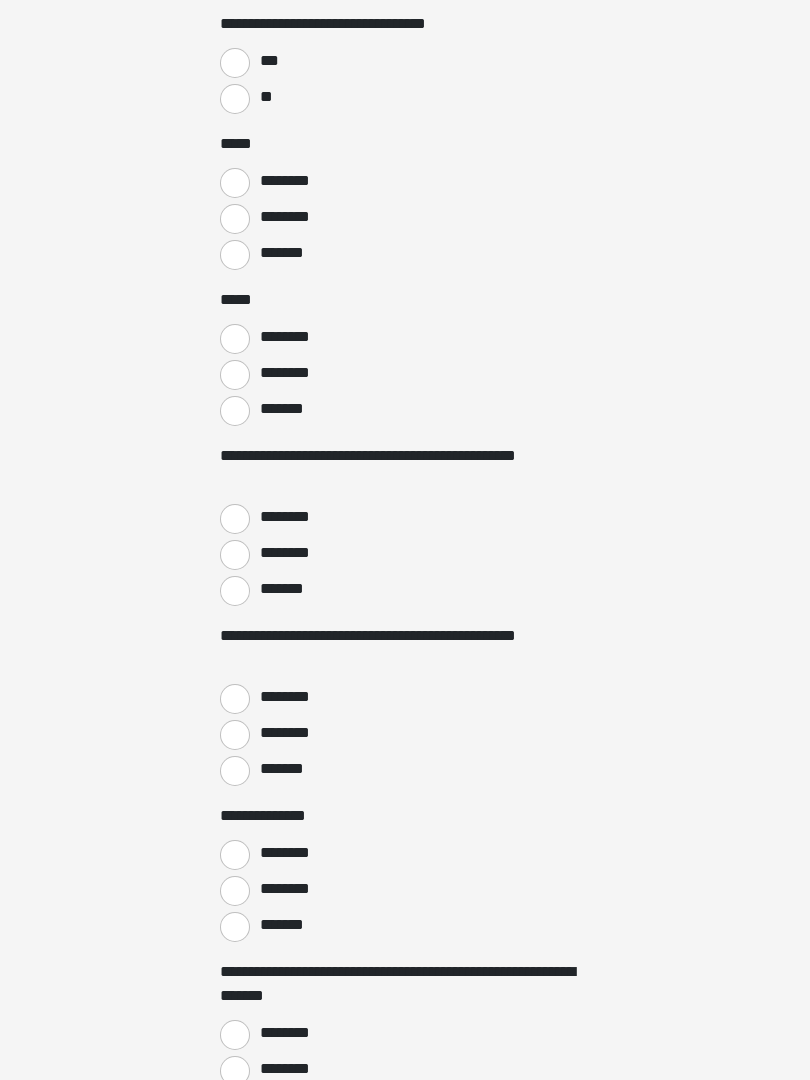 scroll, scrollTop: 2448, scrollLeft: 0, axis: vertical 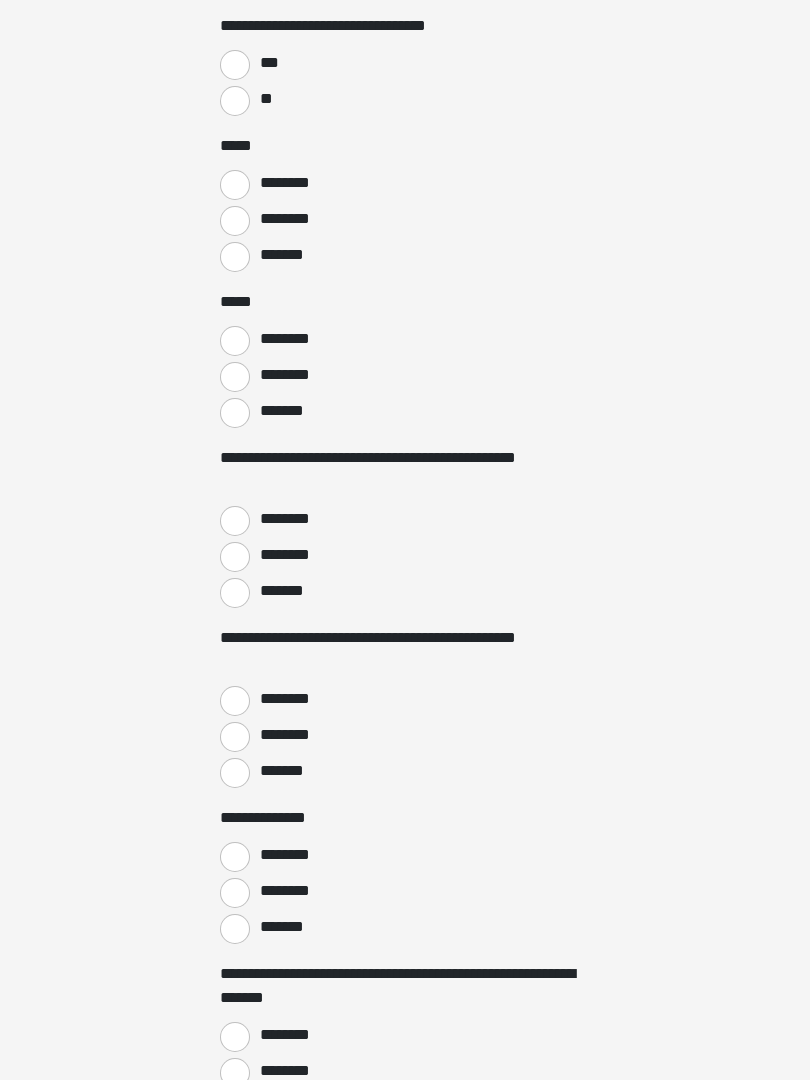 click on "*******" at bounding box center [235, 257] 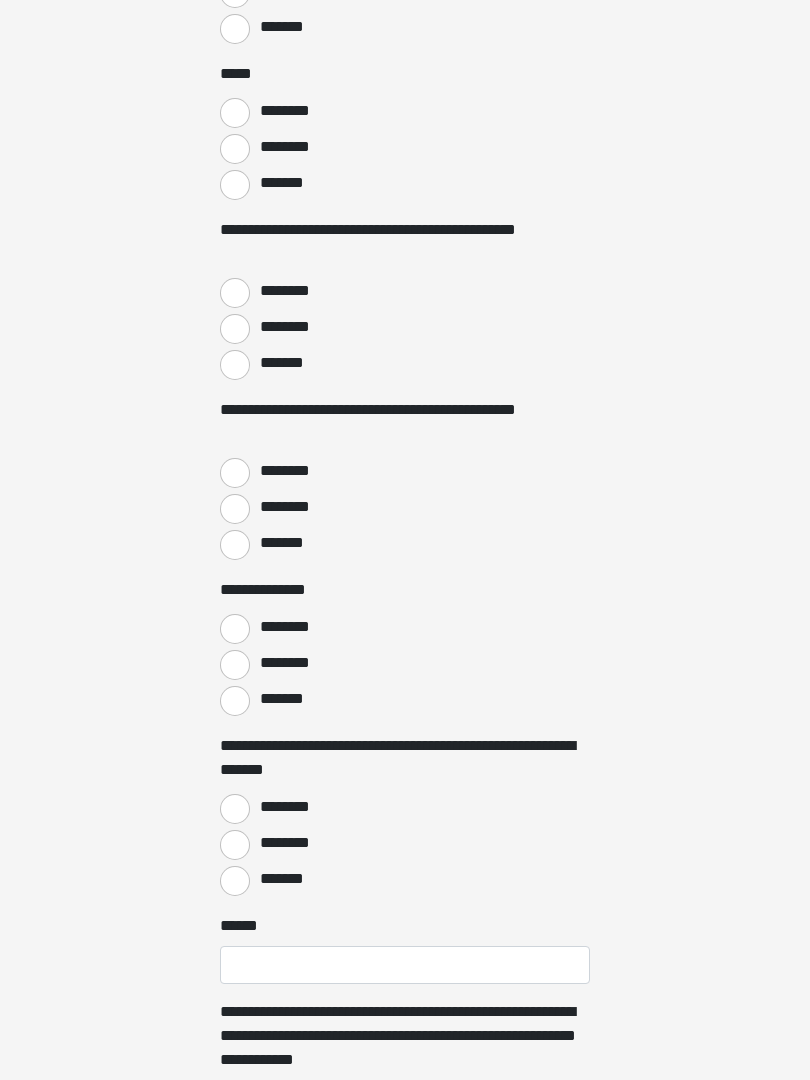 scroll, scrollTop: 2746, scrollLeft: 0, axis: vertical 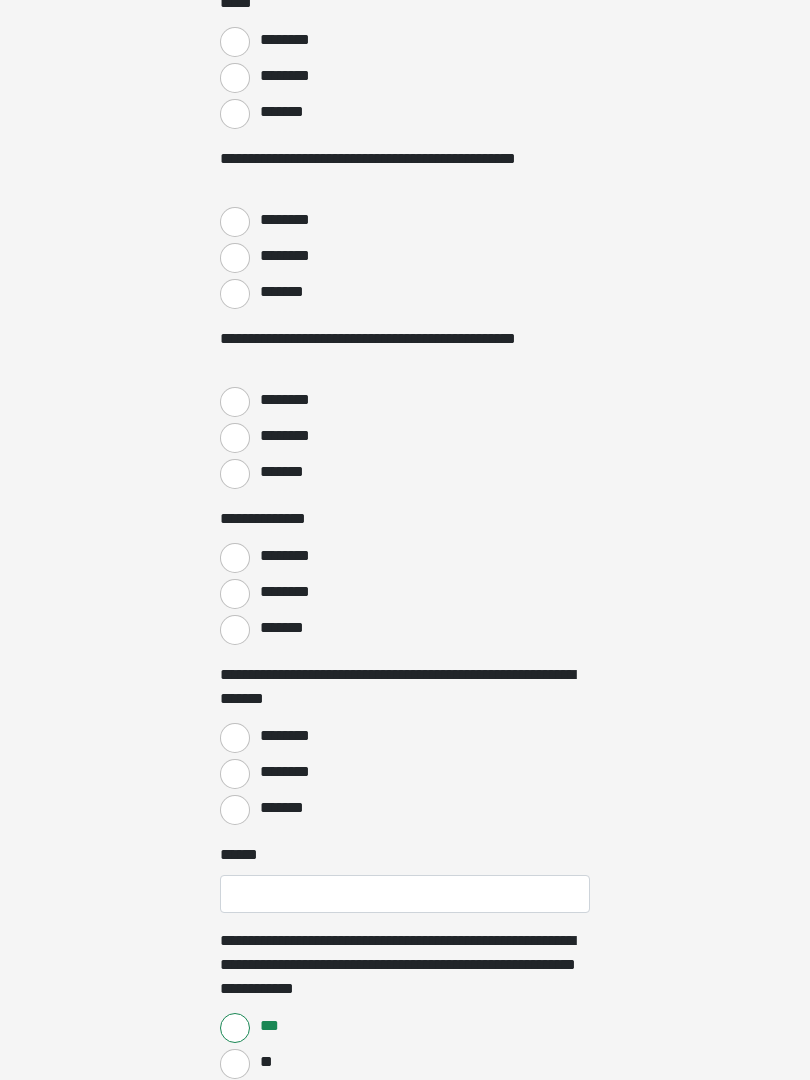 click on "*******" at bounding box center (235, 811) 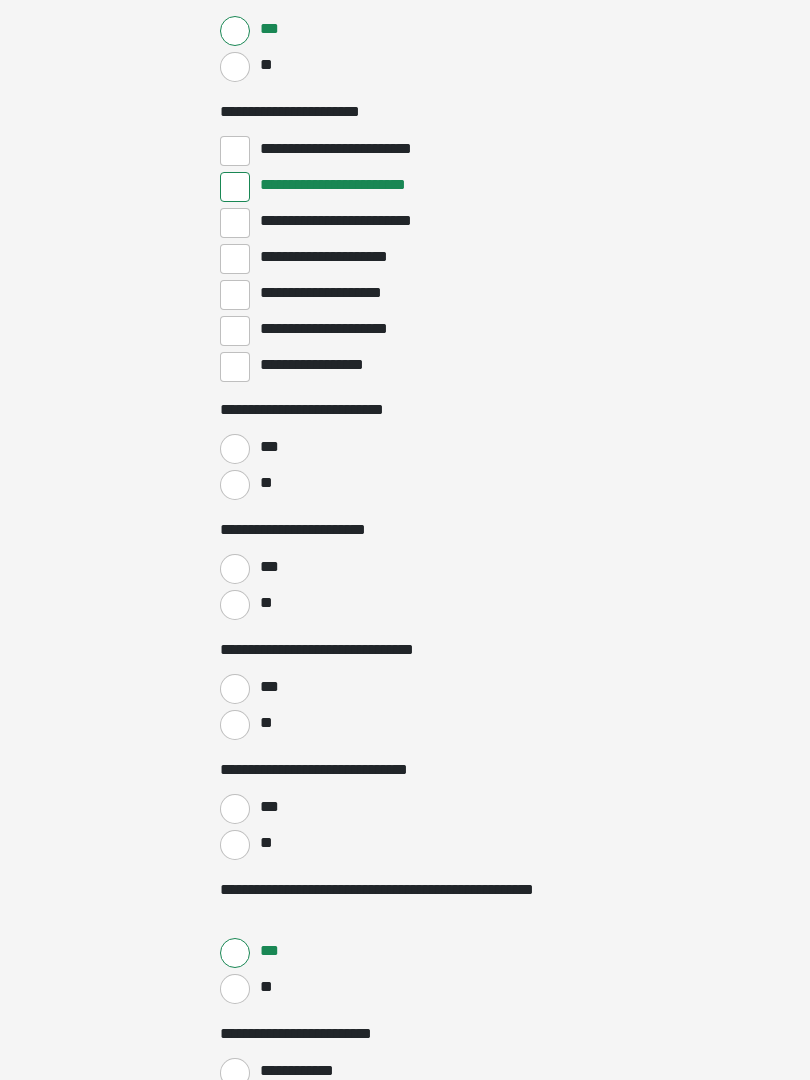 scroll, scrollTop: 3864, scrollLeft: 0, axis: vertical 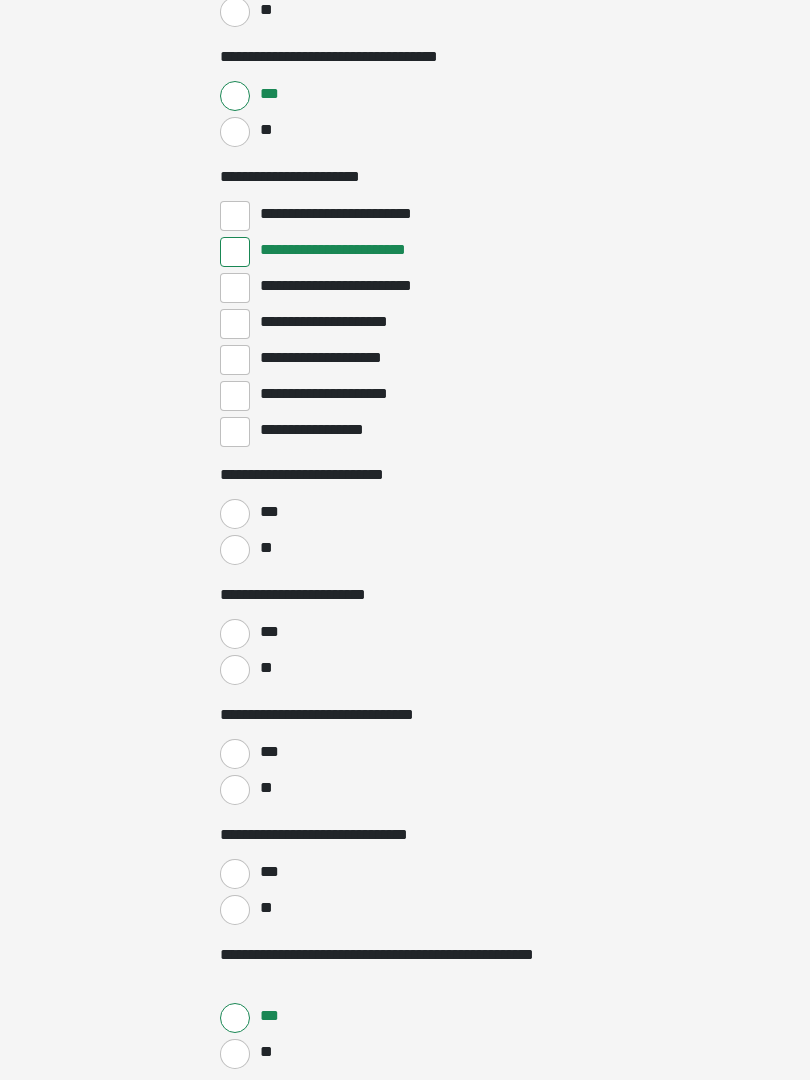 click on "**********" at bounding box center [235, 289] 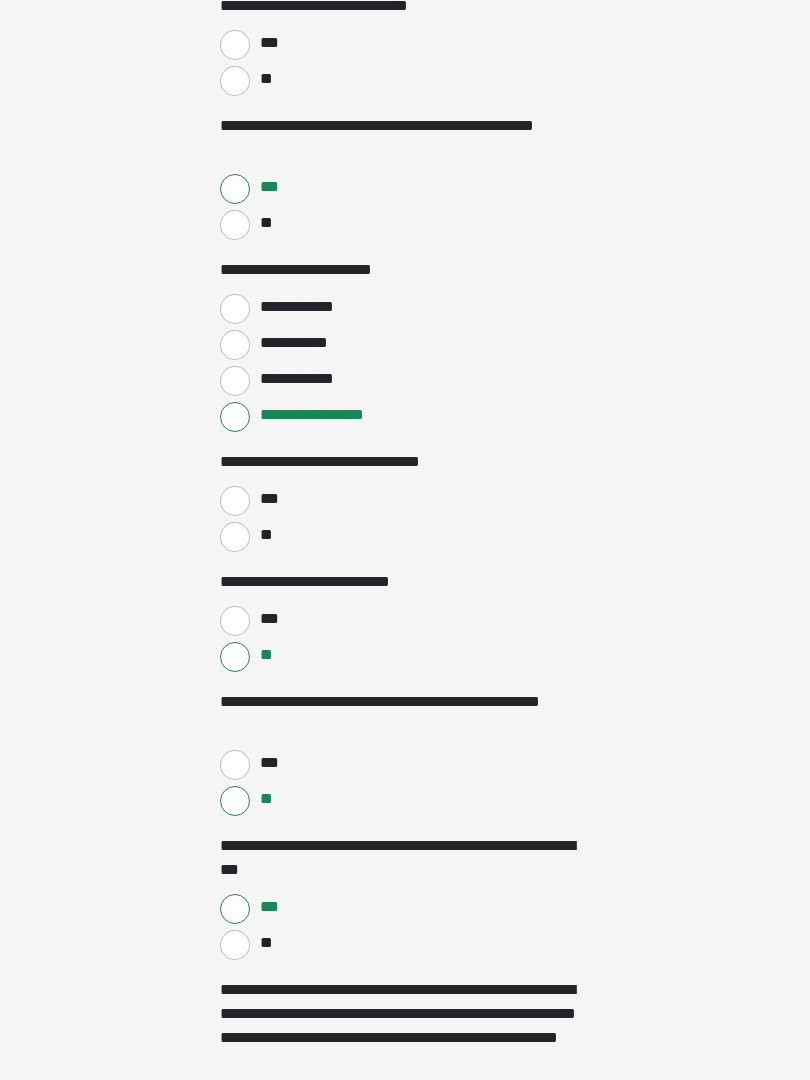 scroll, scrollTop: 4626, scrollLeft: 0, axis: vertical 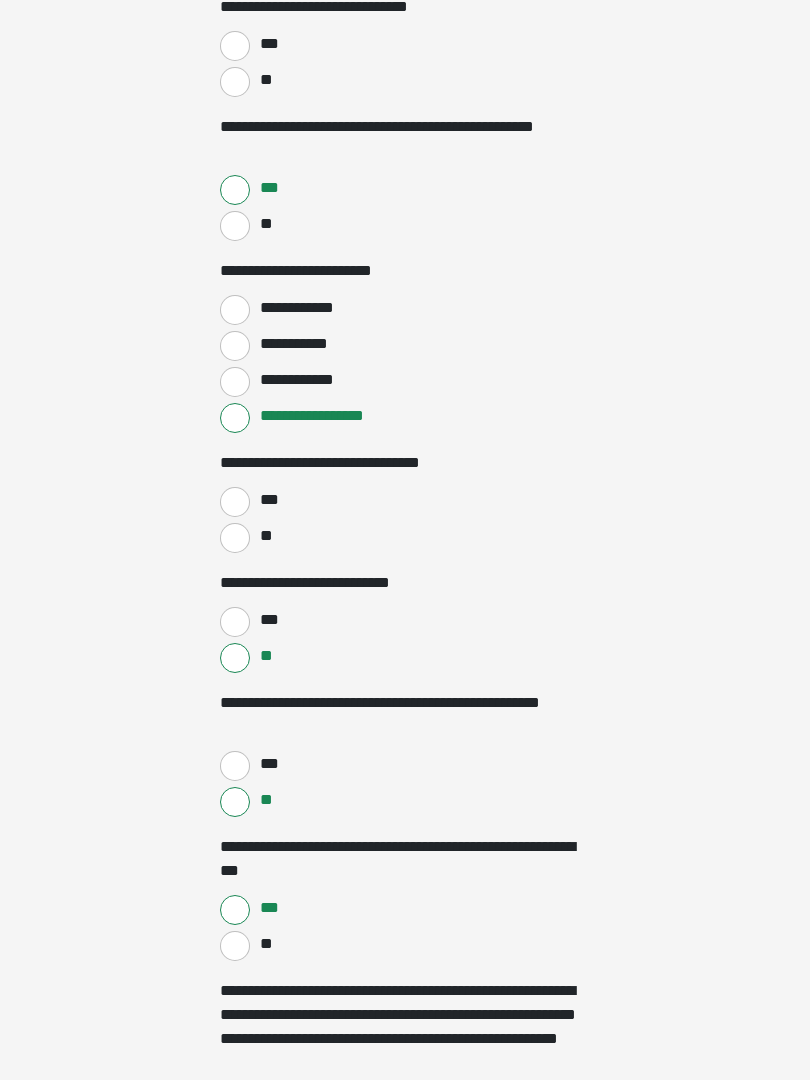 click on "***" at bounding box center (235, 503) 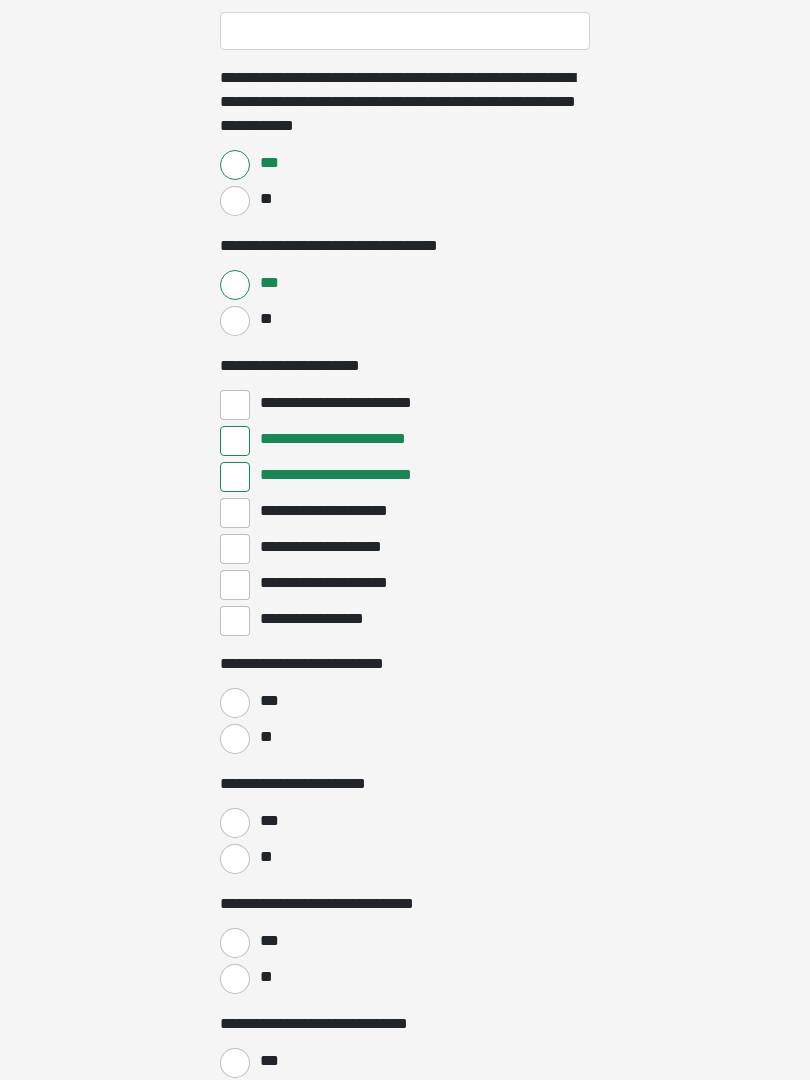 scroll, scrollTop: 3615, scrollLeft: 0, axis: vertical 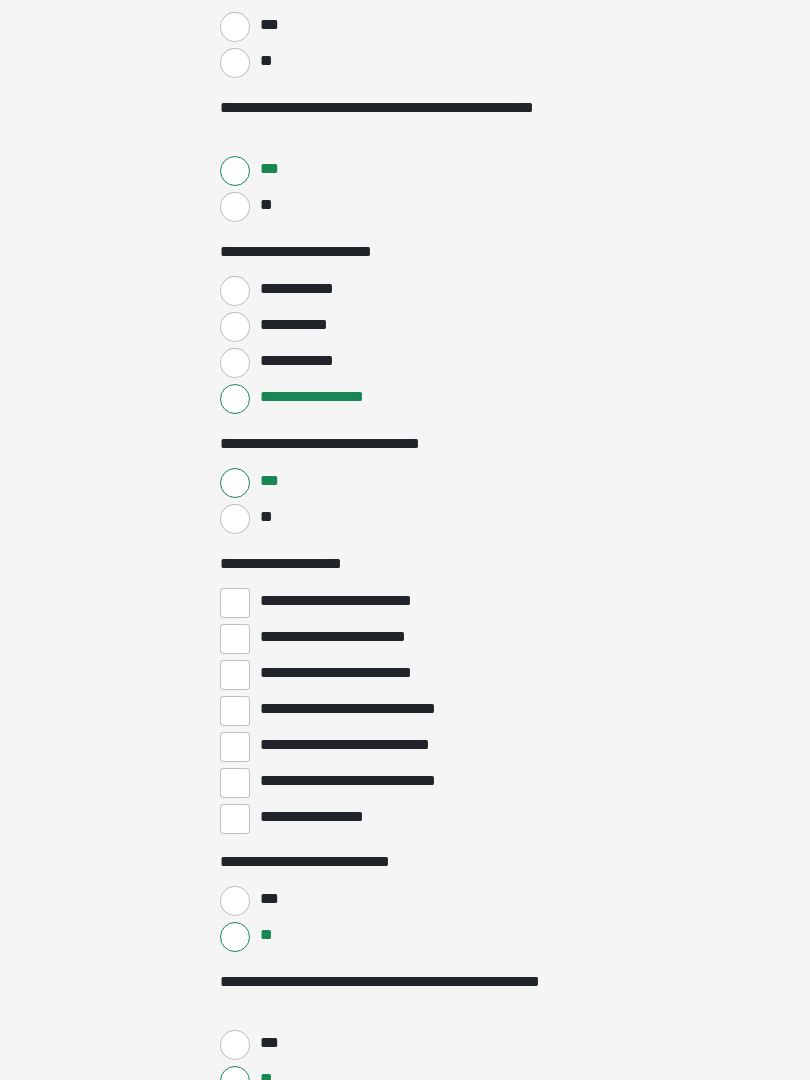 click on "**" at bounding box center (235, 519) 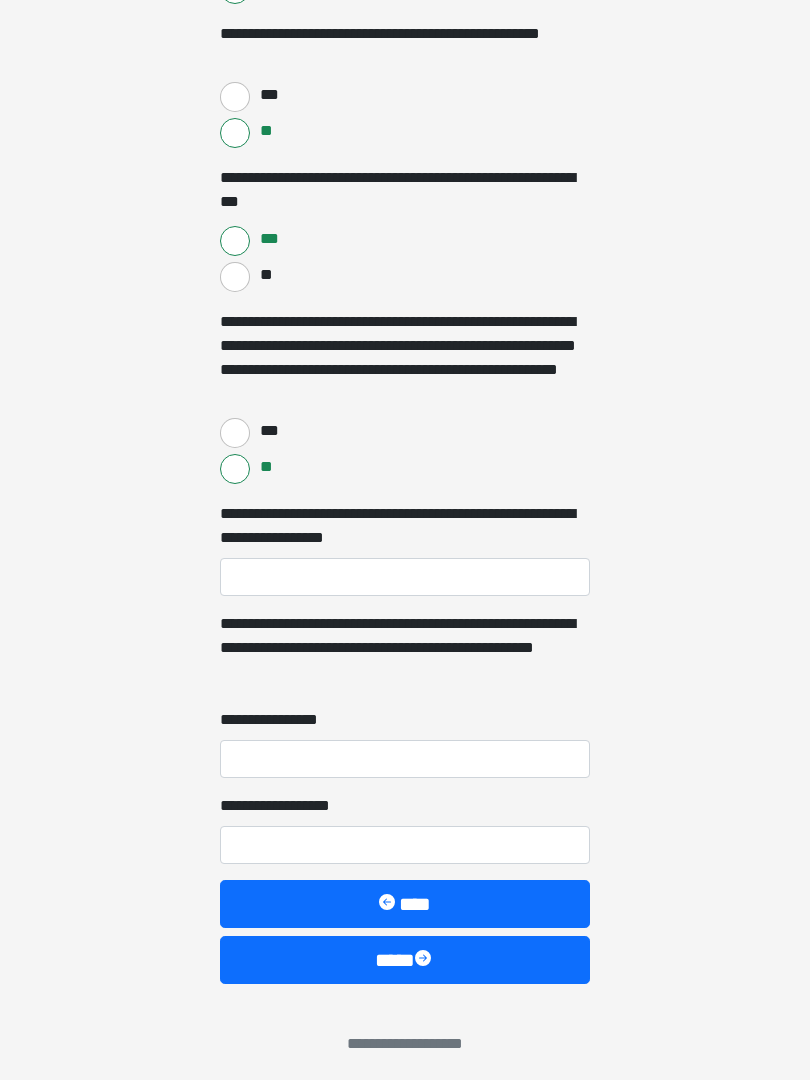 scroll, scrollTop: 5303, scrollLeft: 0, axis: vertical 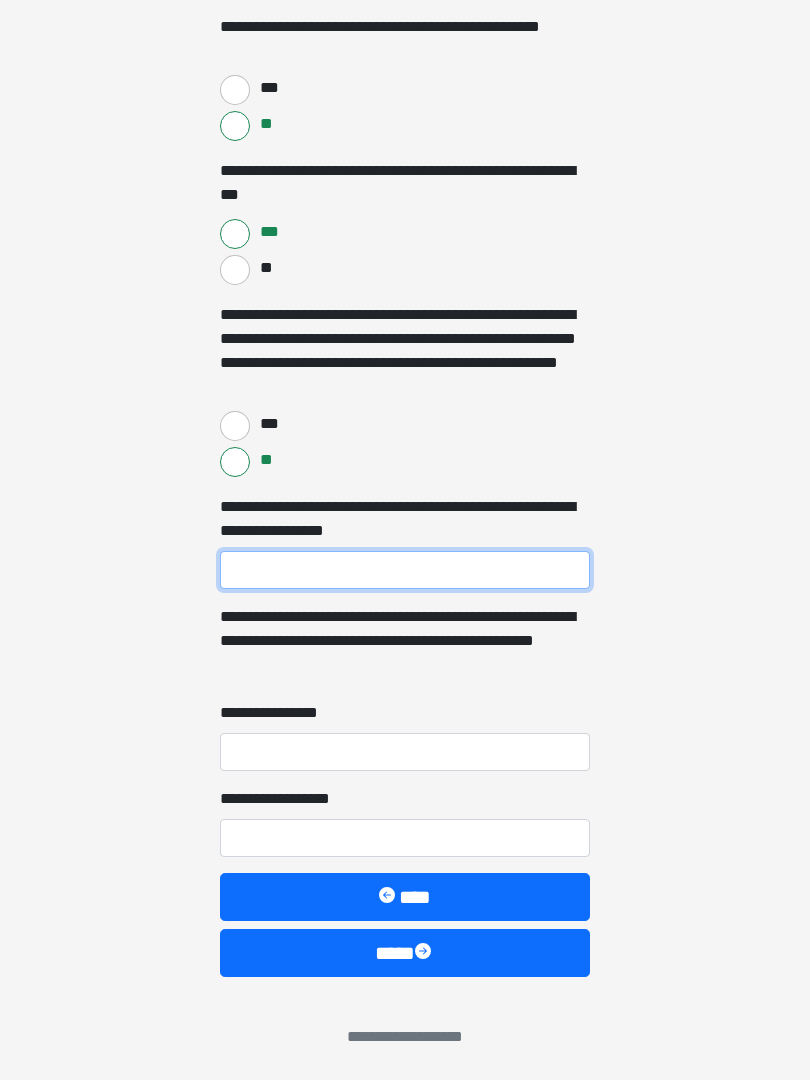 click on "**********" at bounding box center (405, 570) 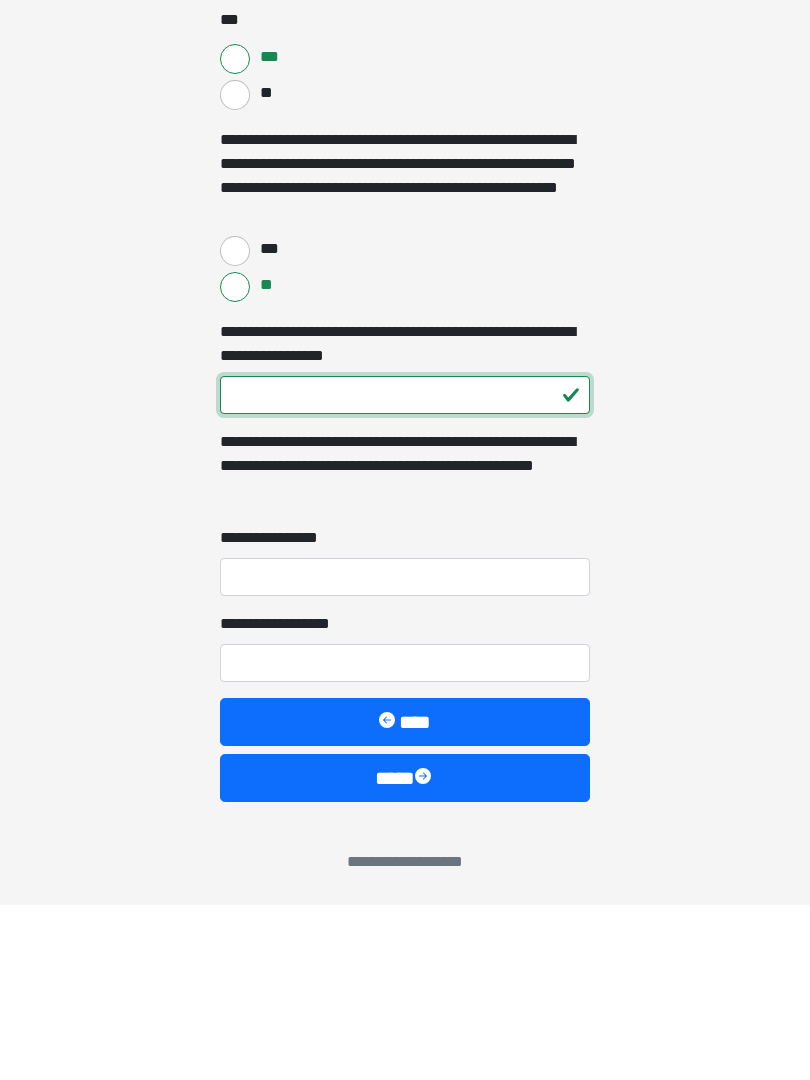 type on "***" 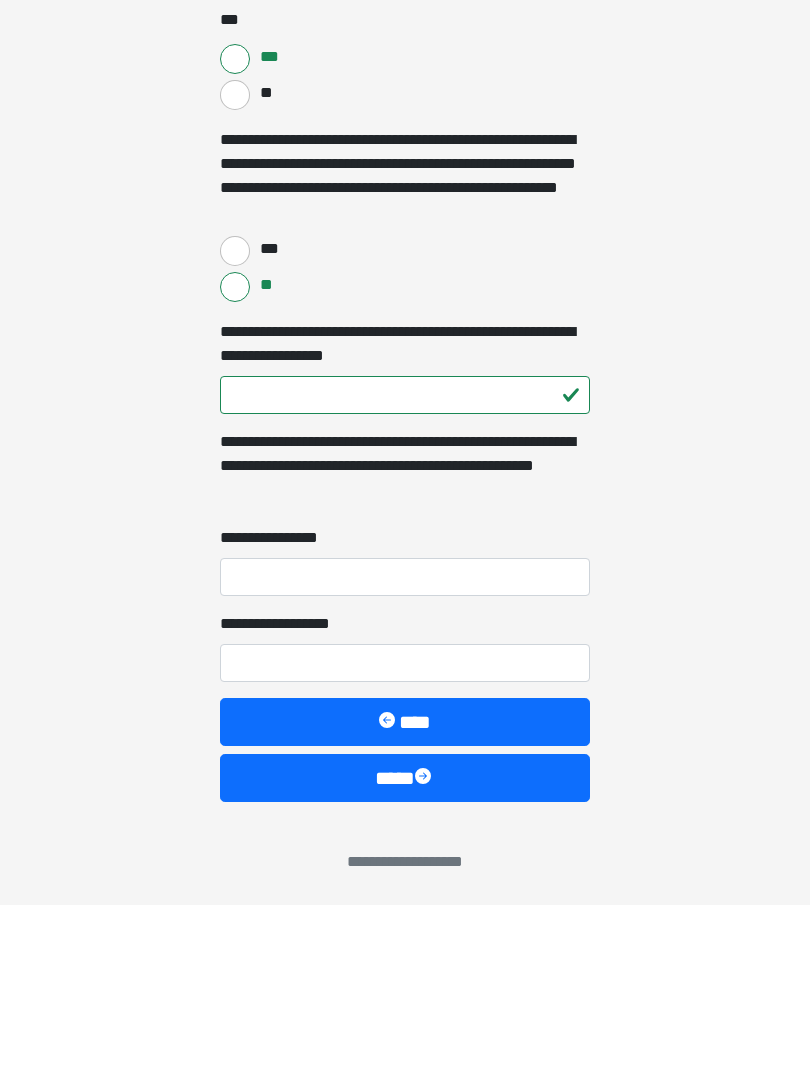 click on "**********" at bounding box center (405, 752) 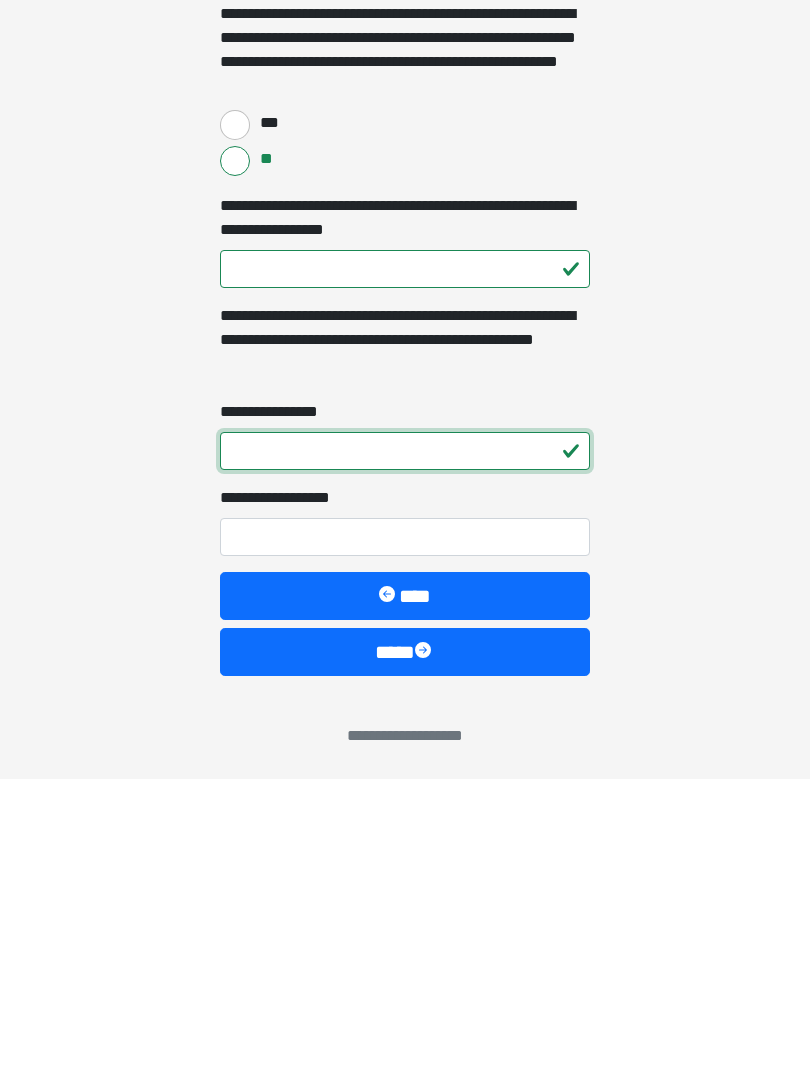 type on "*" 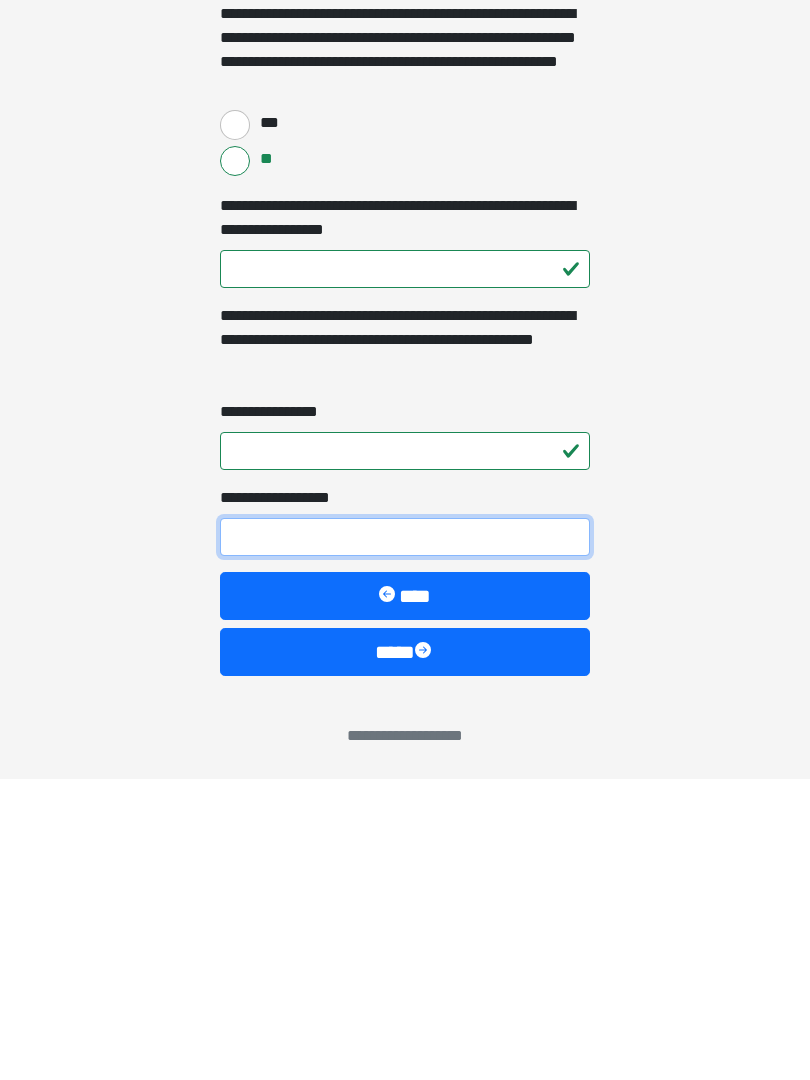 click on "**********" at bounding box center (405, 838) 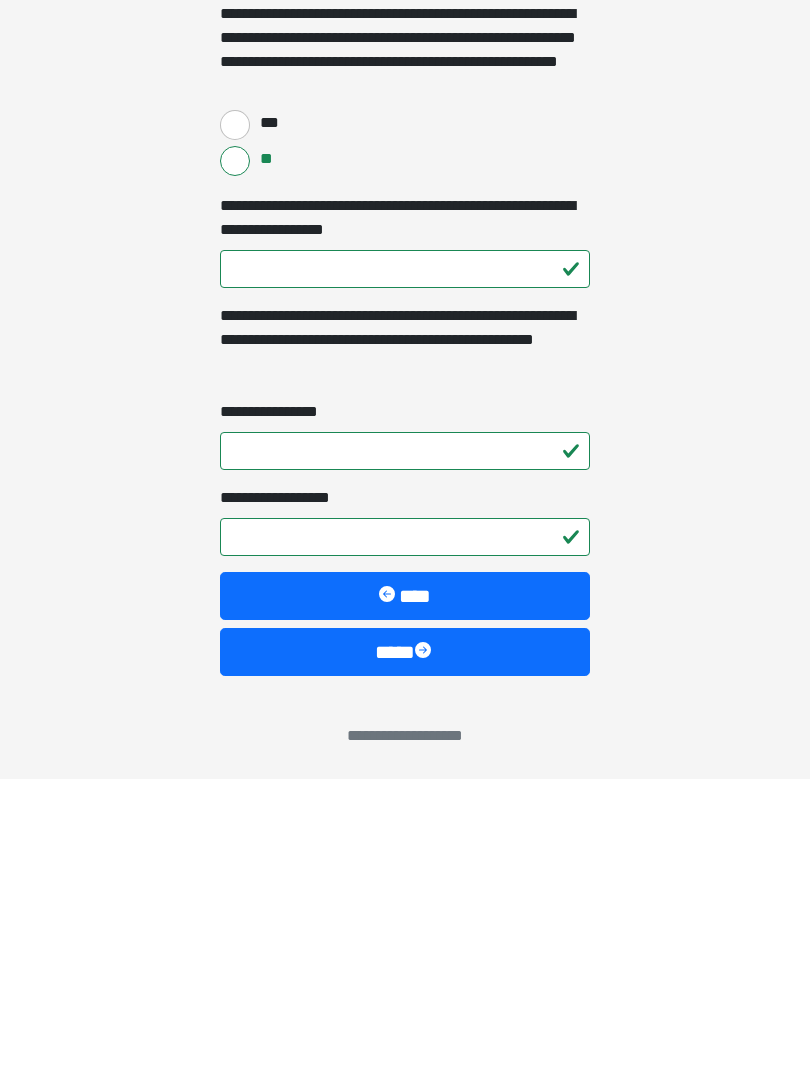 click on "****" at bounding box center (405, 953) 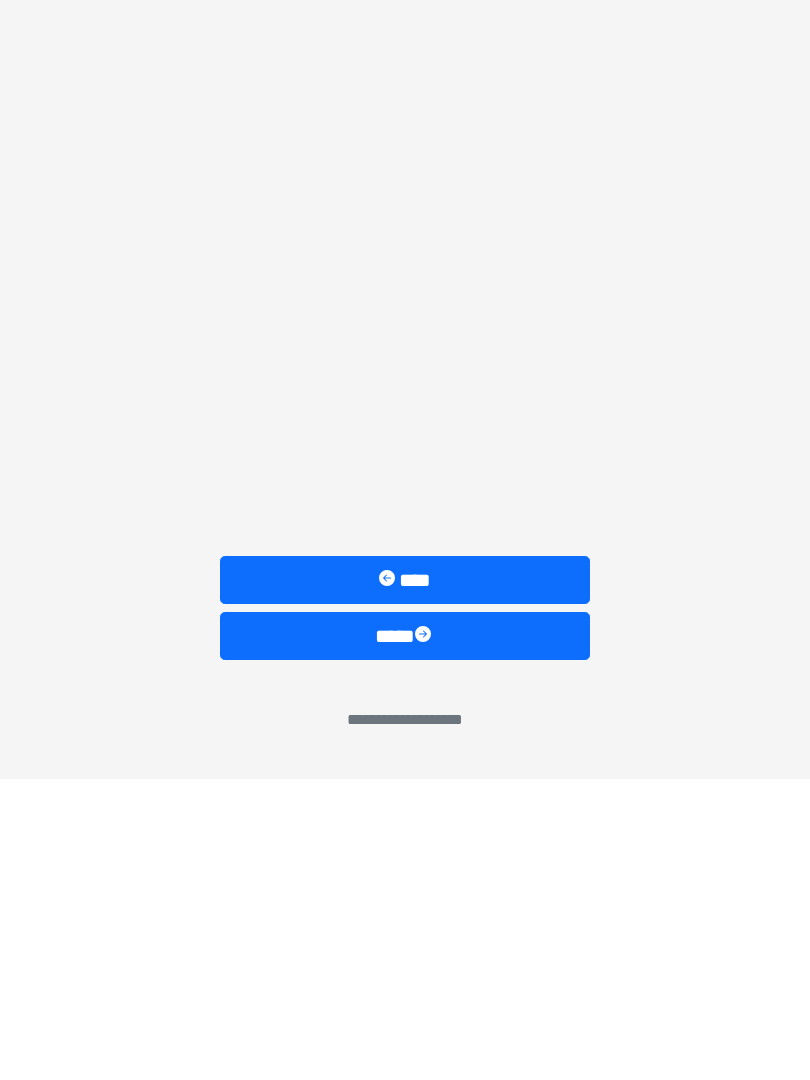 scroll, scrollTop: 0, scrollLeft: 0, axis: both 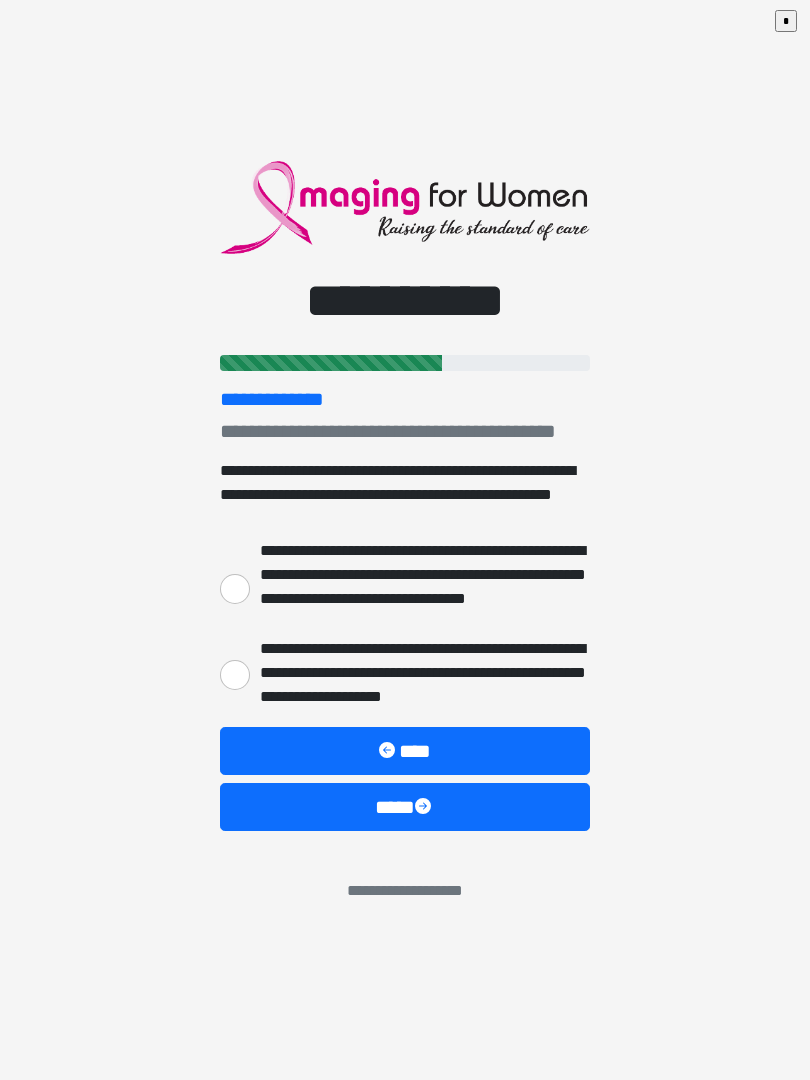 click on "**********" at bounding box center [235, 675] 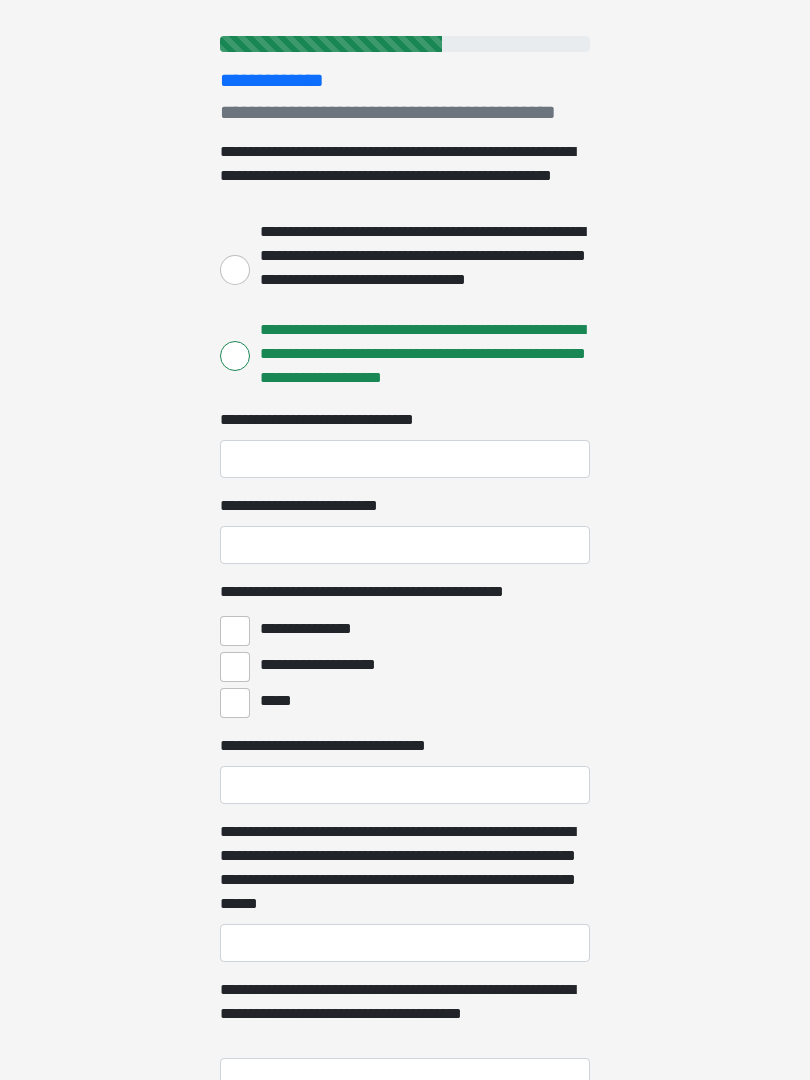 scroll, scrollTop: 216, scrollLeft: 0, axis: vertical 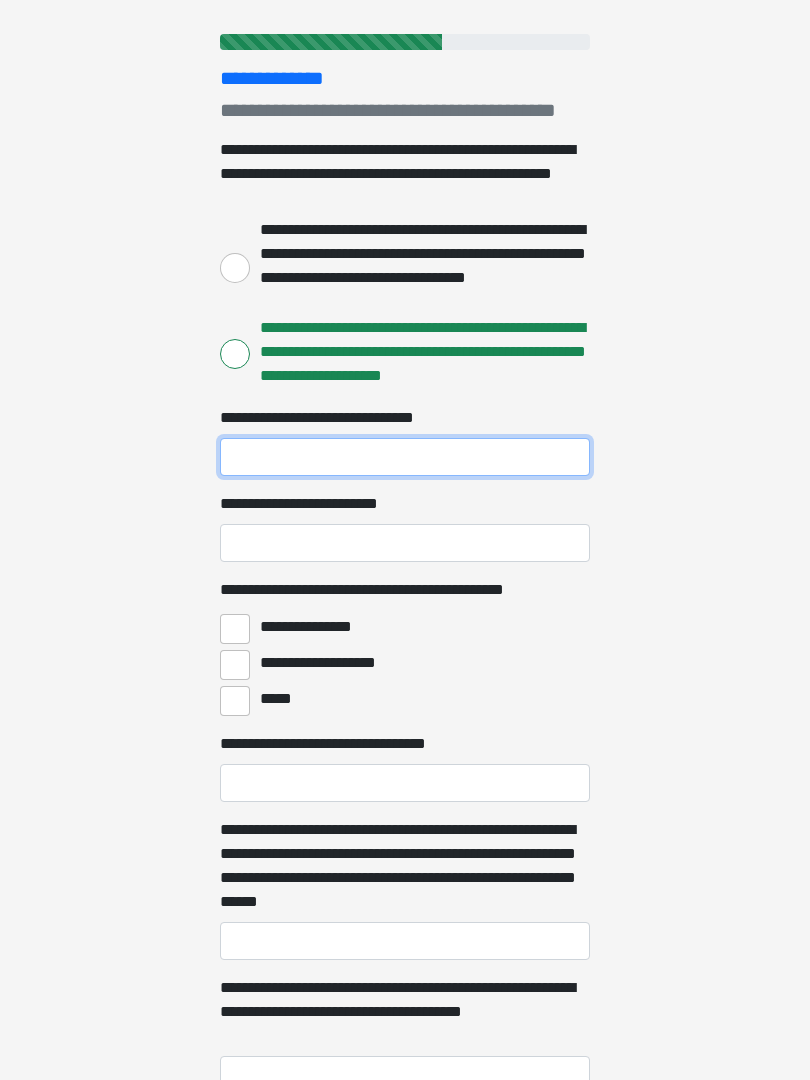 click on "**********" at bounding box center [405, 457] 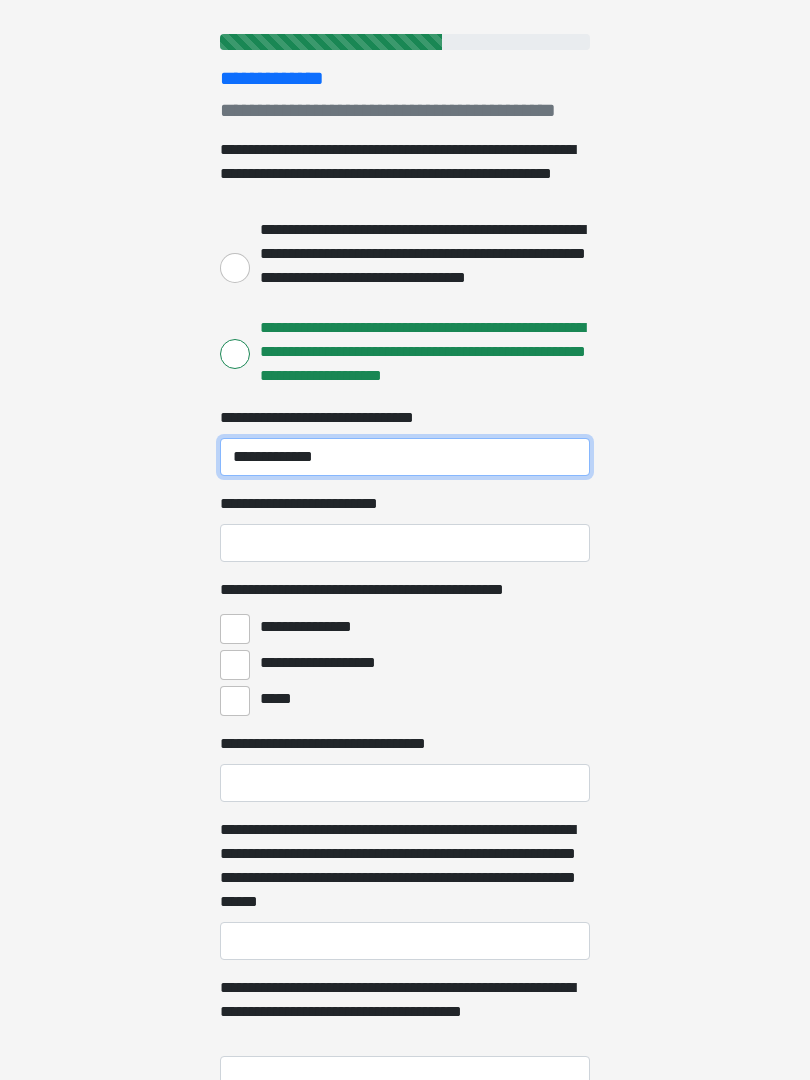 type on "**********" 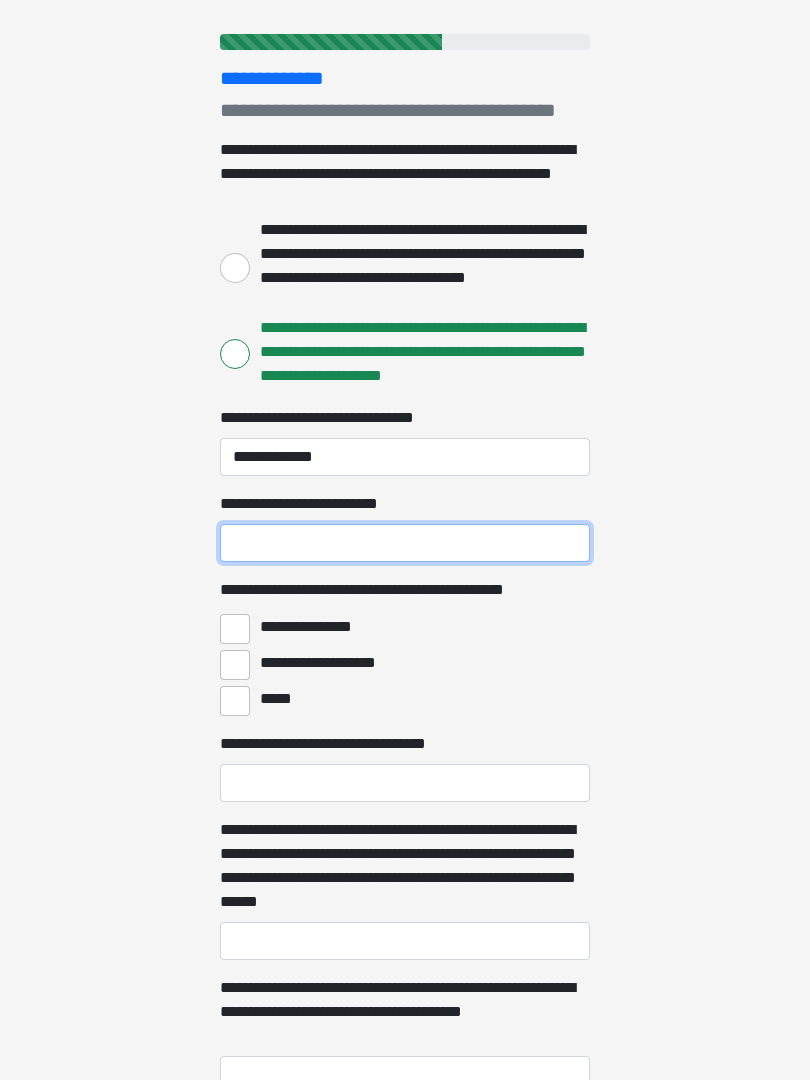 click on "**********" at bounding box center (405, 543) 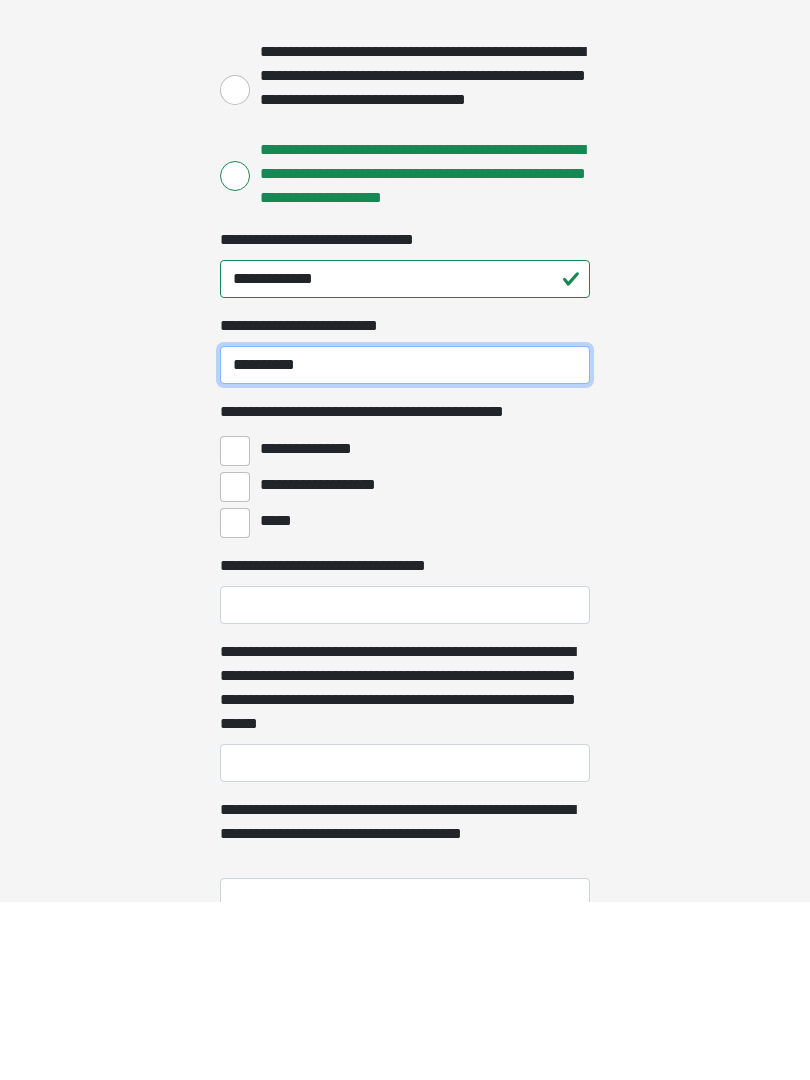 type on "**********" 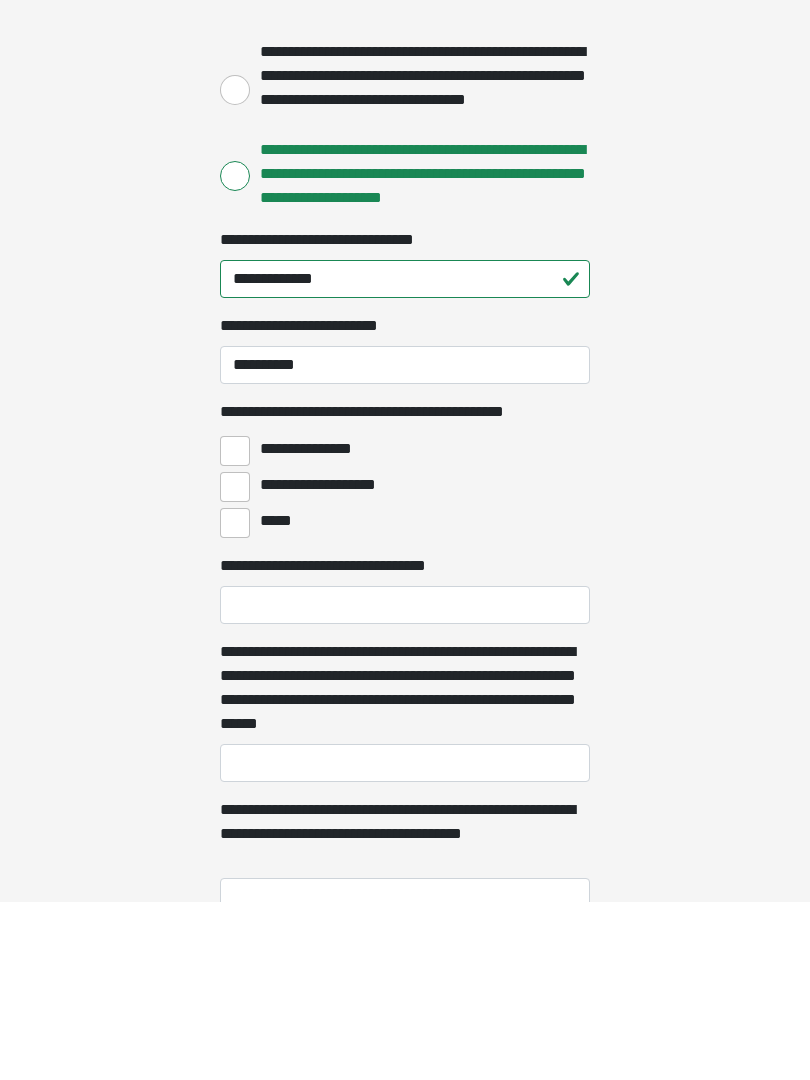 click on "**********" at bounding box center (235, 629) 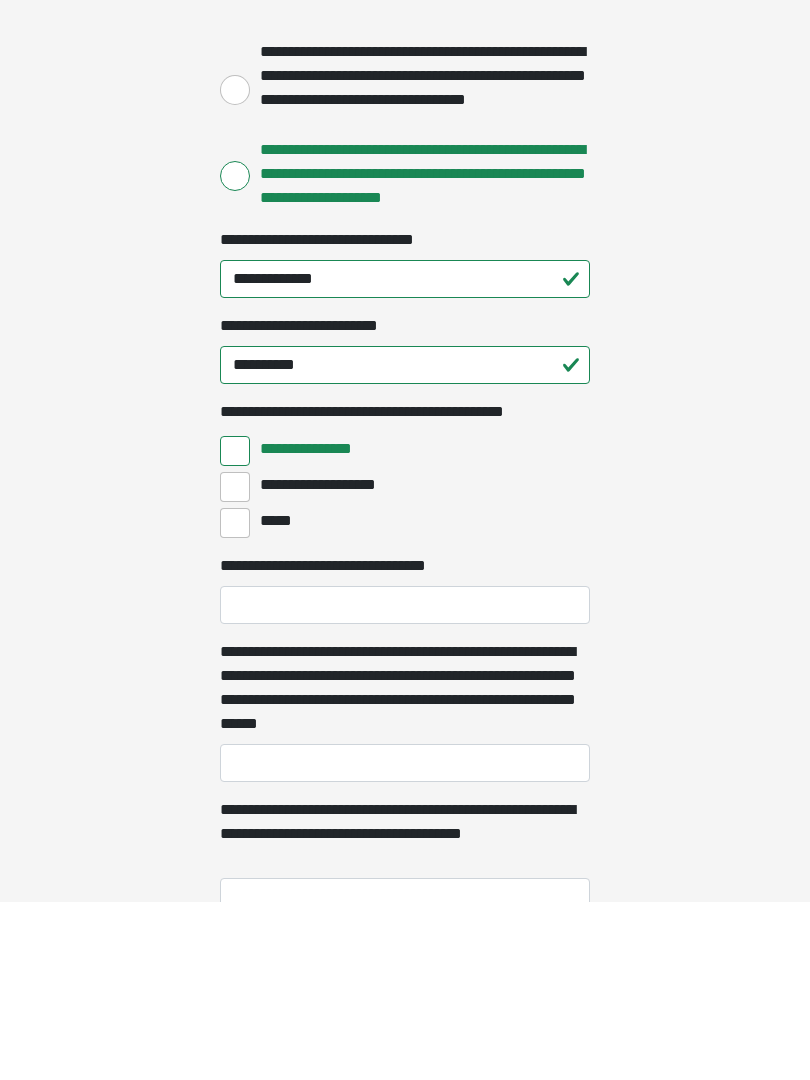 scroll, scrollTop: 394, scrollLeft: 0, axis: vertical 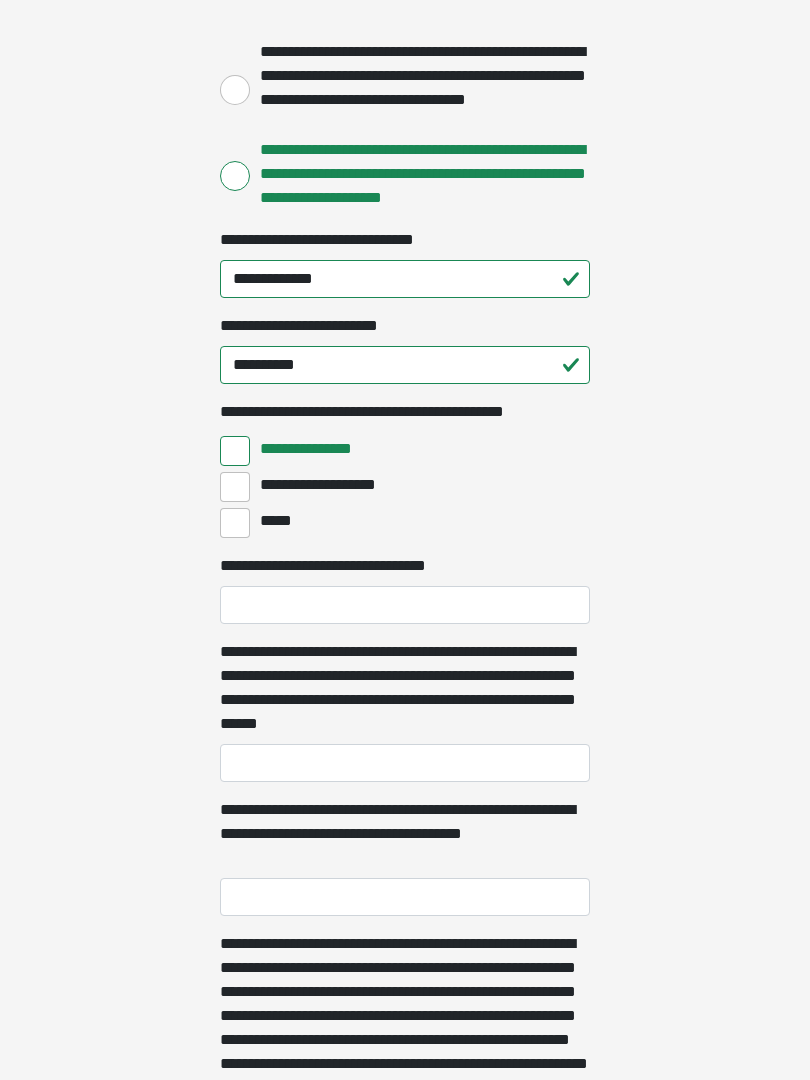 click on "**********" at bounding box center (235, 487) 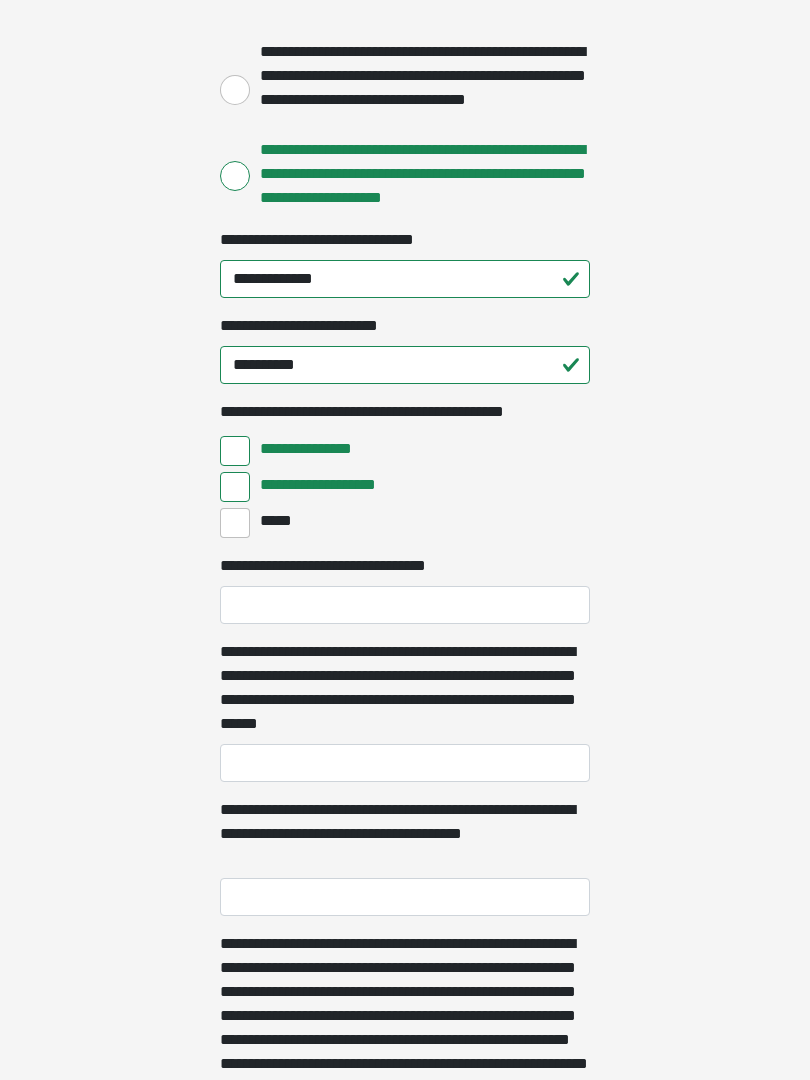 click on "*****" at bounding box center [235, 523] 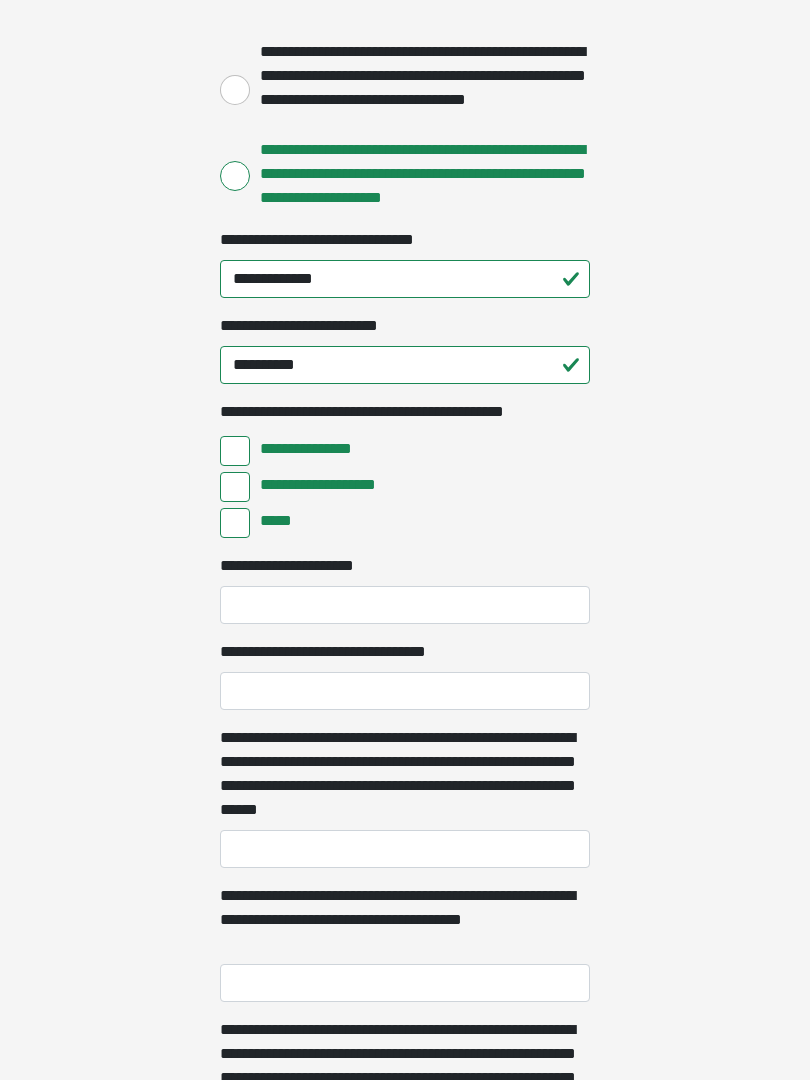 click on "*****" at bounding box center [235, 523] 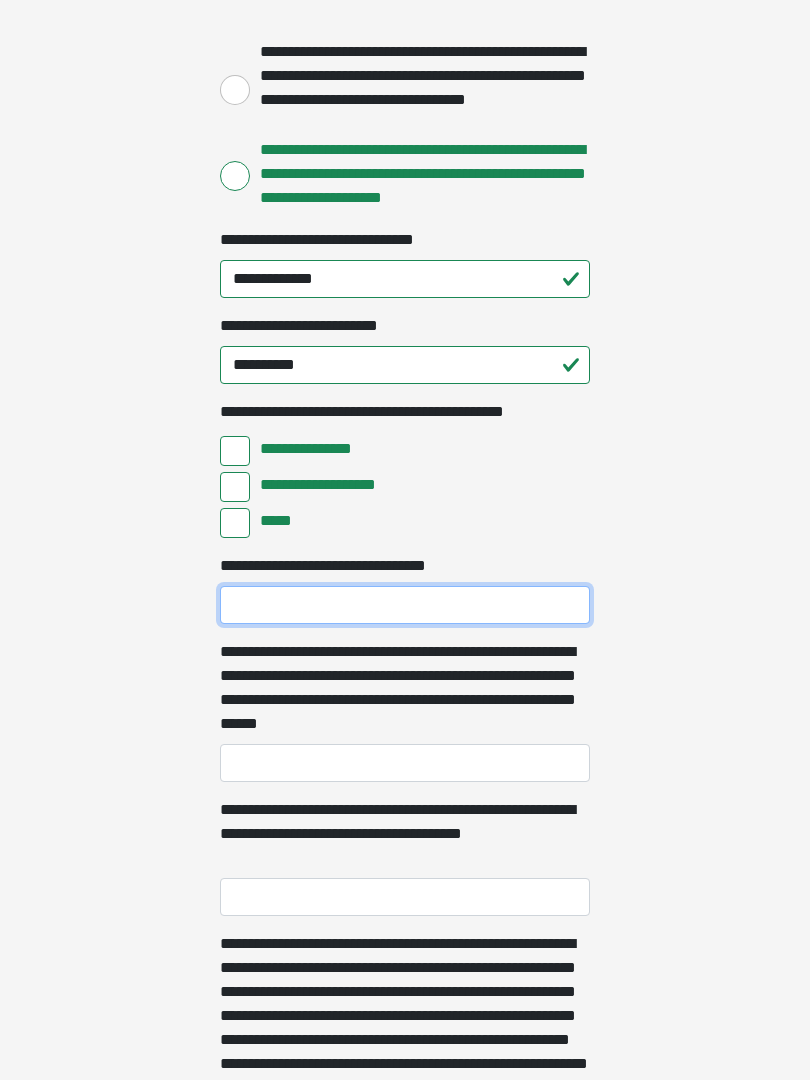 click on "**********" at bounding box center (405, 605) 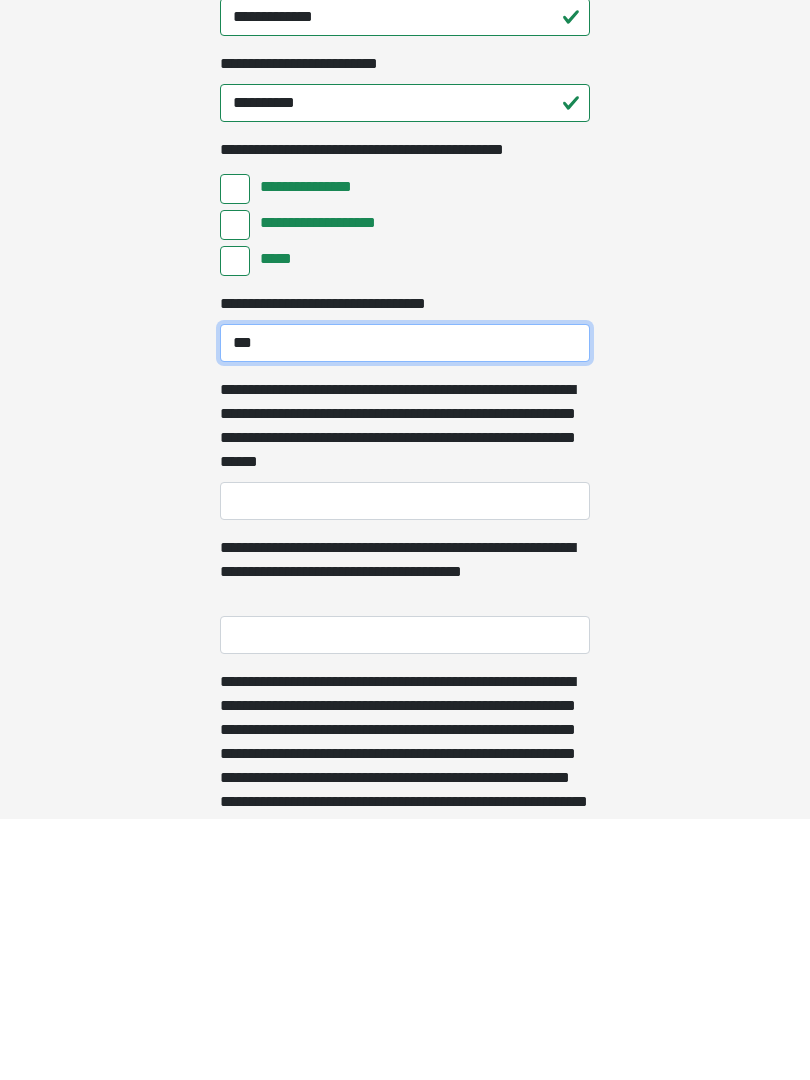 type on "***" 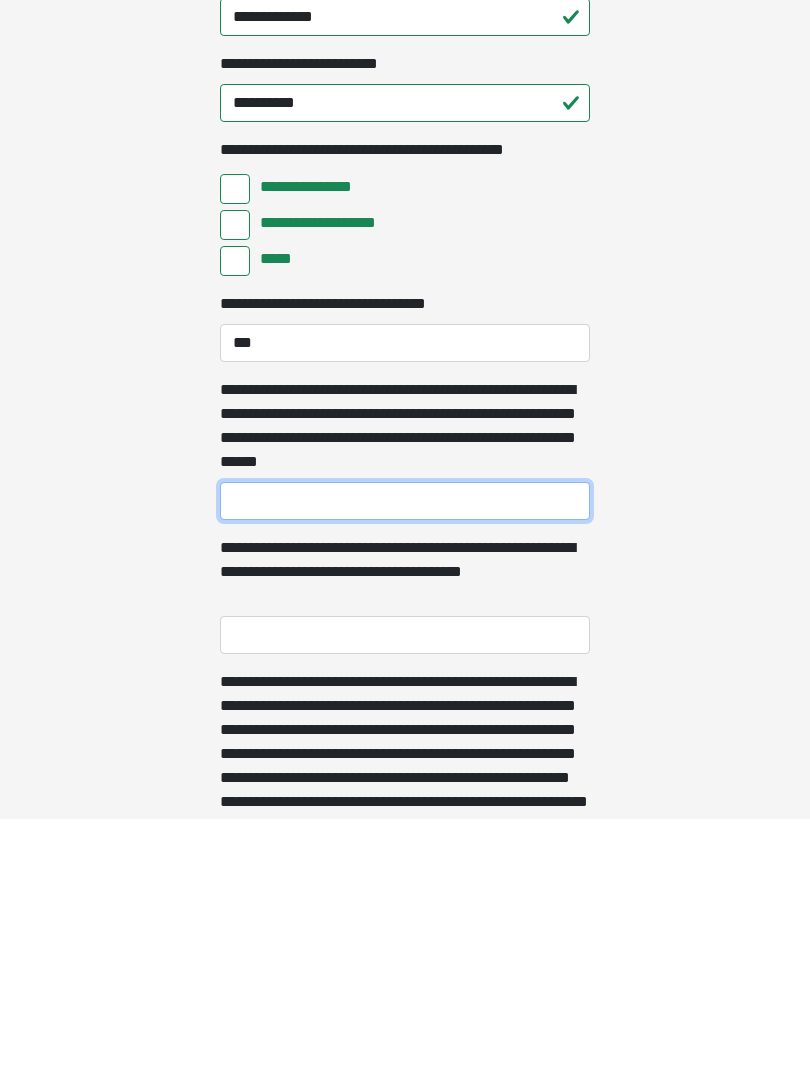 click on "**********" at bounding box center (405, 763) 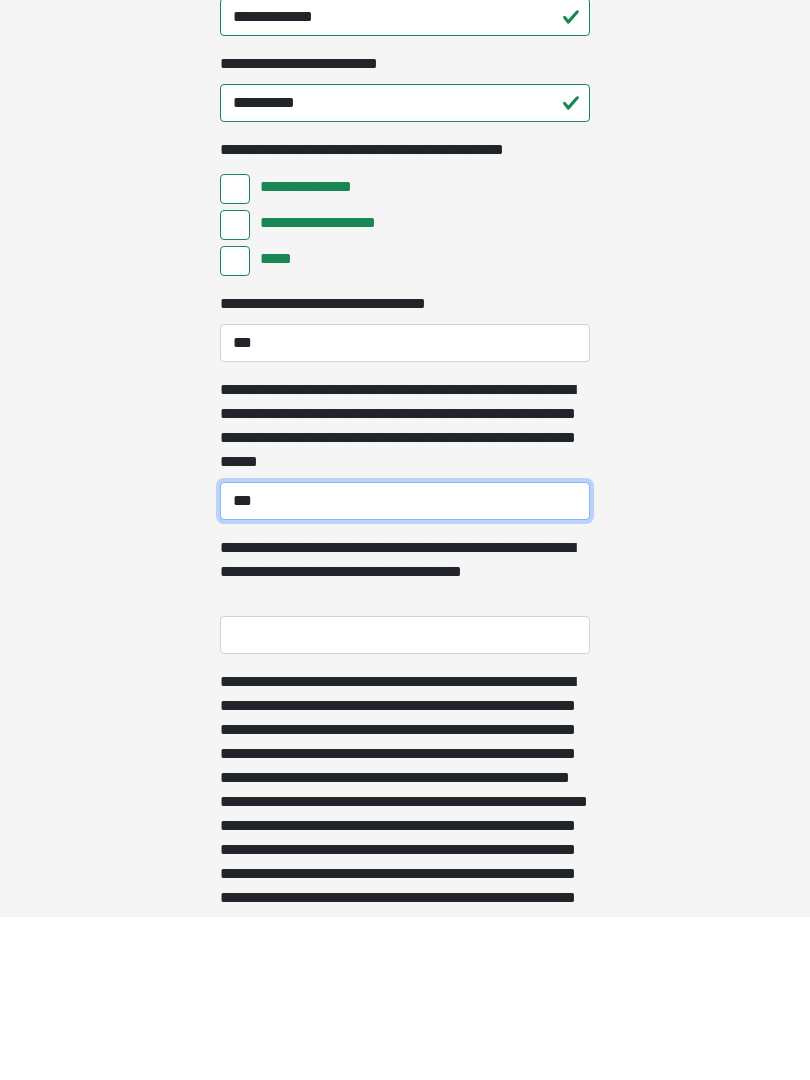 scroll, scrollTop: 494, scrollLeft: 0, axis: vertical 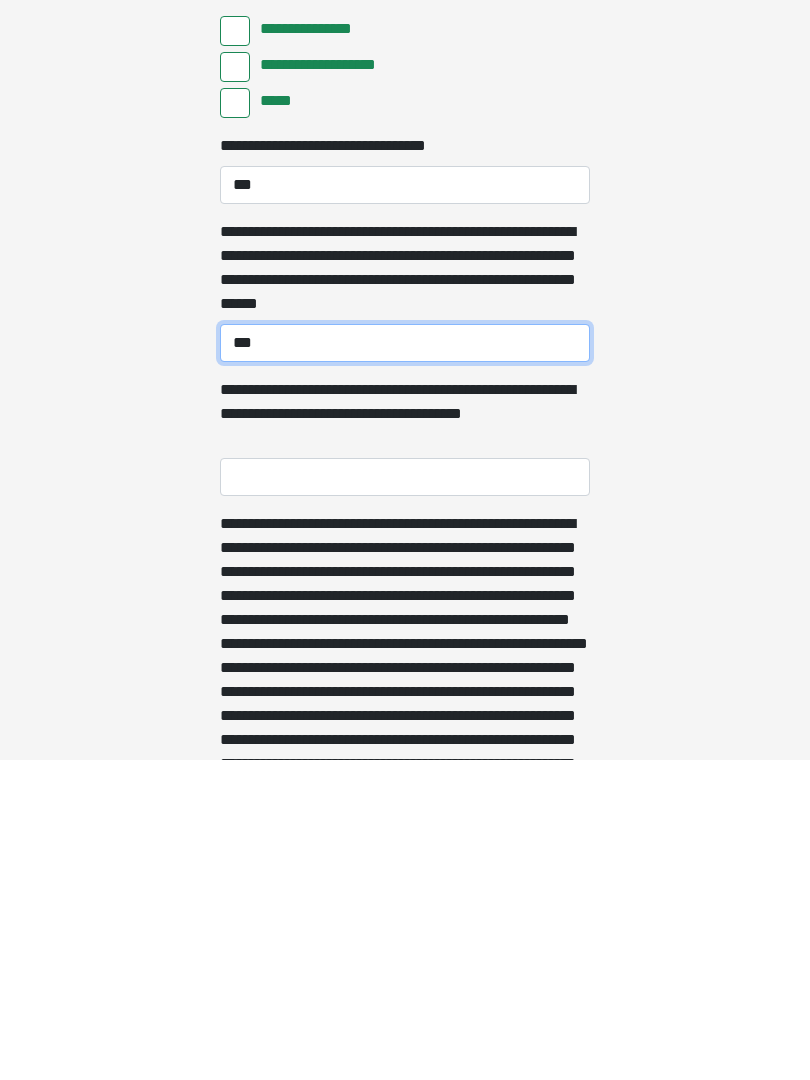 type on "***" 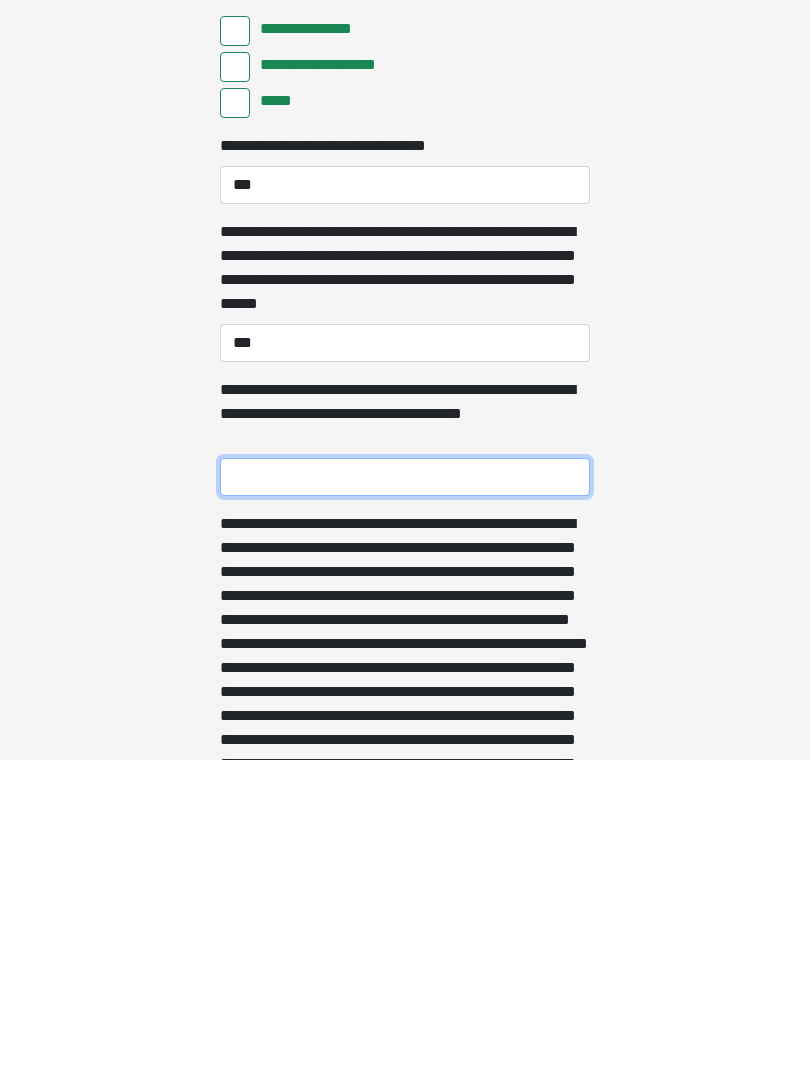 click on "**********" at bounding box center [405, 797] 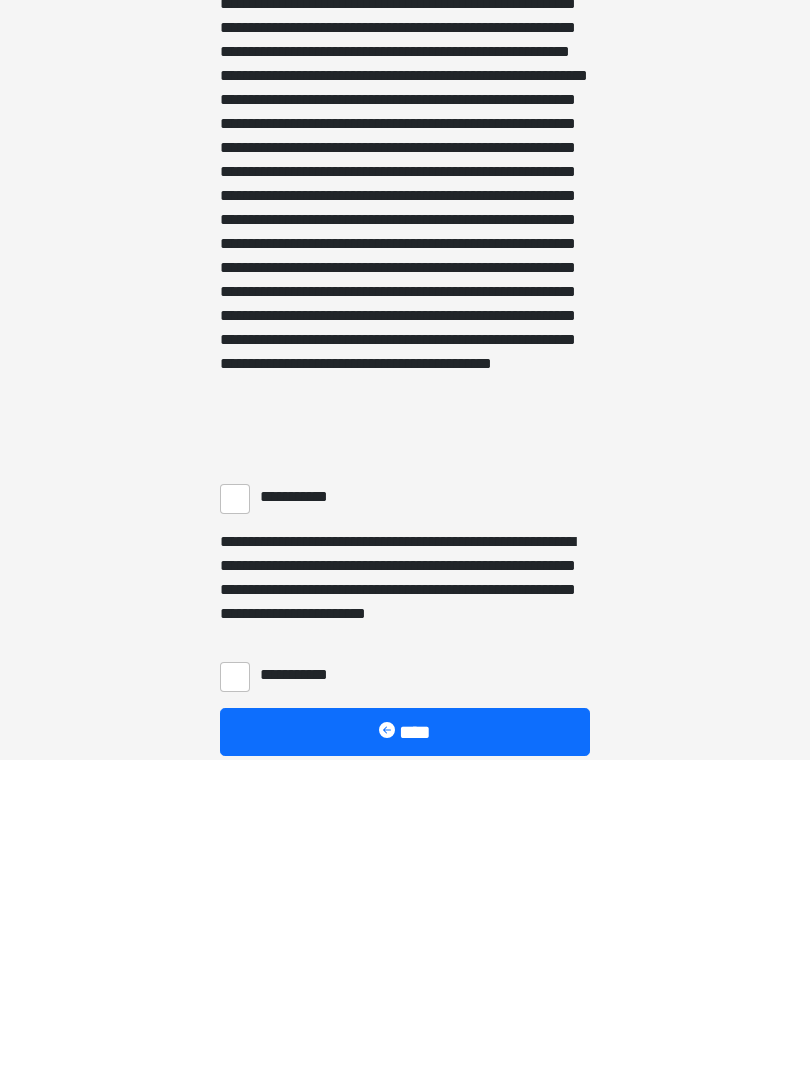 type on "***" 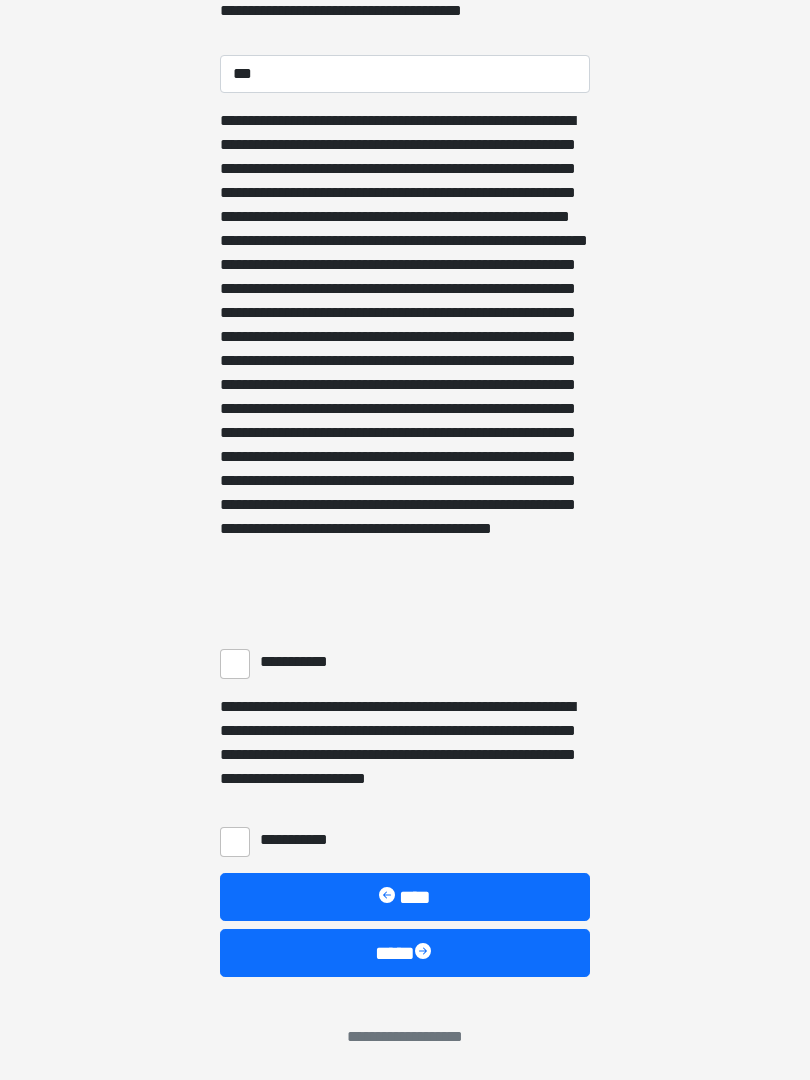 click on "**********" at bounding box center (235, 664) 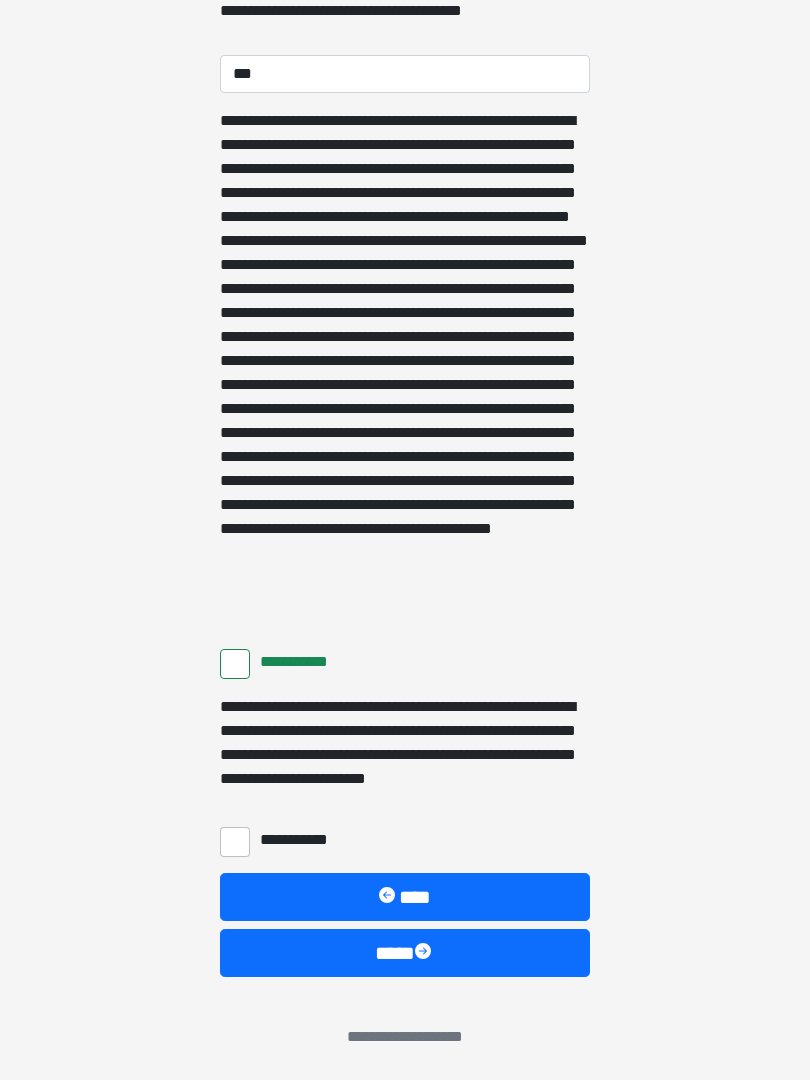 click on "**********" at bounding box center [235, 842] 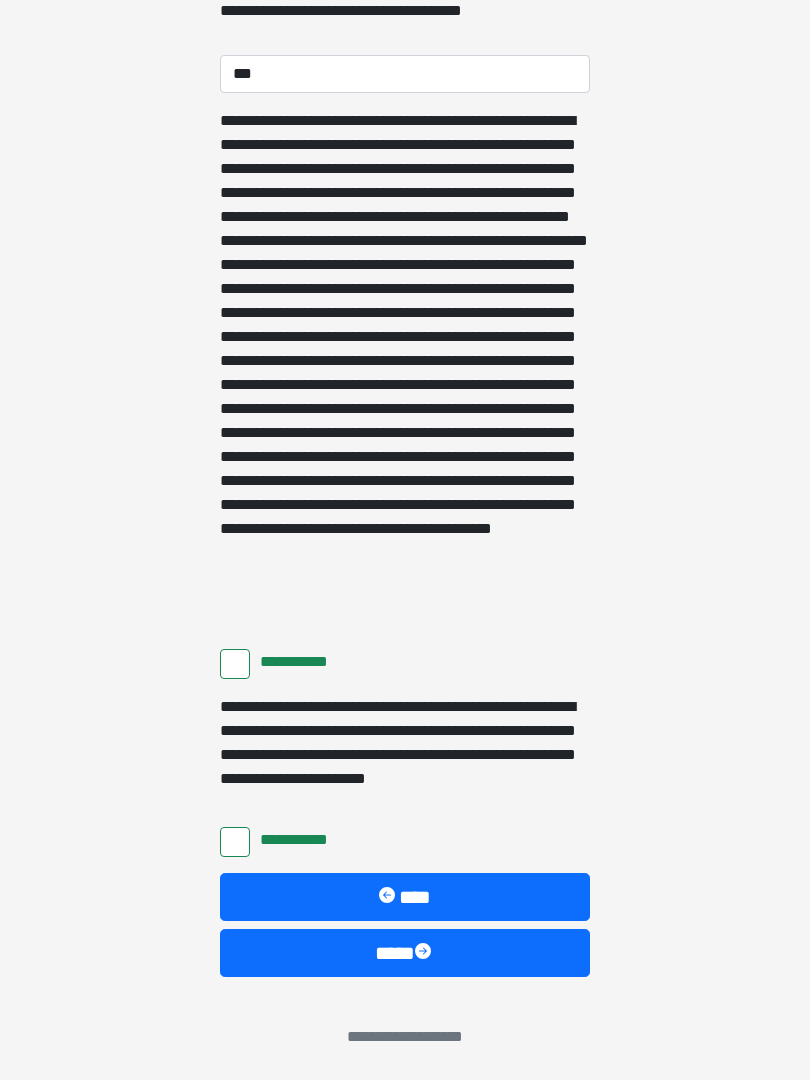 click on "****" at bounding box center [405, 953] 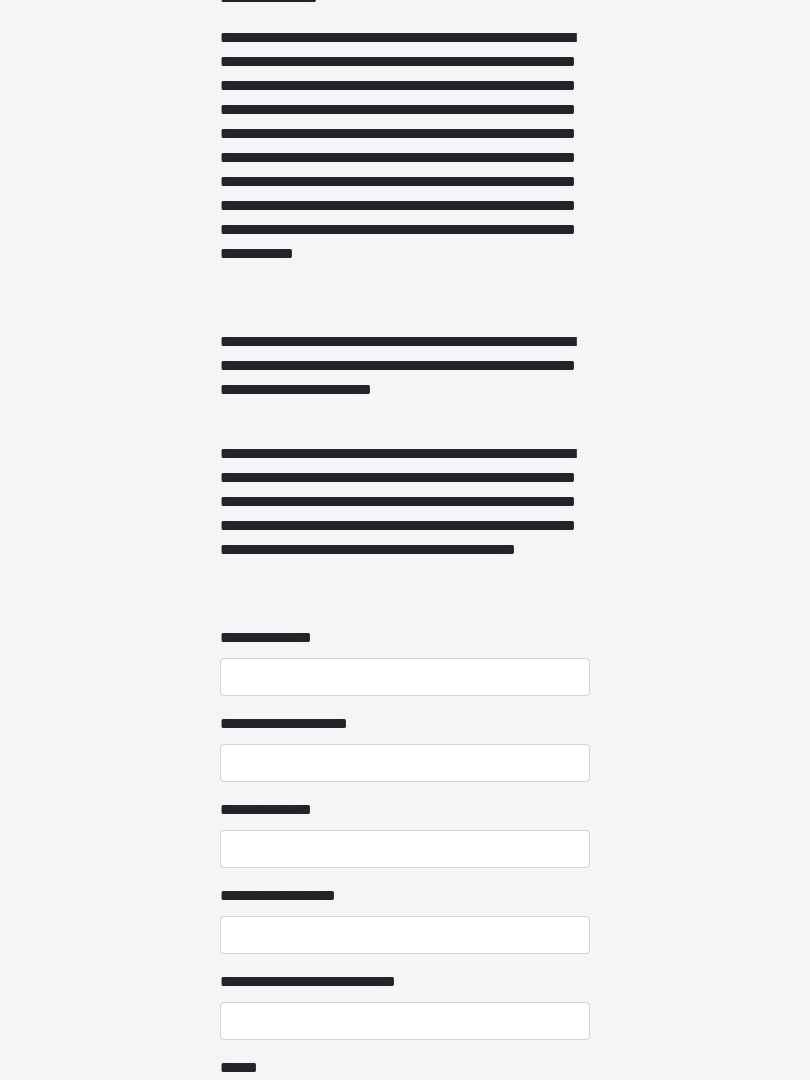 scroll, scrollTop: 1109, scrollLeft: 0, axis: vertical 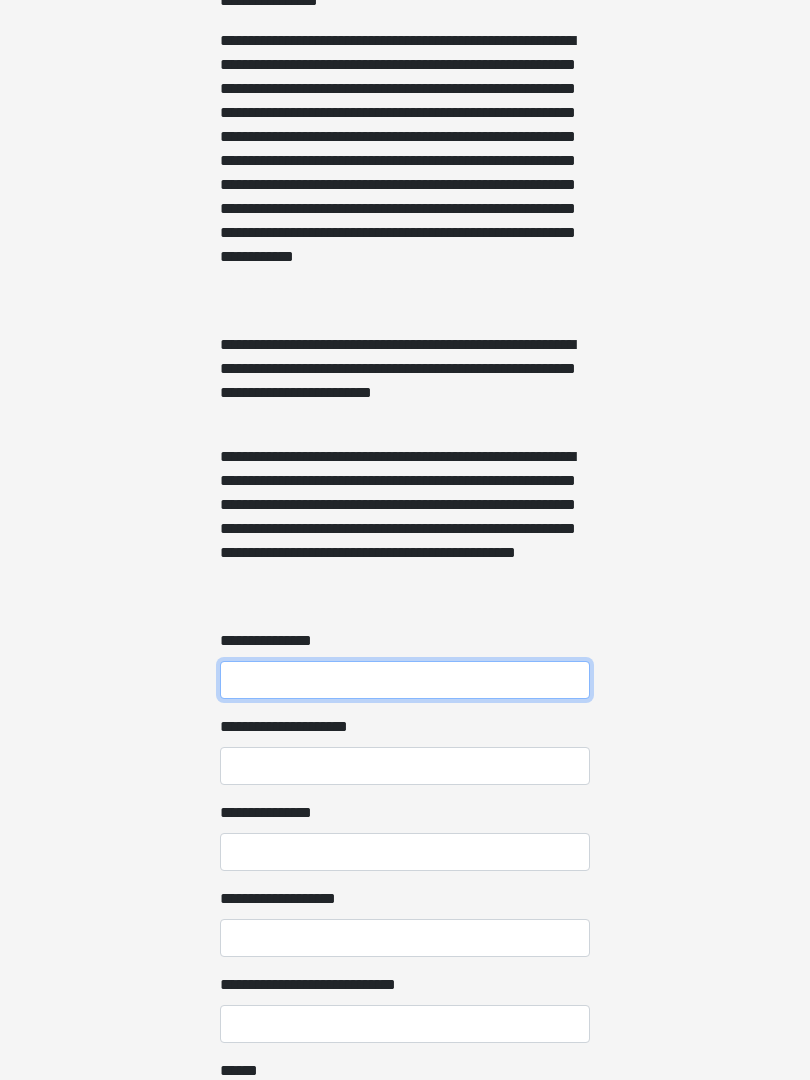 click on "**********" at bounding box center (405, 680) 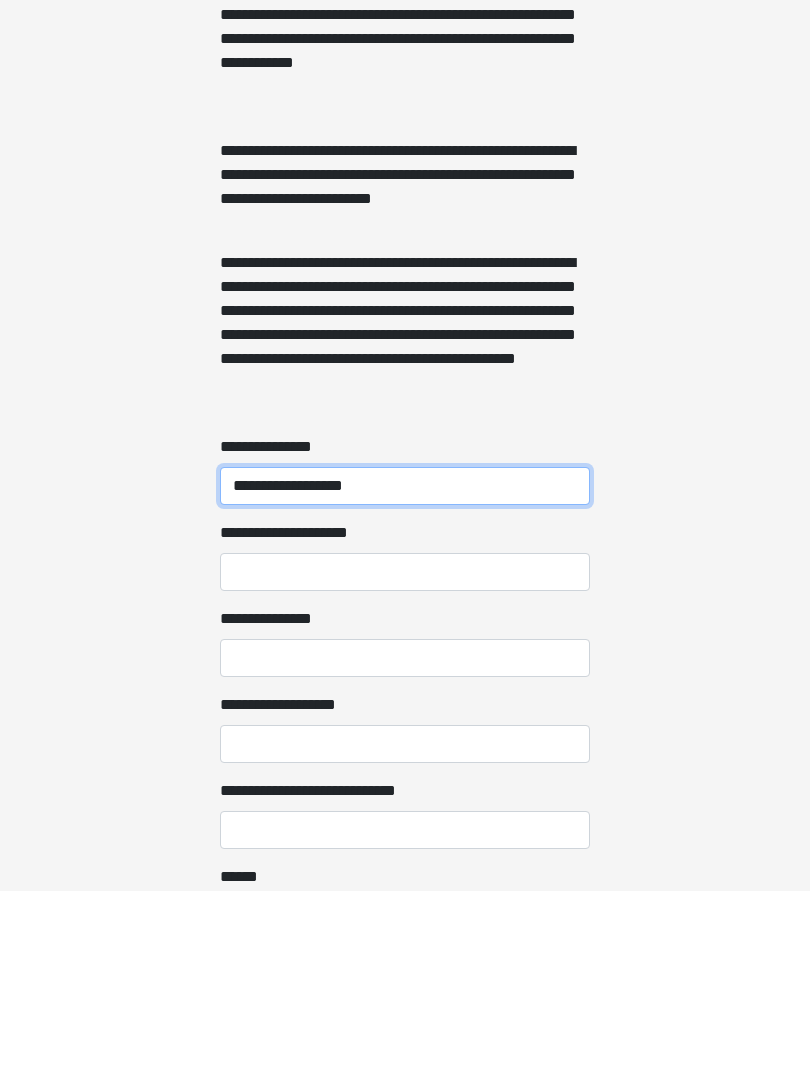 scroll, scrollTop: 1134, scrollLeft: 0, axis: vertical 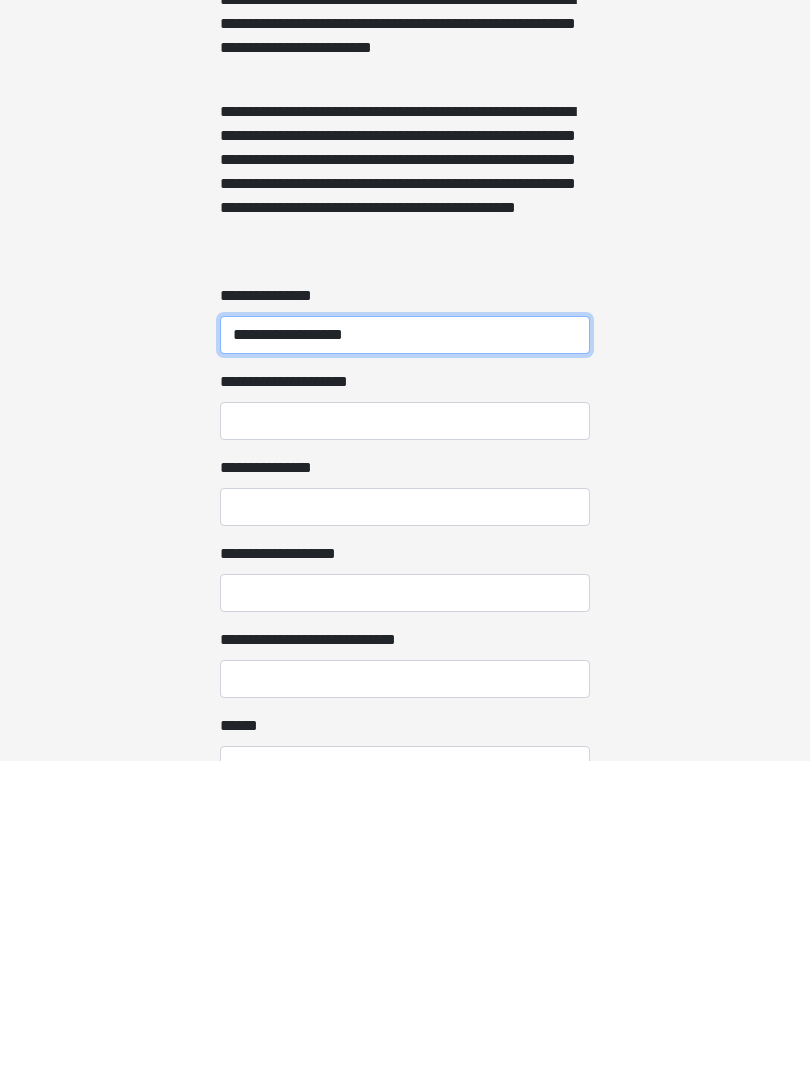 type on "**********" 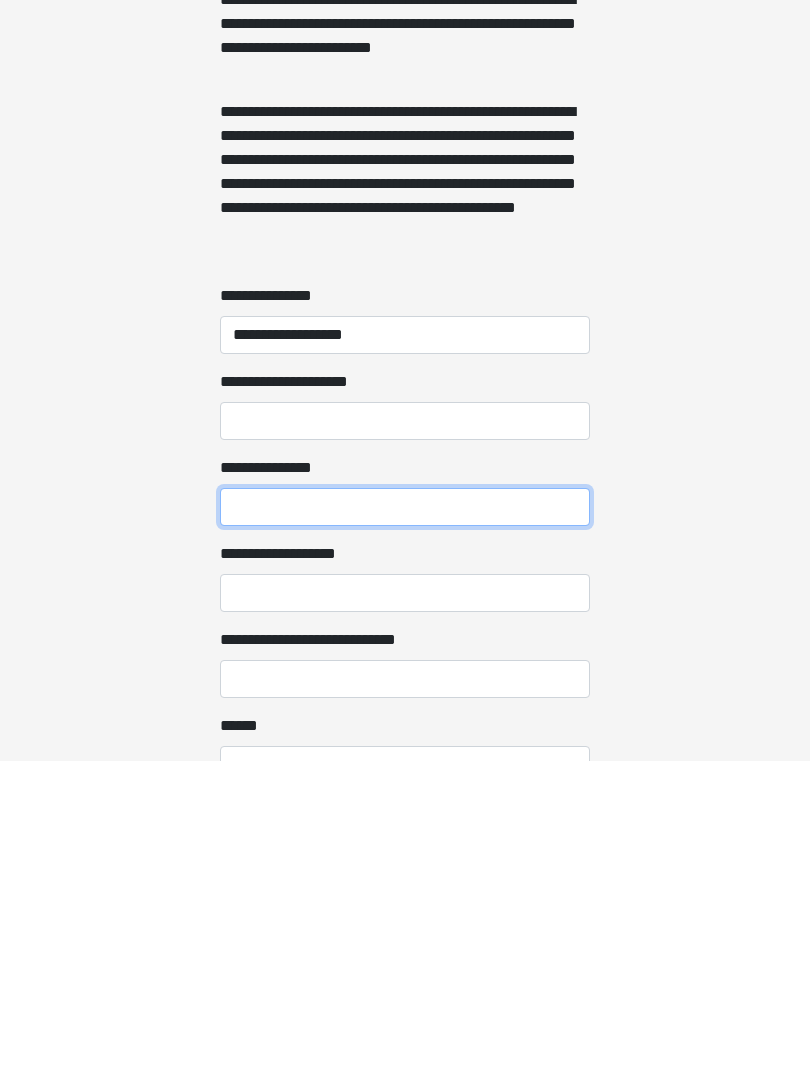 click on "**********" at bounding box center [405, 827] 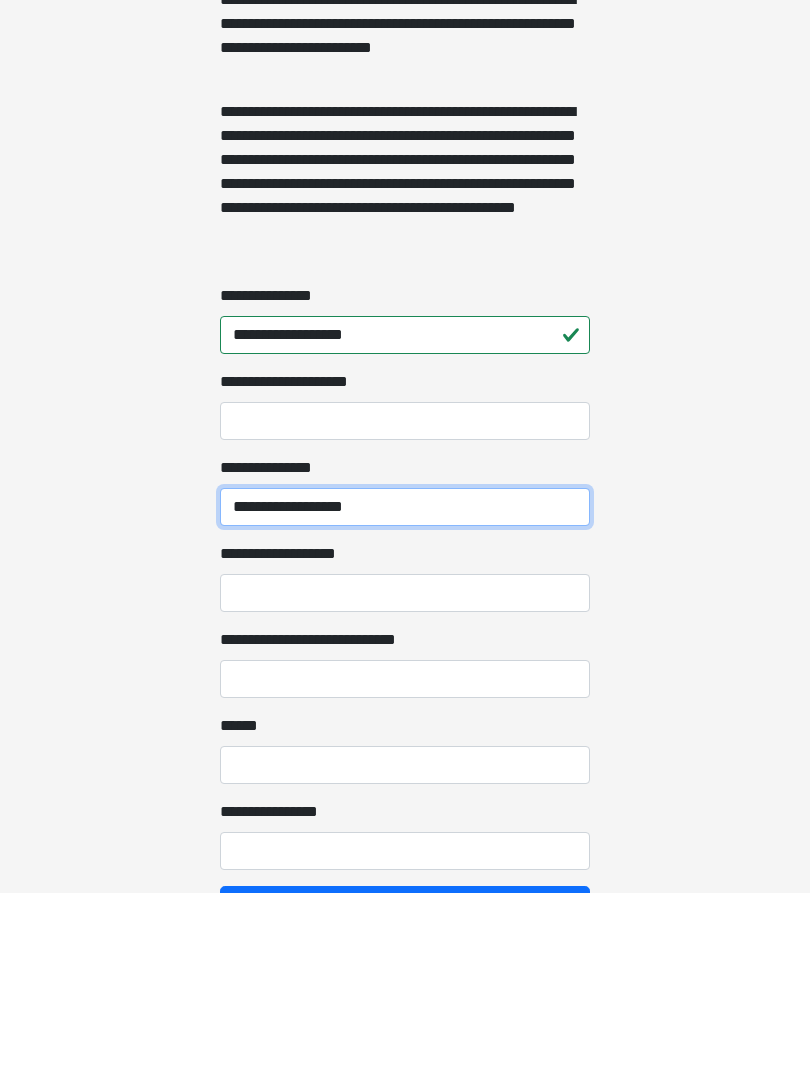scroll, scrollTop: 1278, scrollLeft: 0, axis: vertical 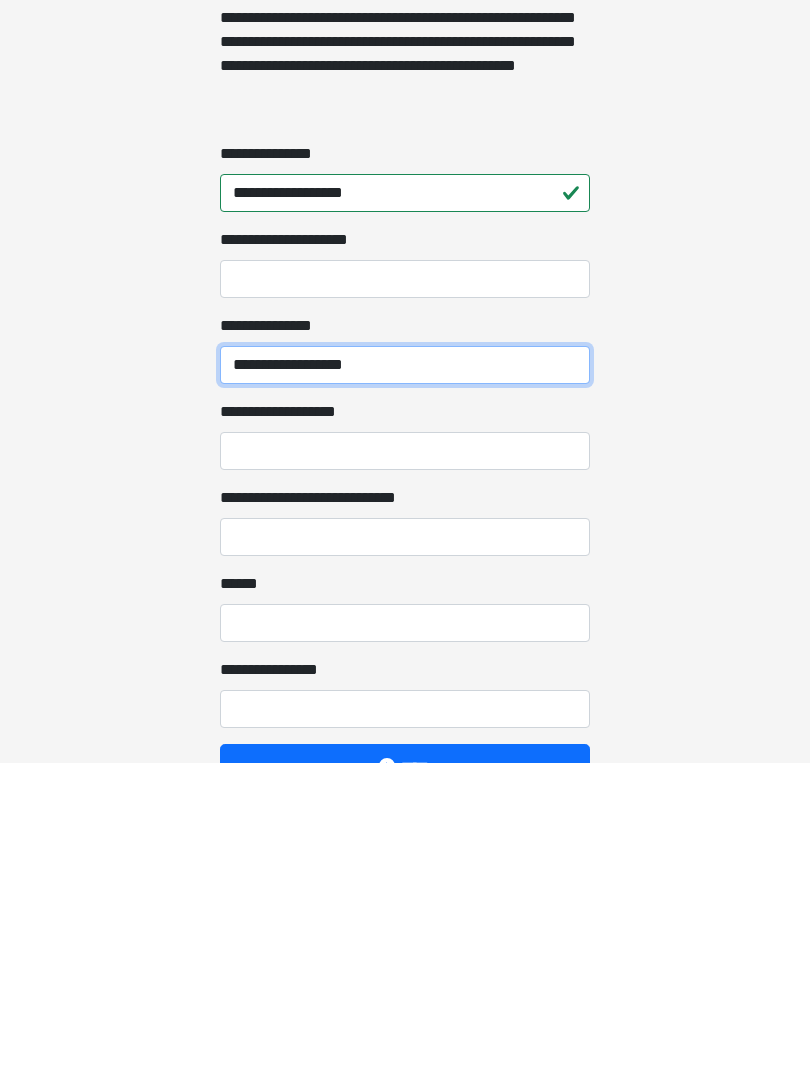 type on "**********" 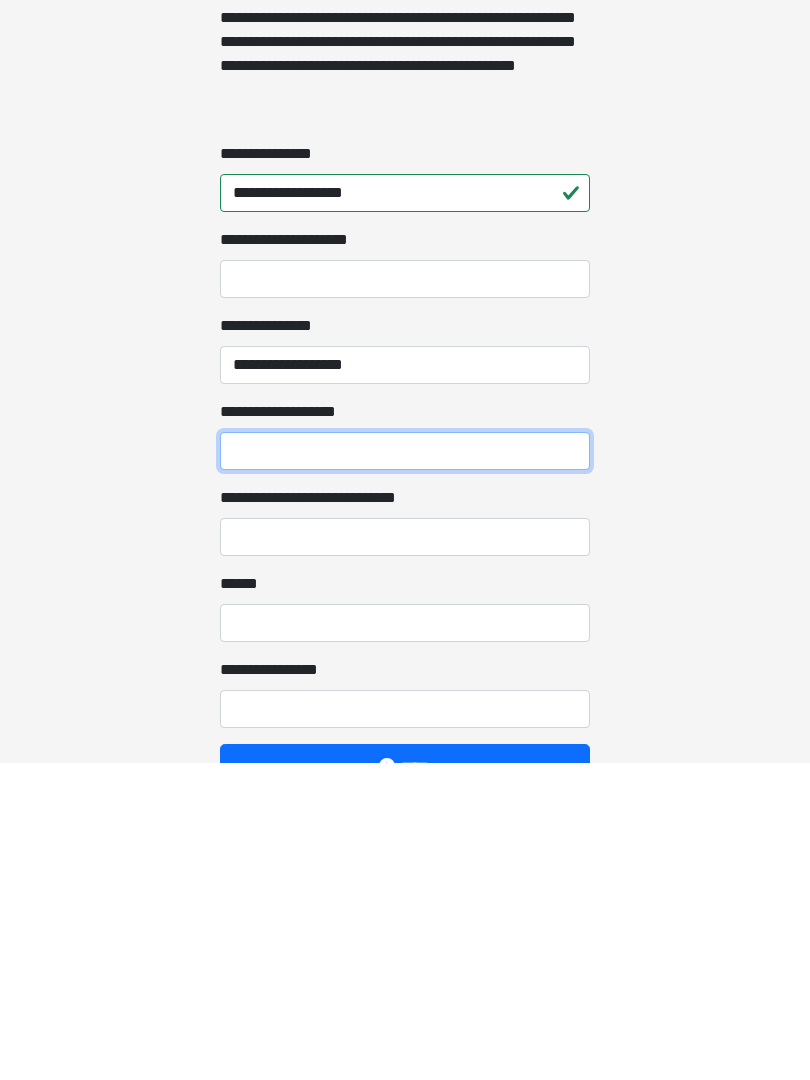 click on "**********" at bounding box center [405, 769] 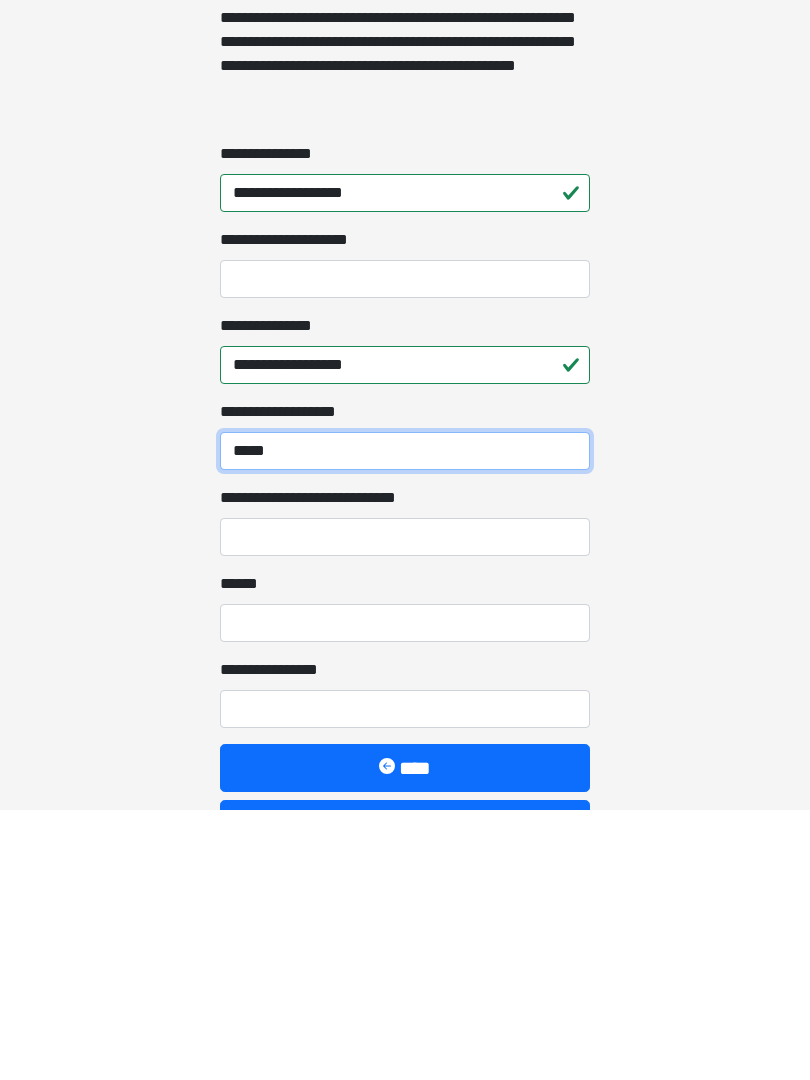 scroll, scrollTop: 1343, scrollLeft: 0, axis: vertical 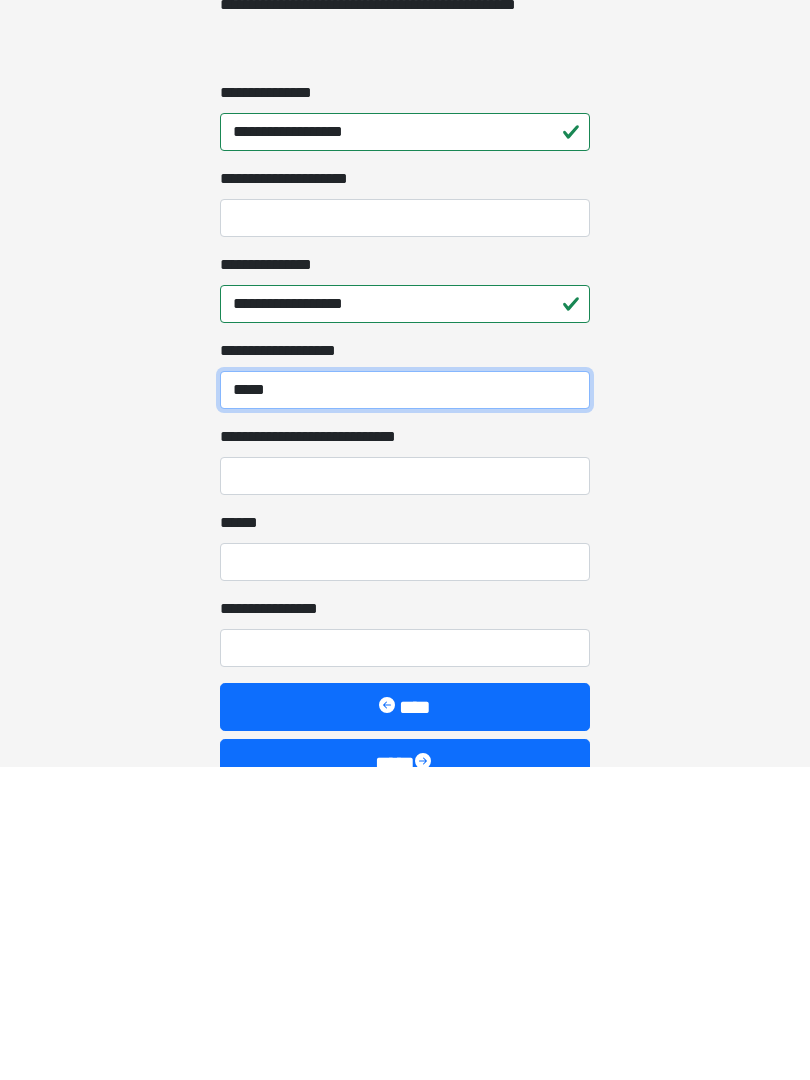 type on "*****" 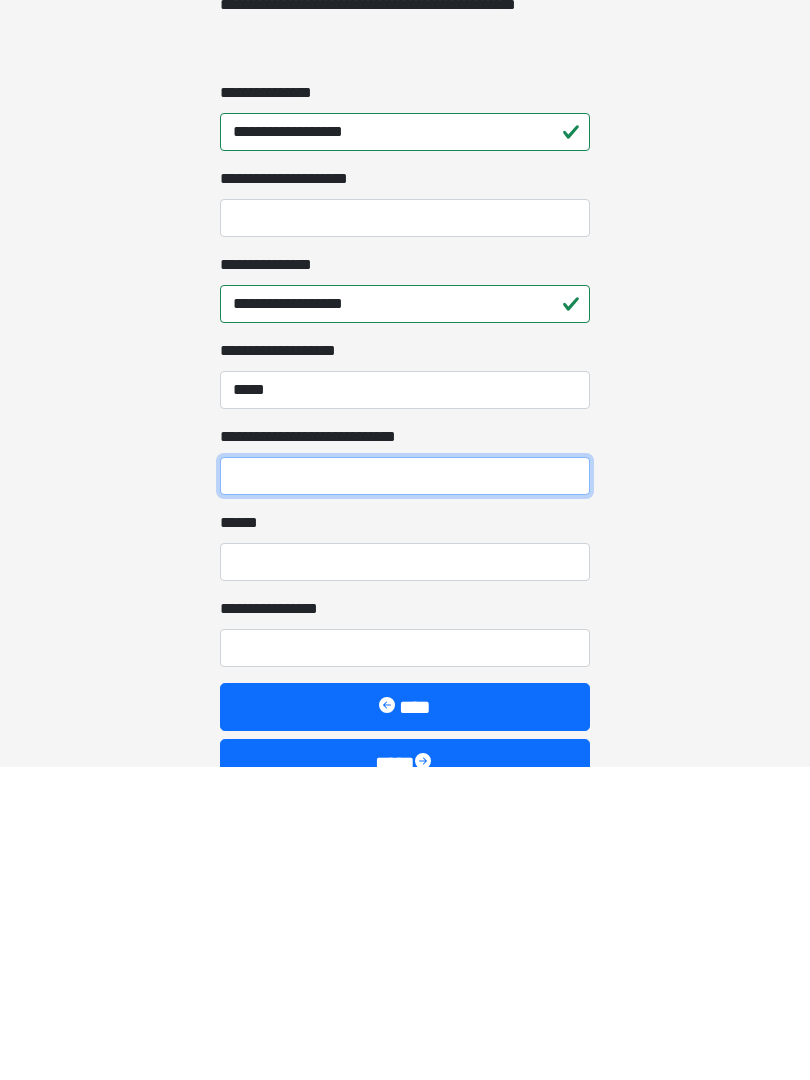 click on "**********" at bounding box center (405, 790) 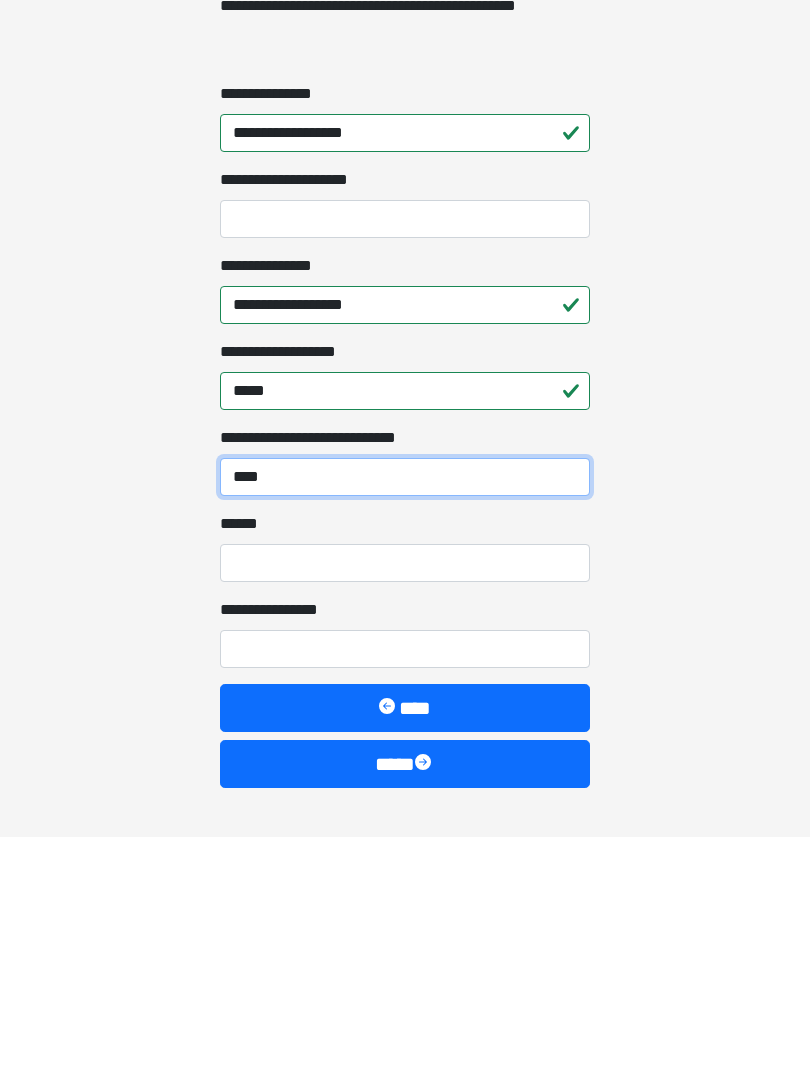 scroll, scrollTop: 1413, scrollLeft: 0, axis: vertical 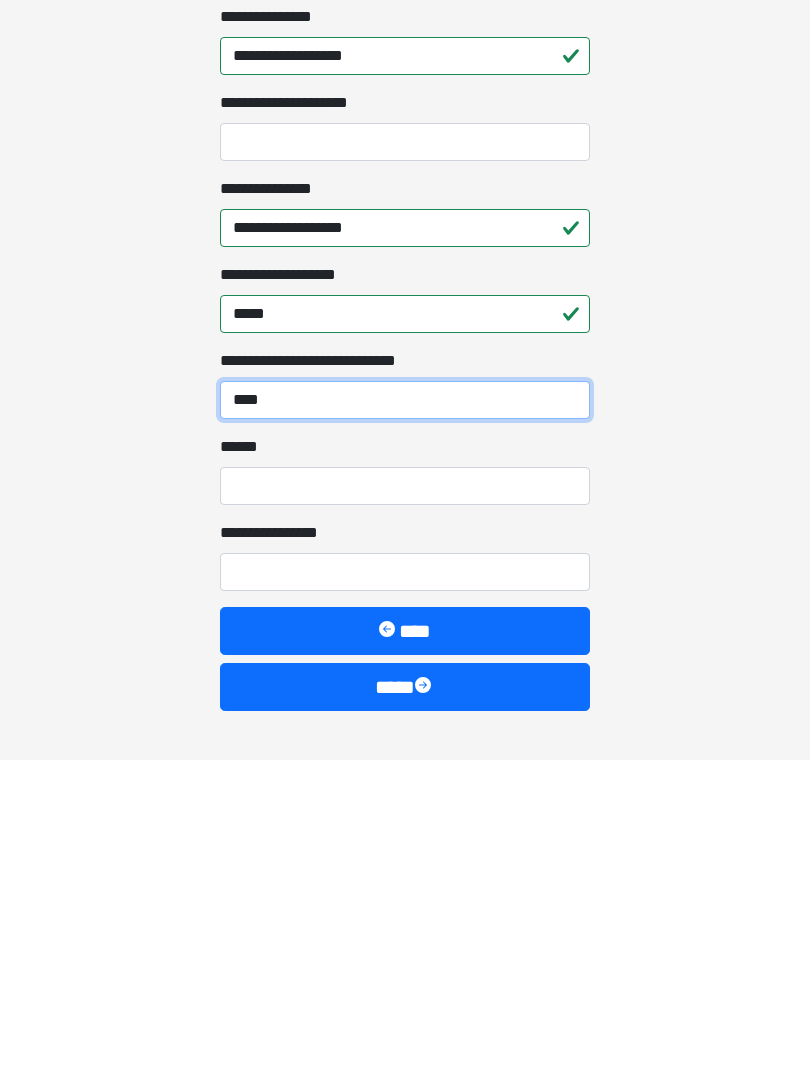 type on "****" 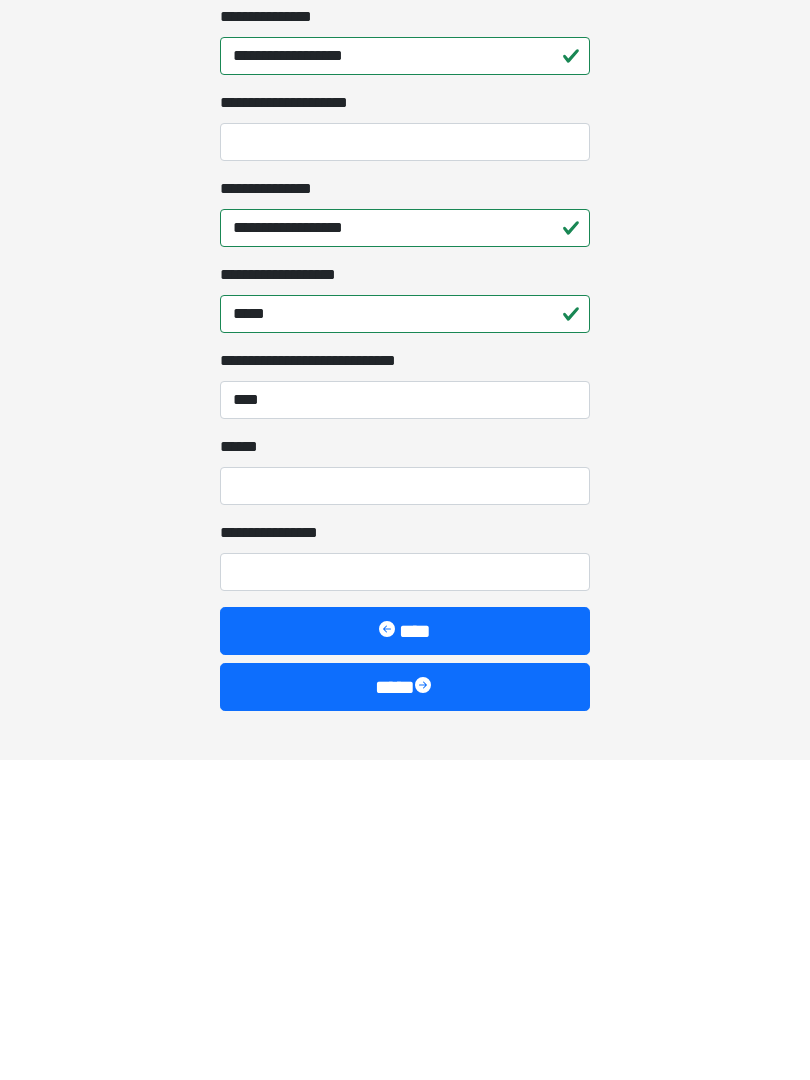 click on "**** *" at bounding box center (405, 806) 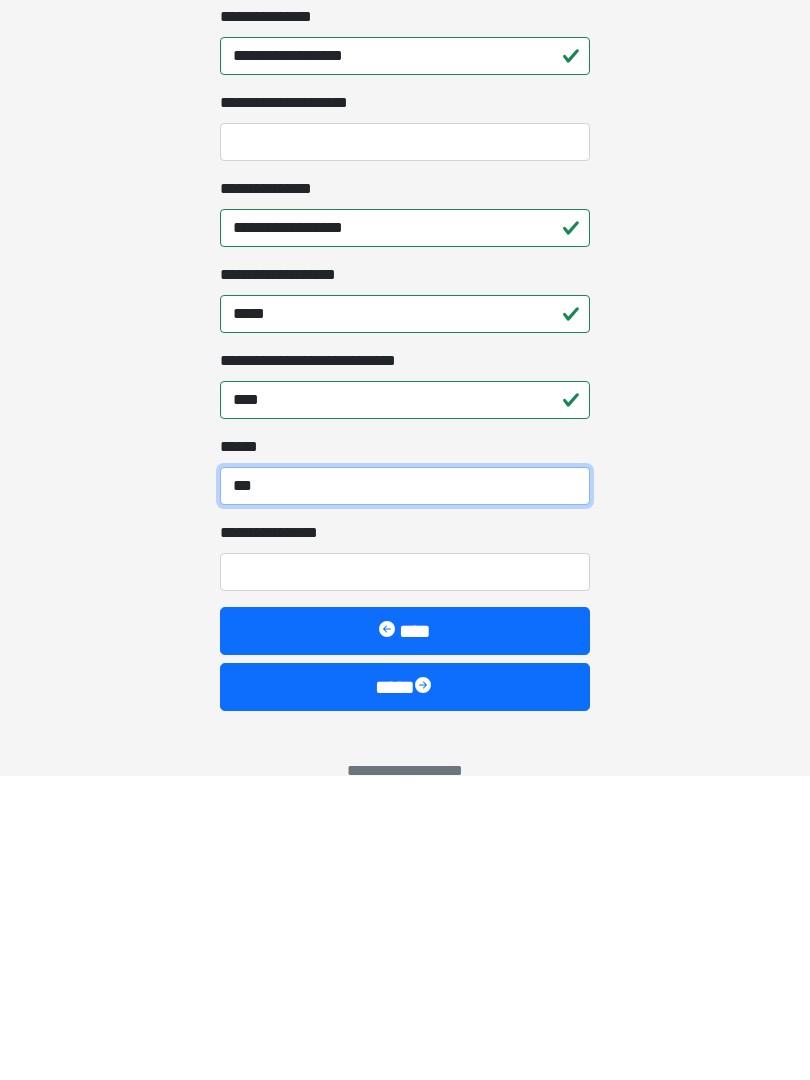 scroll, scrollTop: 1467, scrollLeft: 0, axis: vertical 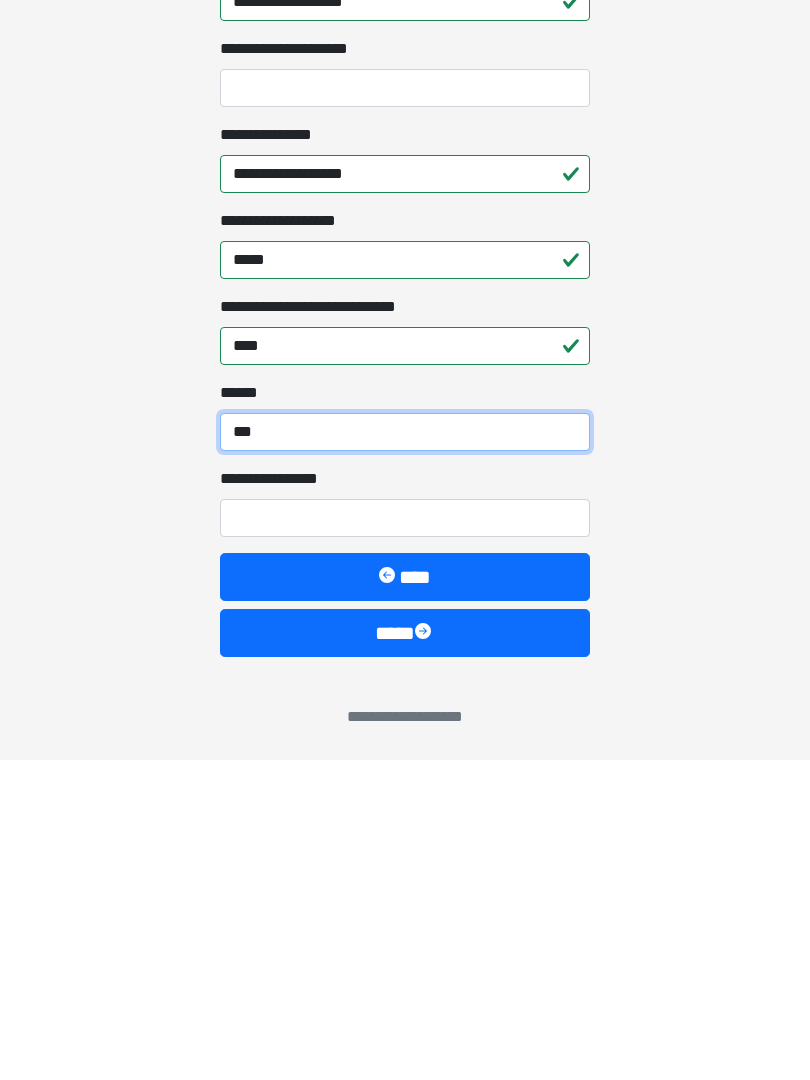 type on "***" 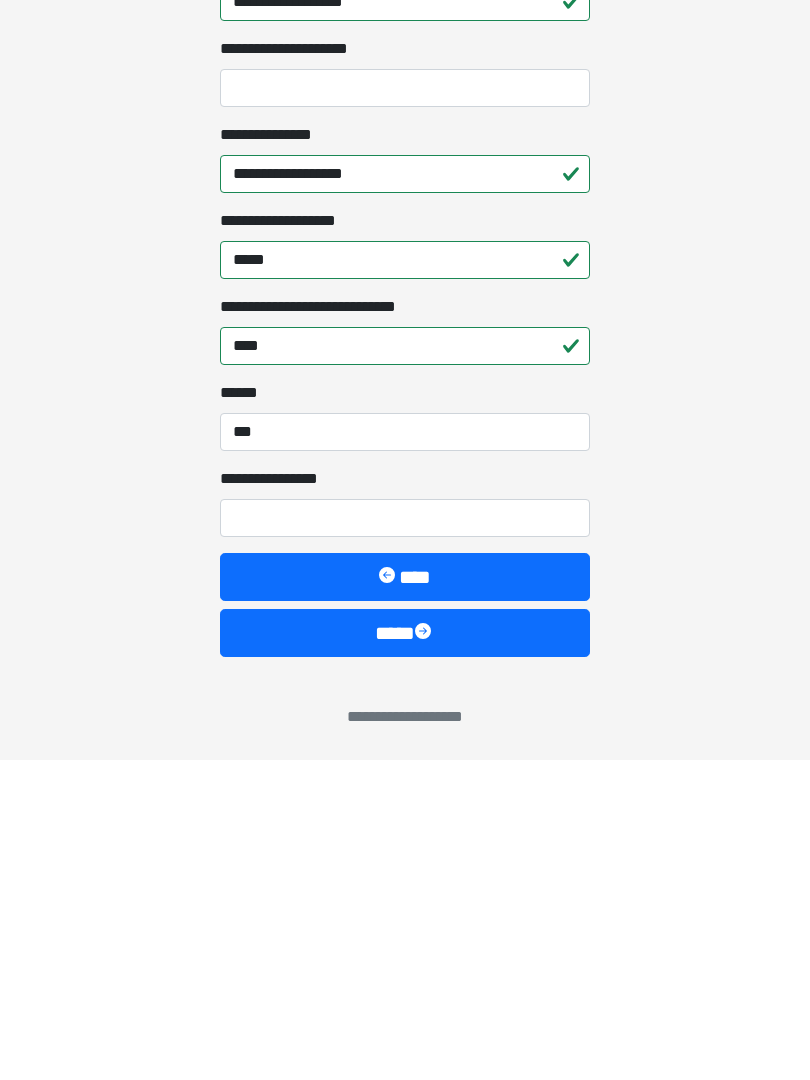 click on "**********" at bounding box center (405, 838) 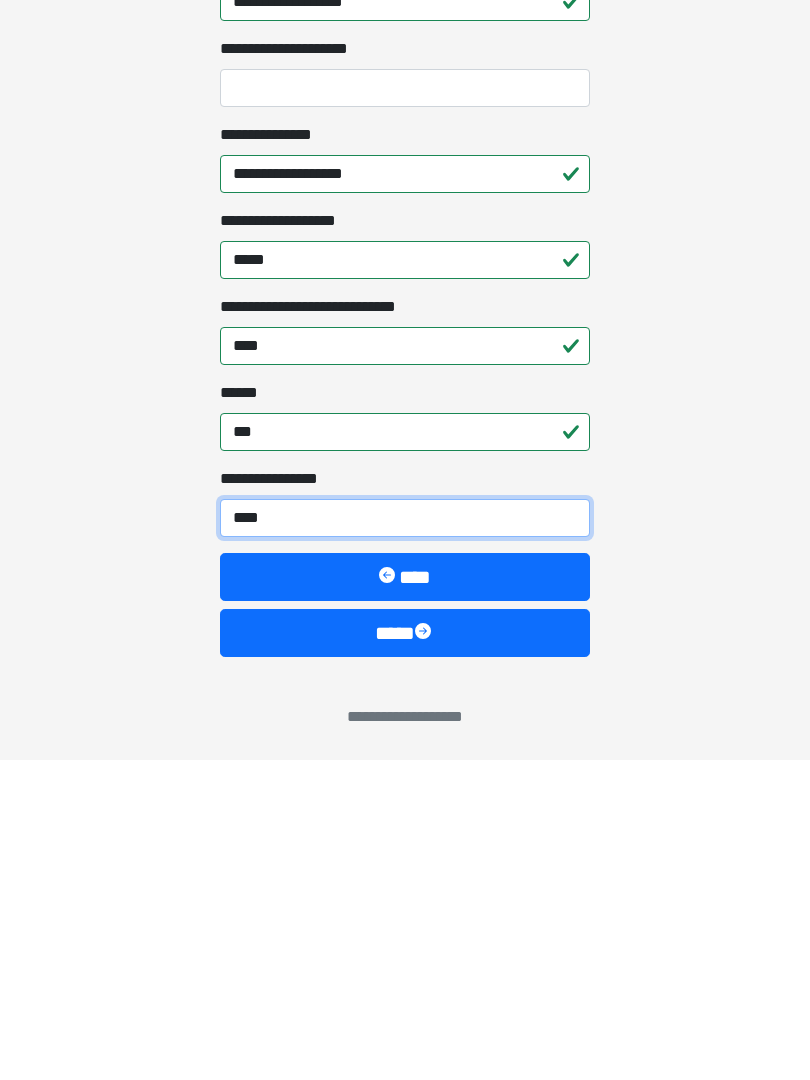 type on "*****" 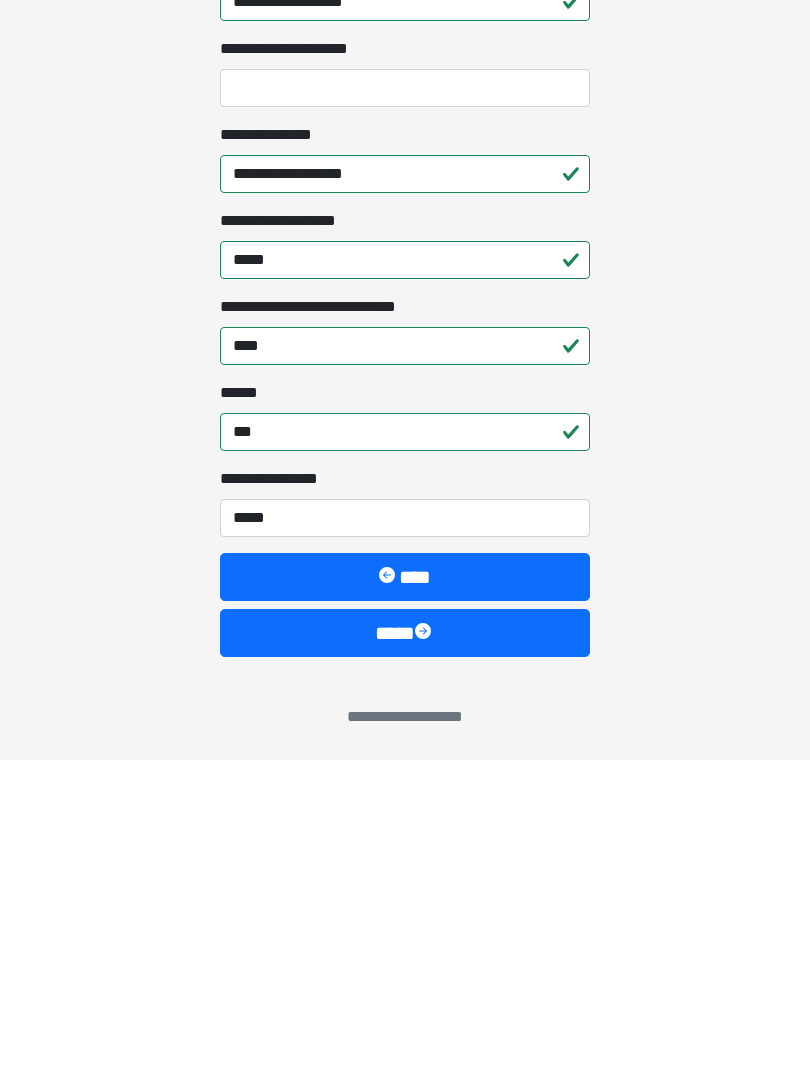 click on "****" at bounding box center (405, 953) 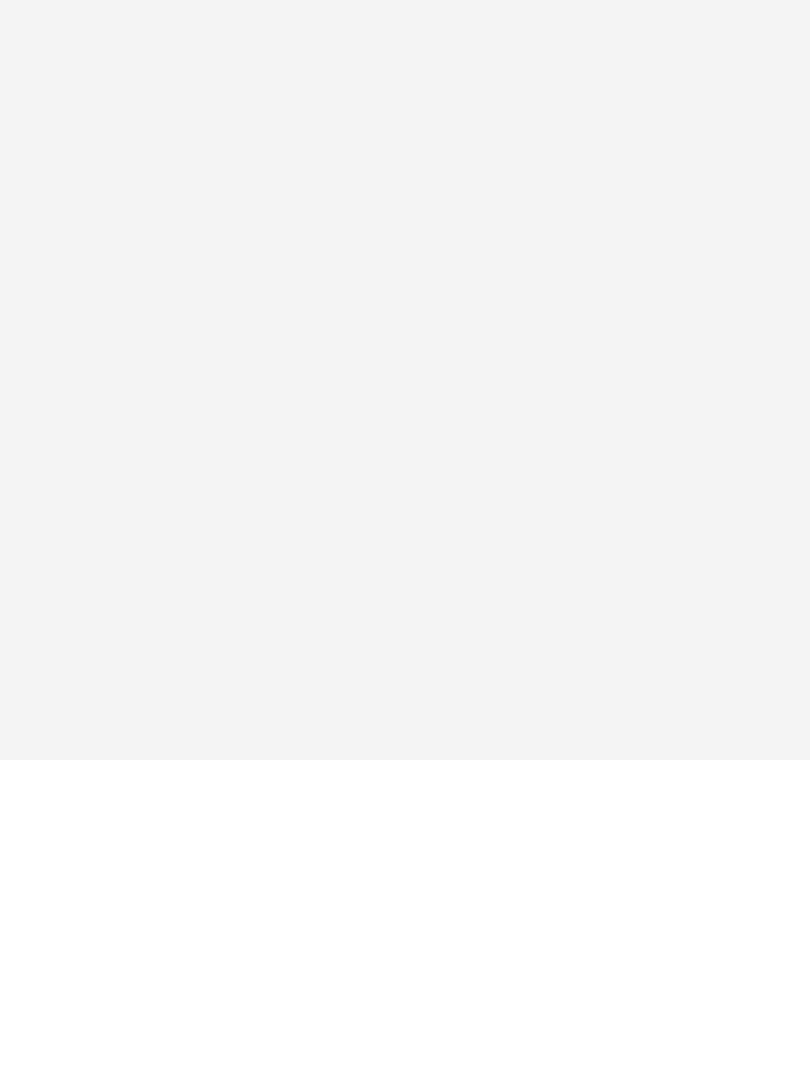 scroll, scrollTop: 0, scrollLeft: 0, axis: both 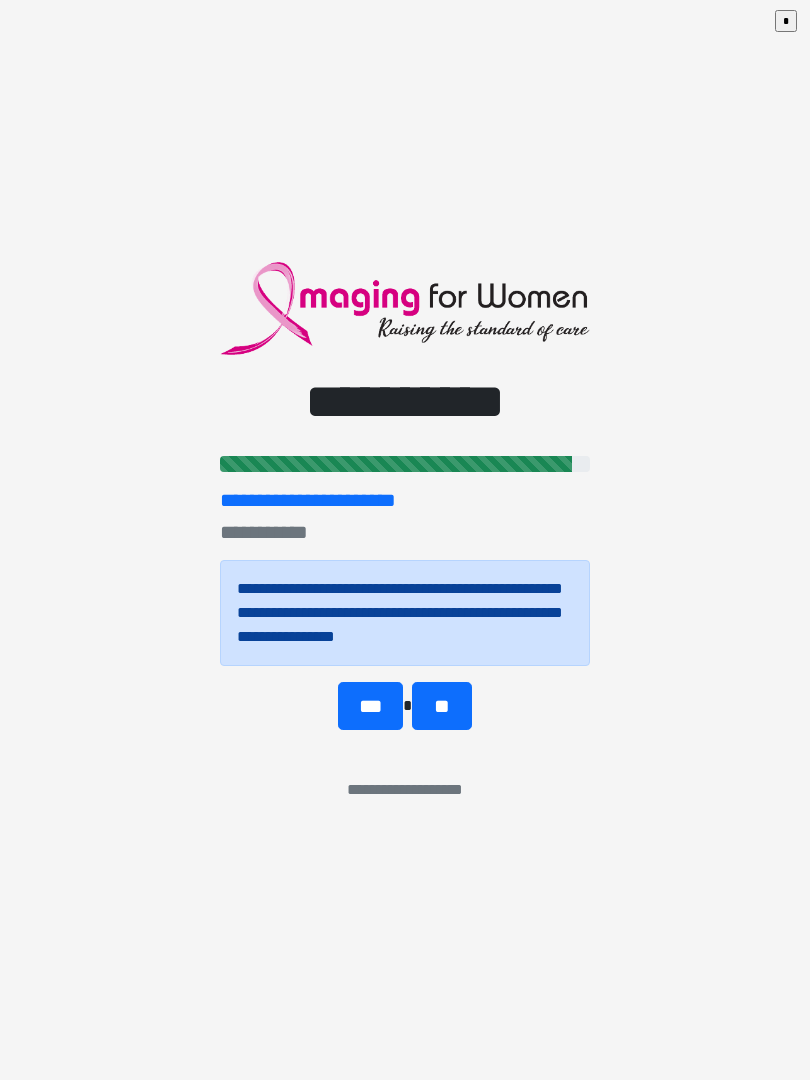 click on "***" at bounding box center (370, 706) 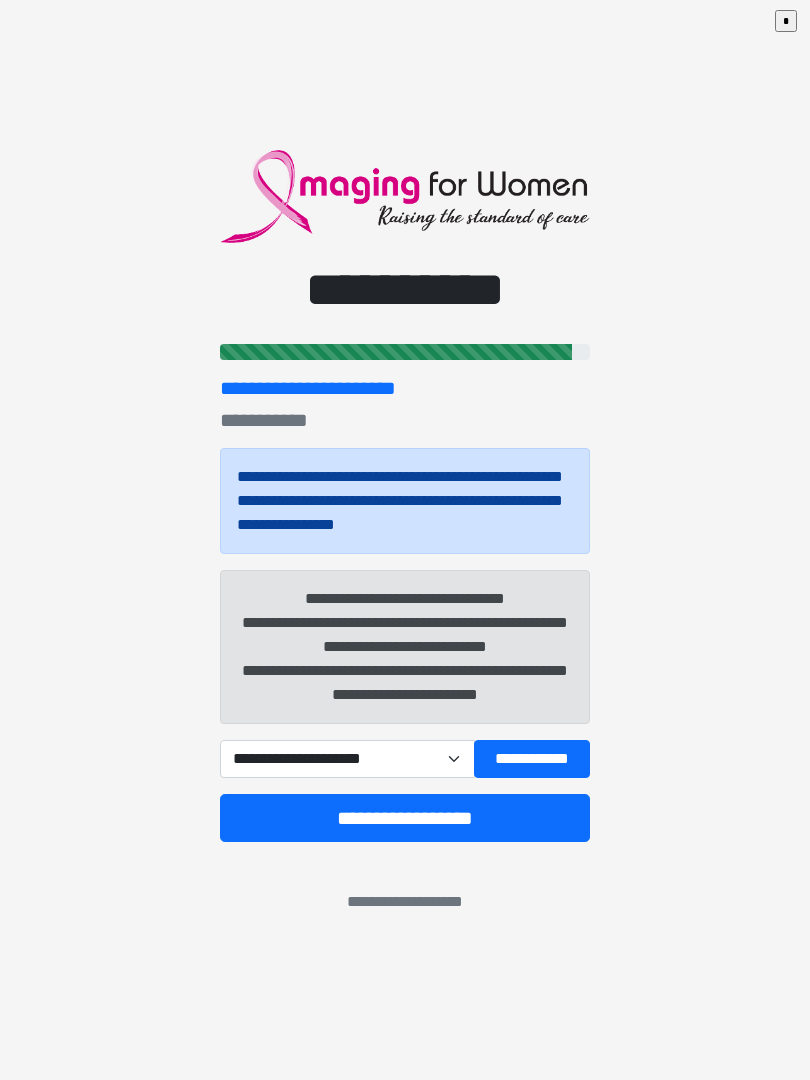 click on "**********" at bounding box center [347, 759] 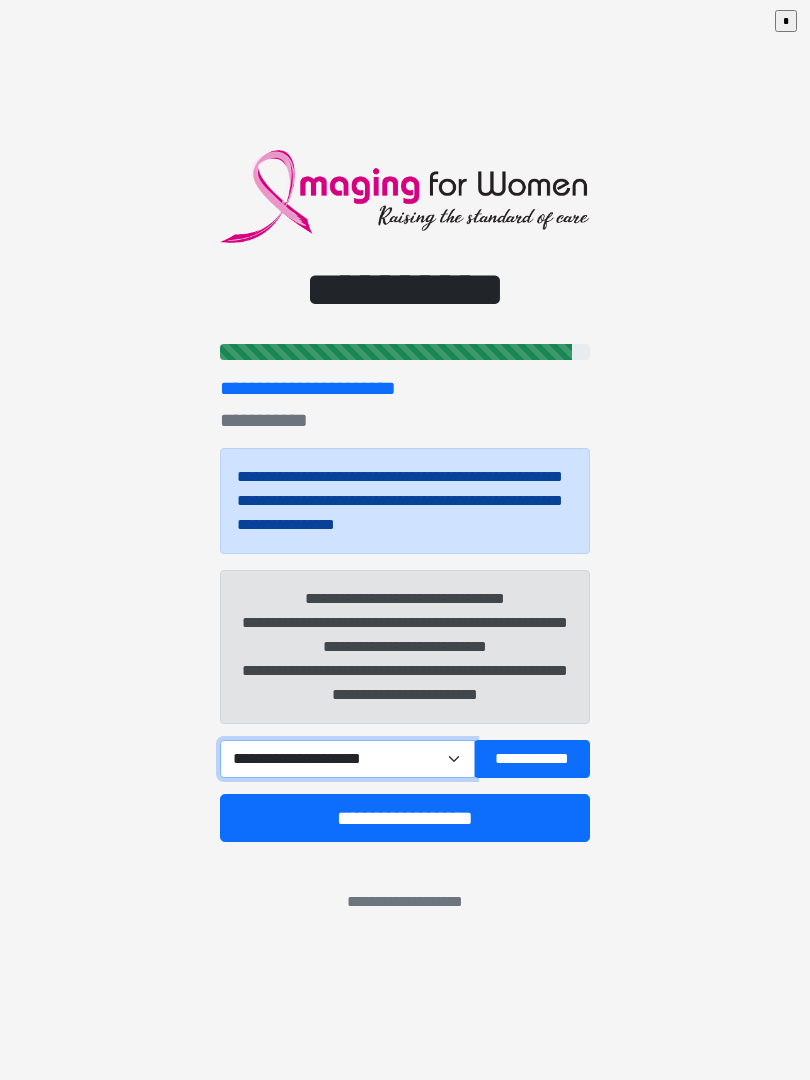 select on "****" 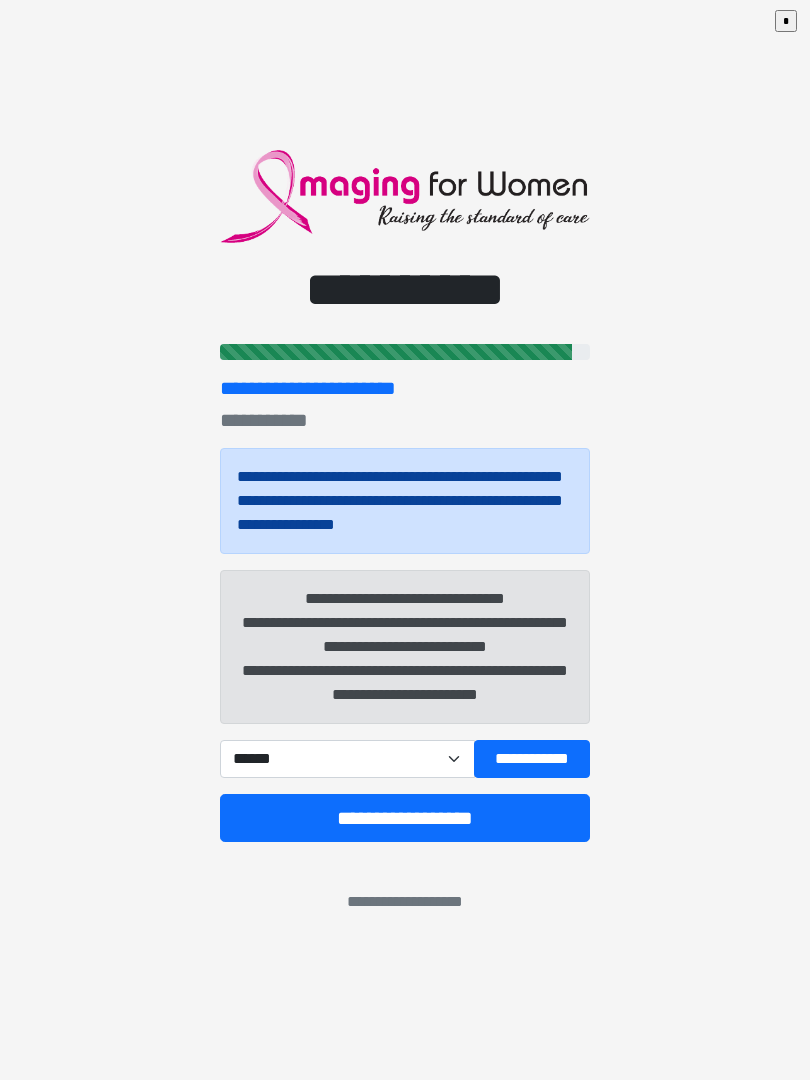 click on "**********" at bounding box center [532, 759] 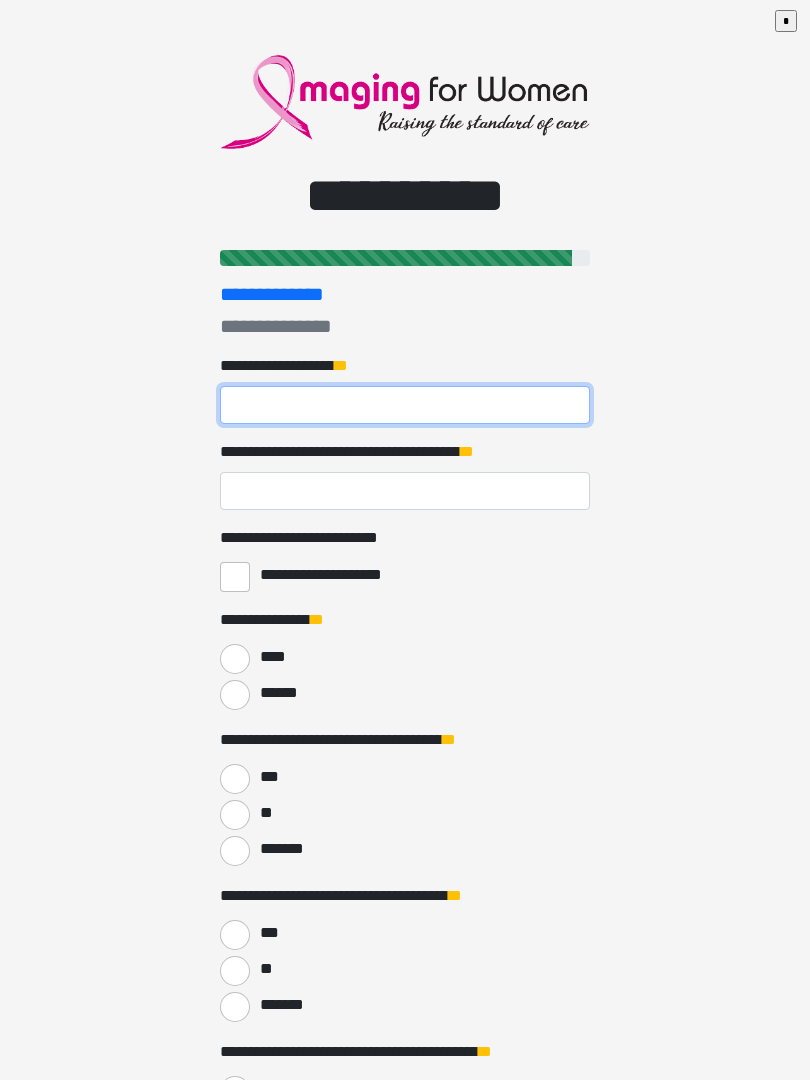 click on "**********" at bounding box center [405, 405] 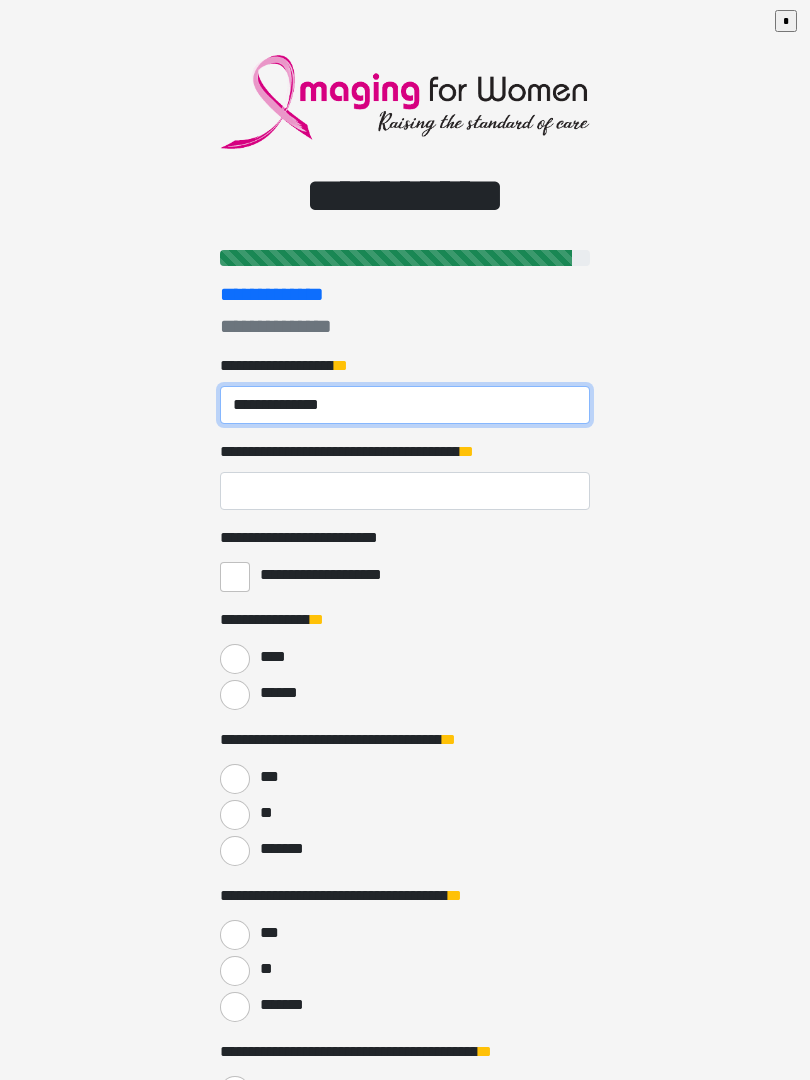 type on "**********" 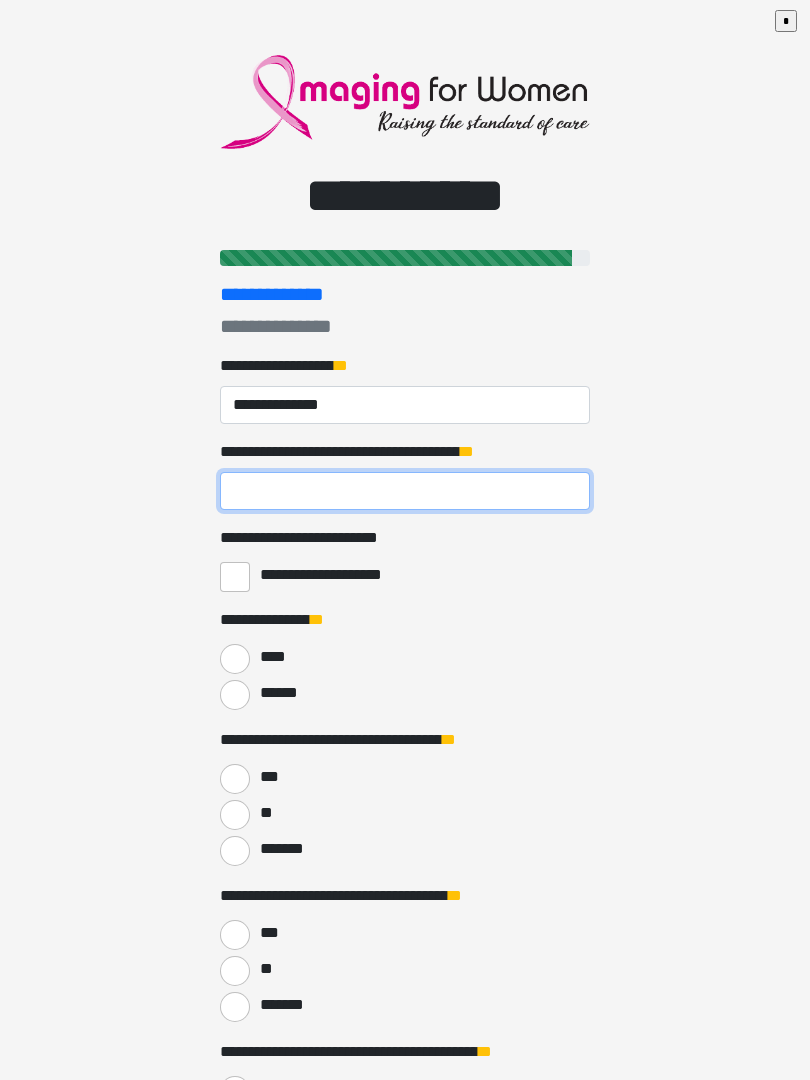 click on "**********" at bounding box center [405, 491] 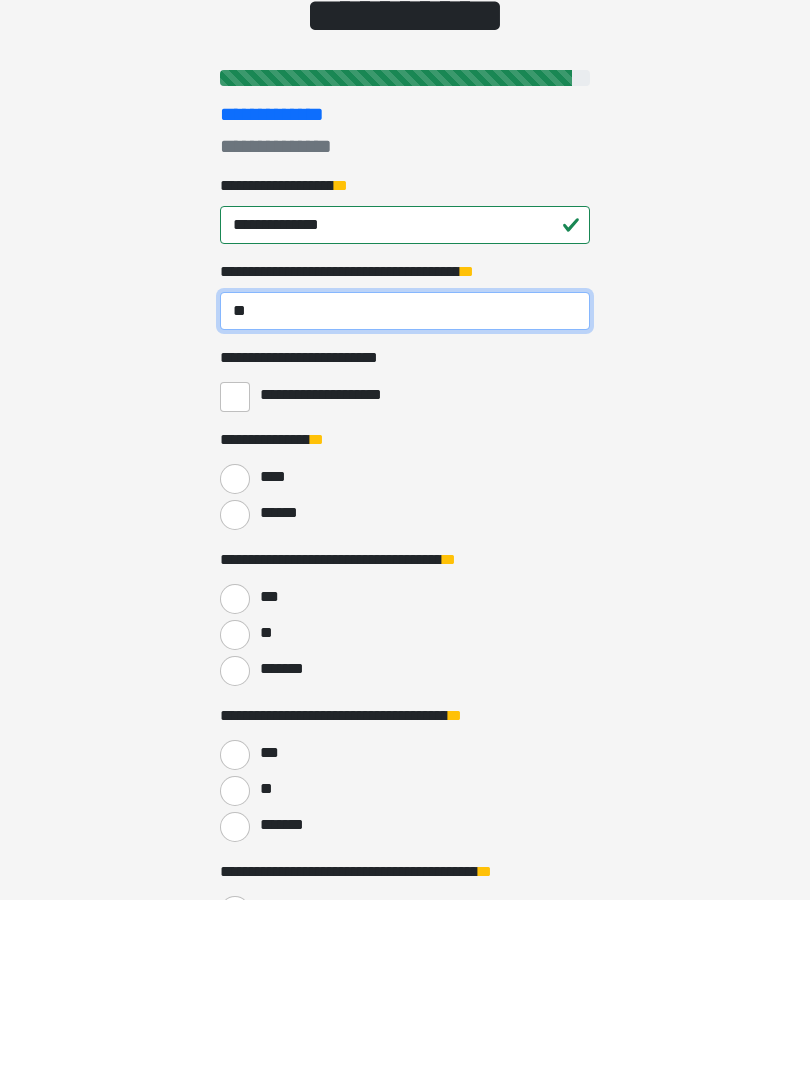 type on "**" 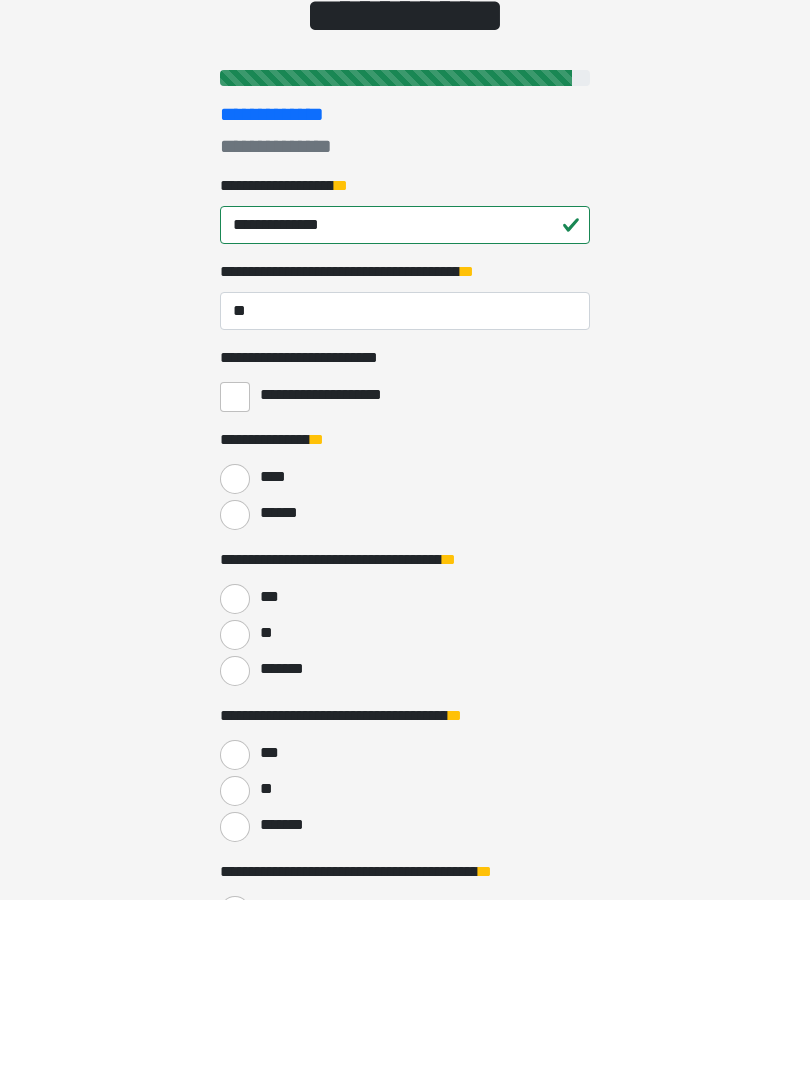 click on "******" at bounding box center (235, 695) 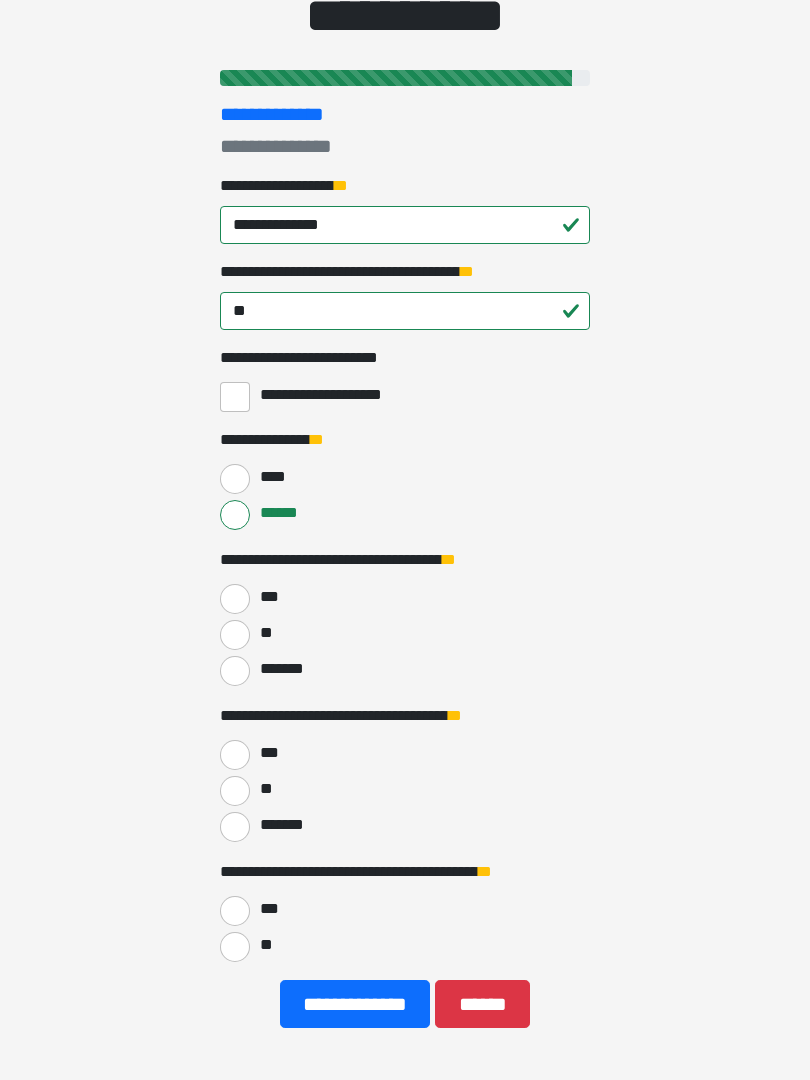 click on "***" at bounding box center (235, 599) 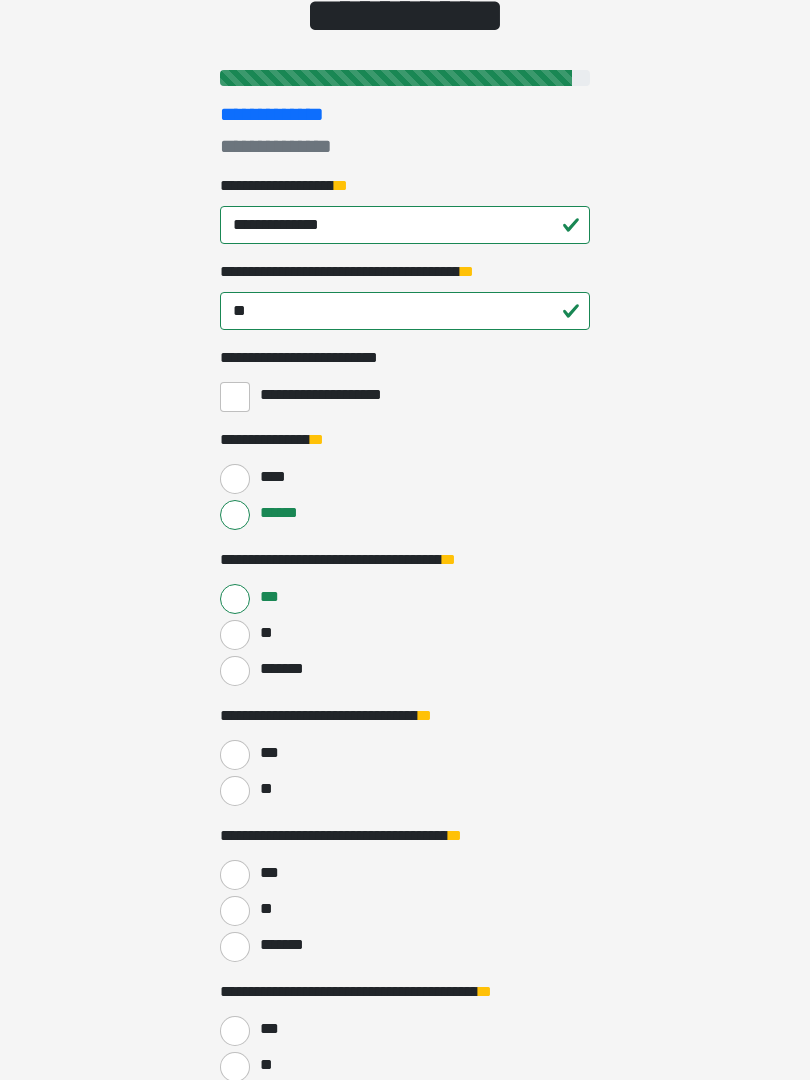 click on "**" at bounding box center (235, 791) 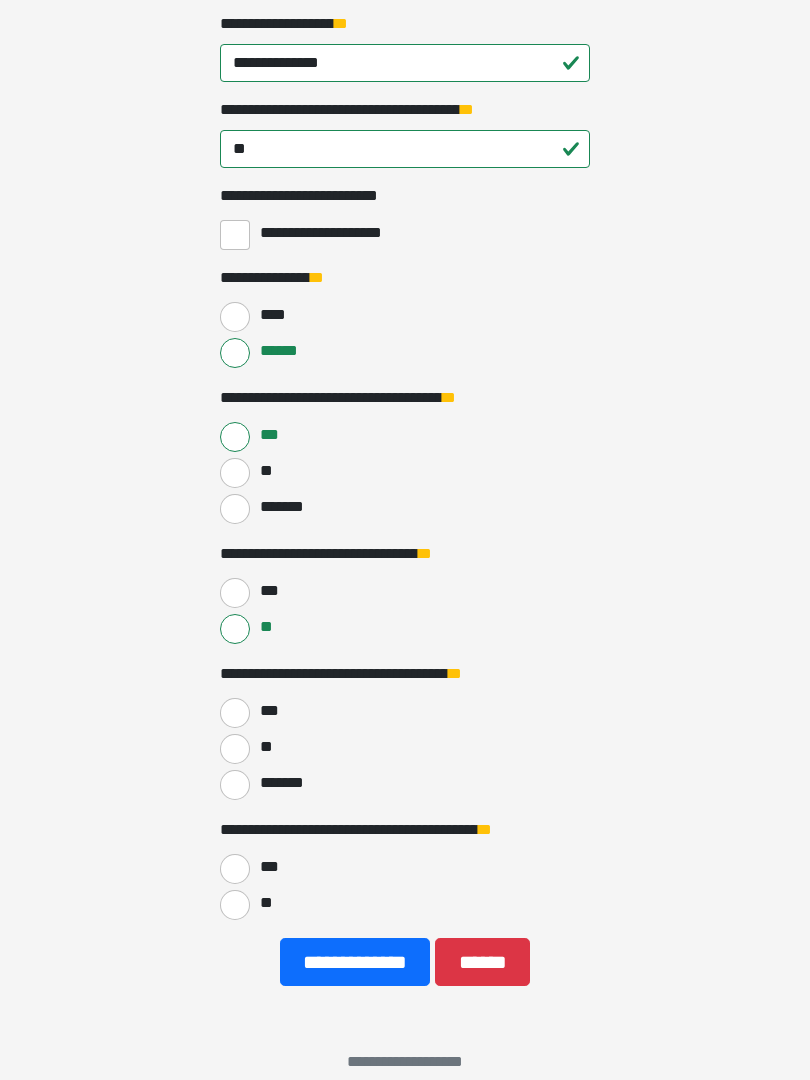 scroll, scrollTop: 367, scrollLeft: 0, axis: vertical 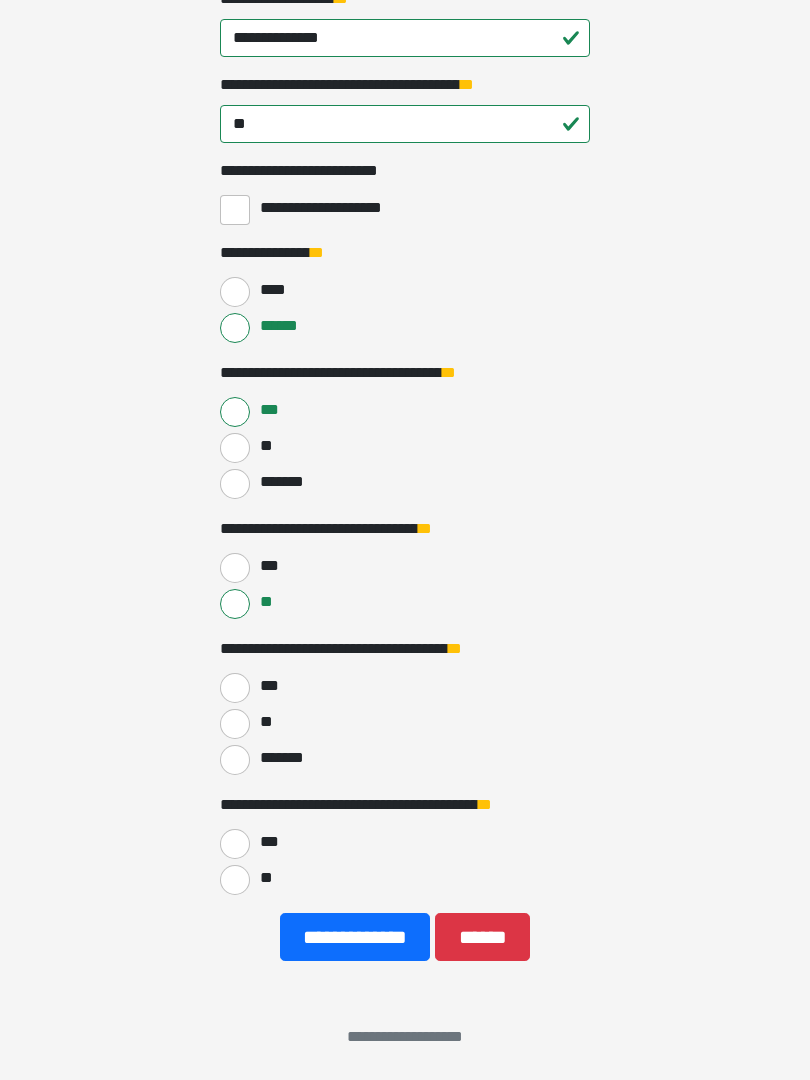 click on "**" at bounding box center [235, 724] 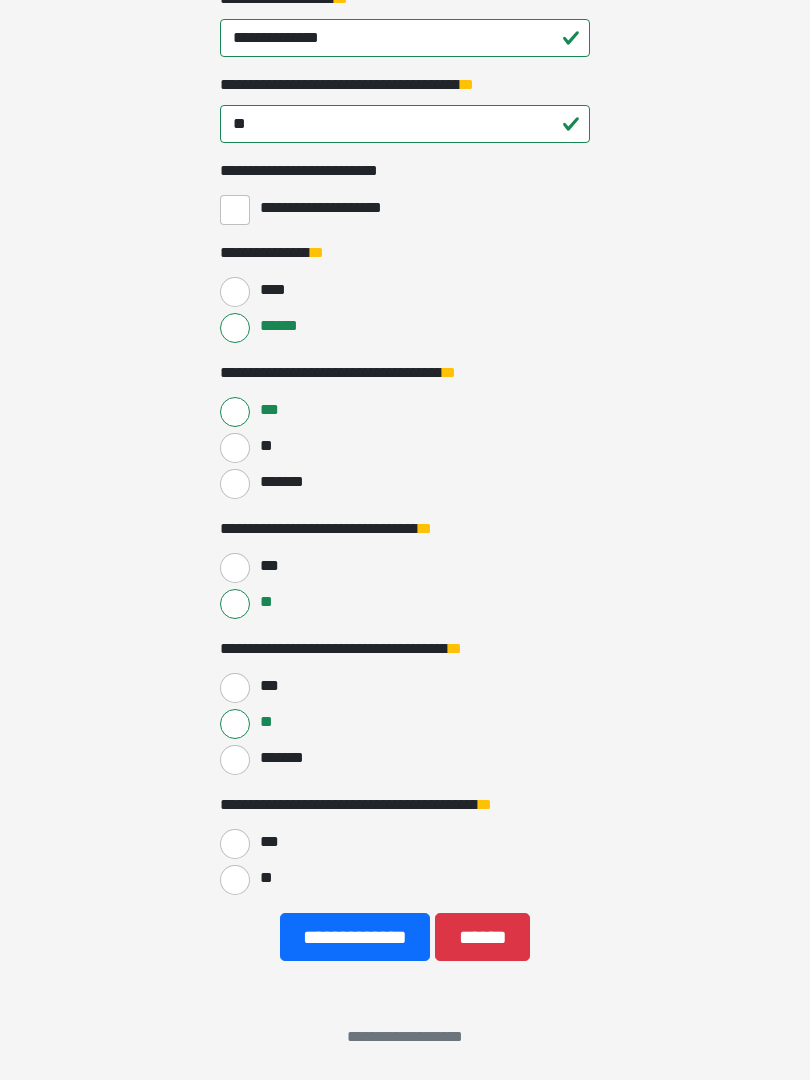 click on "**" at bounding box center (235, 880) 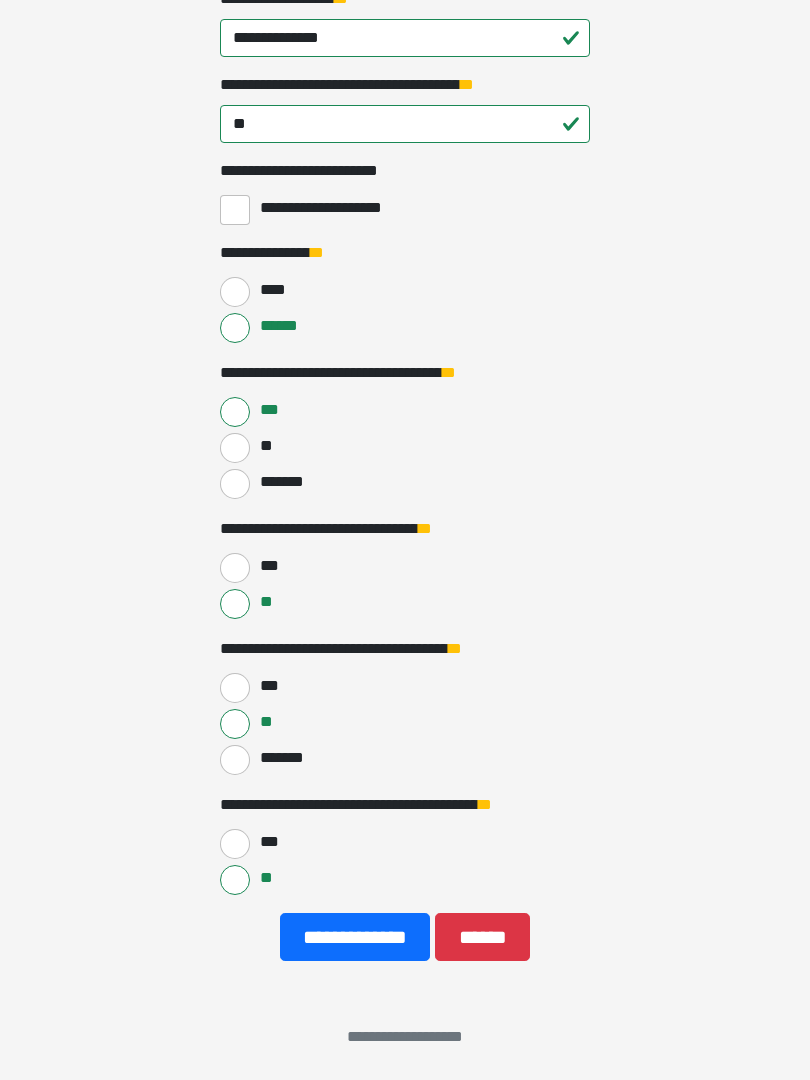 click on "**********" at bounding box center [355, 937] 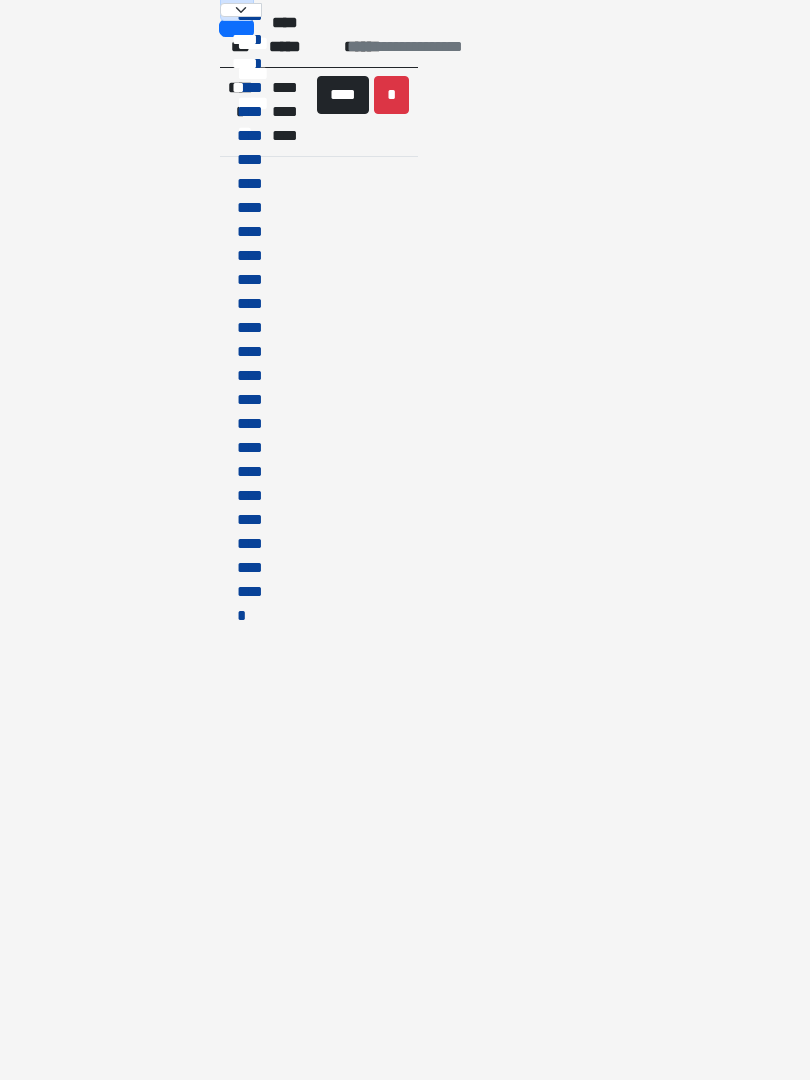 scroll, scrollTop: 0, scrollLeft: 0, axis: both 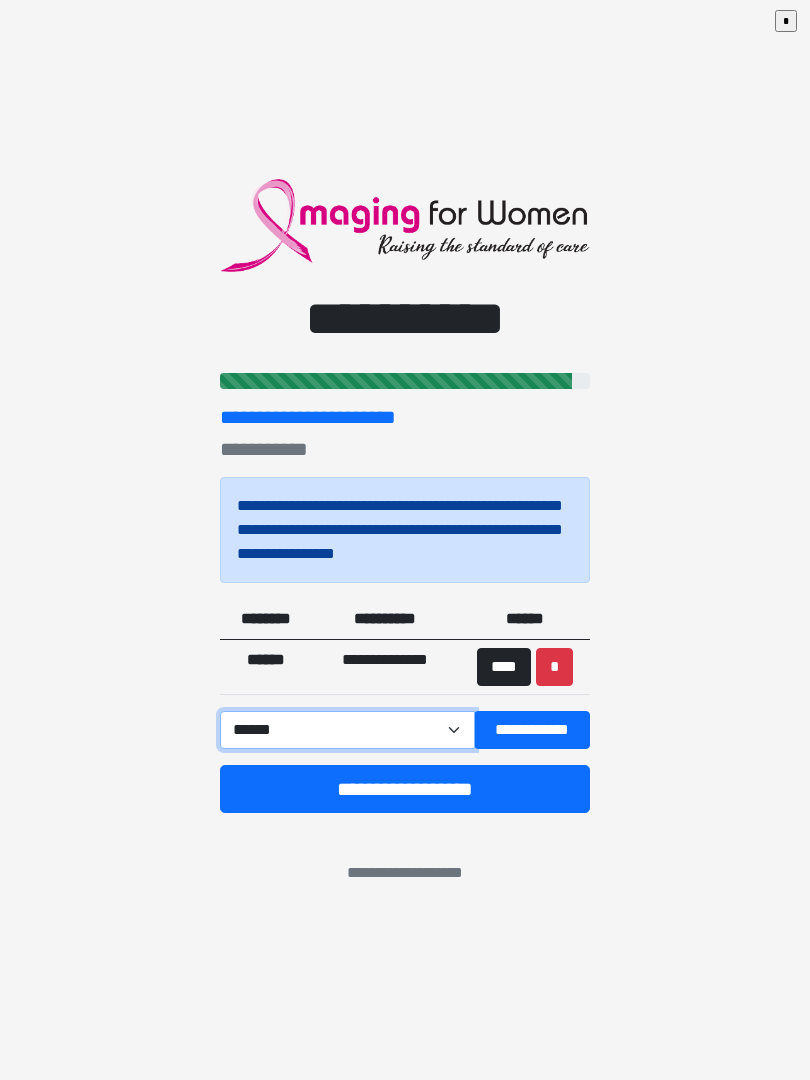 click on "**********" at bounding box center [347, 730] 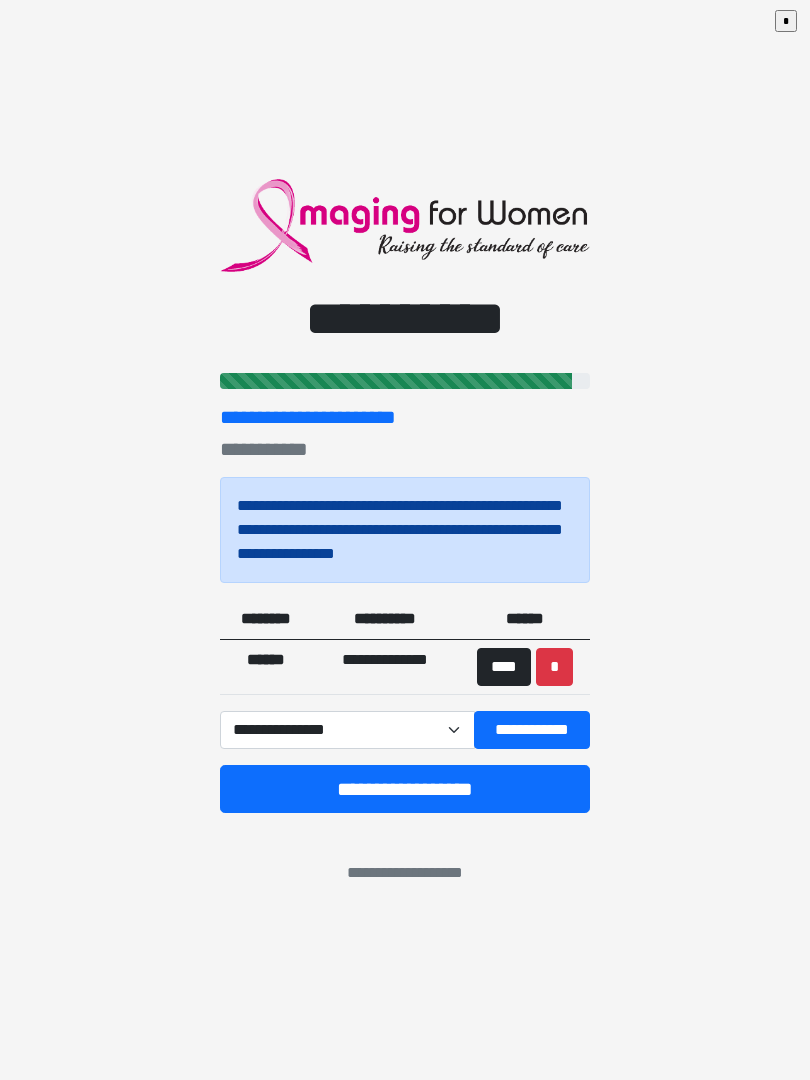 click on "**********" at bounding box center (532, 730) 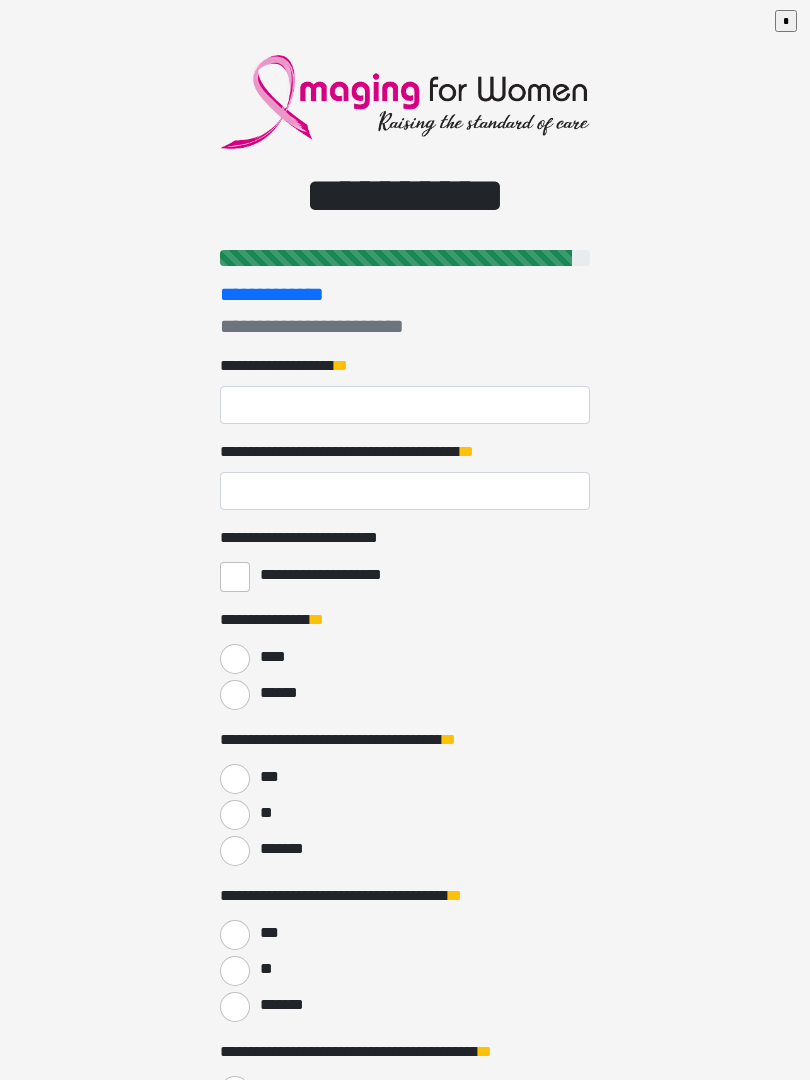 click on "**********" at bounding box center (405, 405) 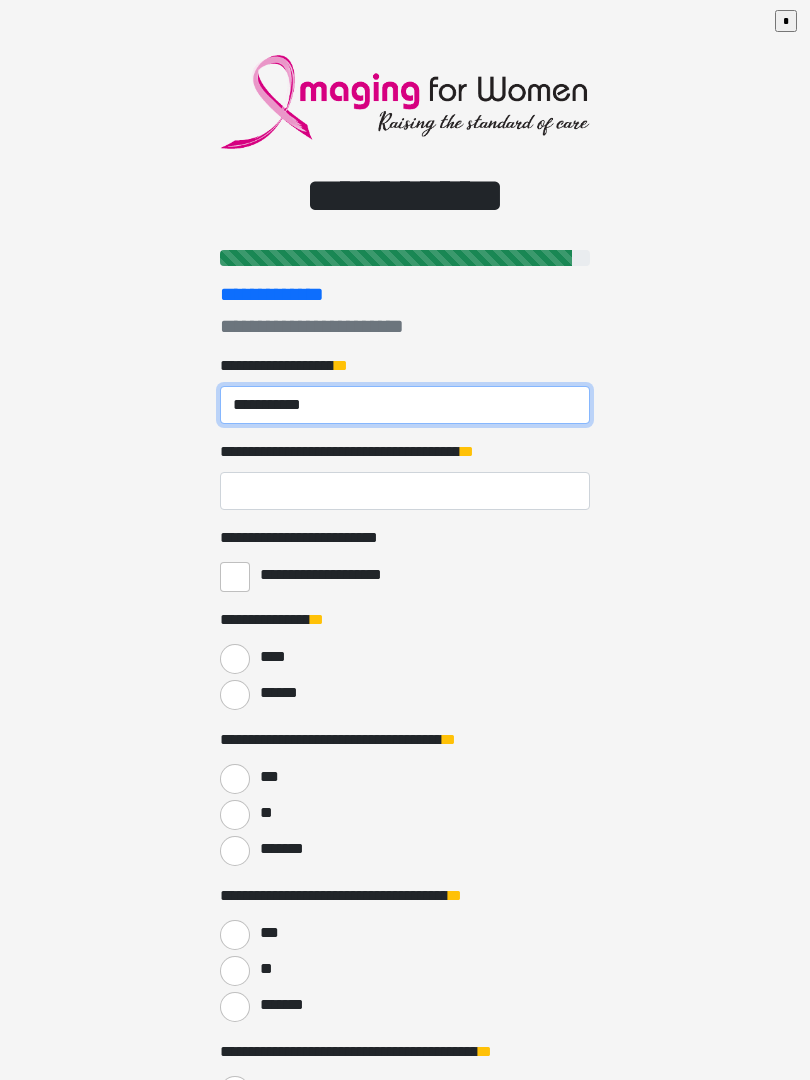 type on "**********" 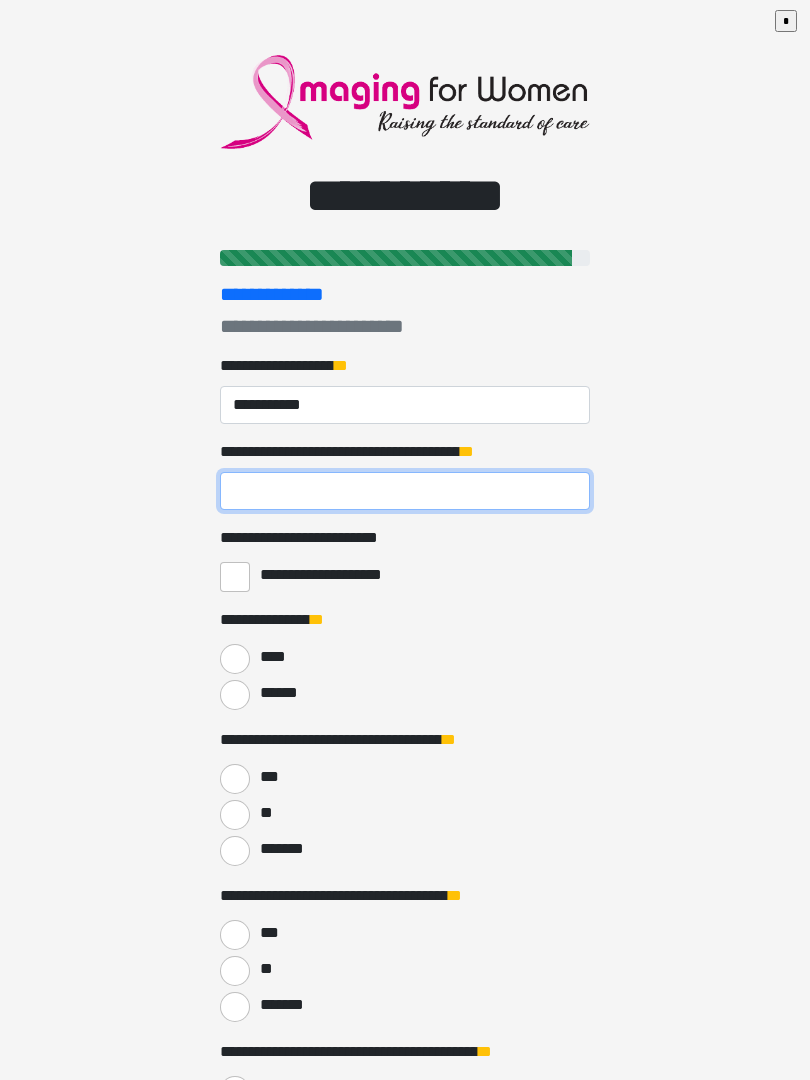 click on "**********" at bounding box center [405, 491] 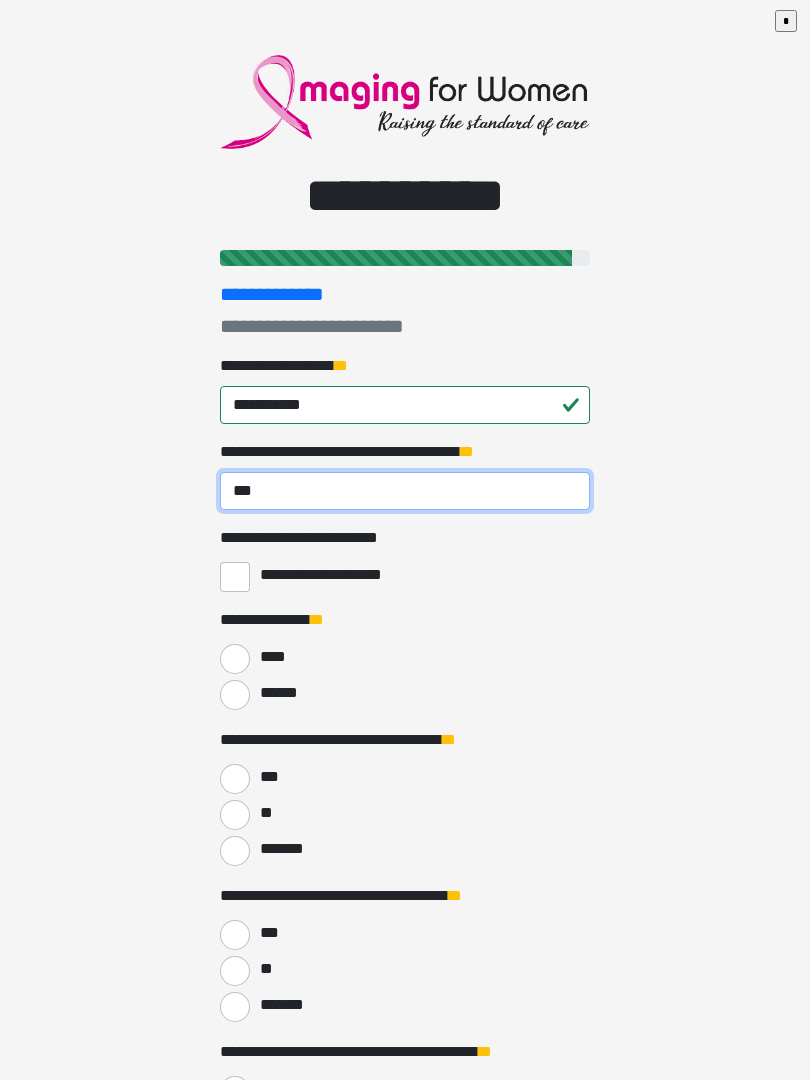type on "***" 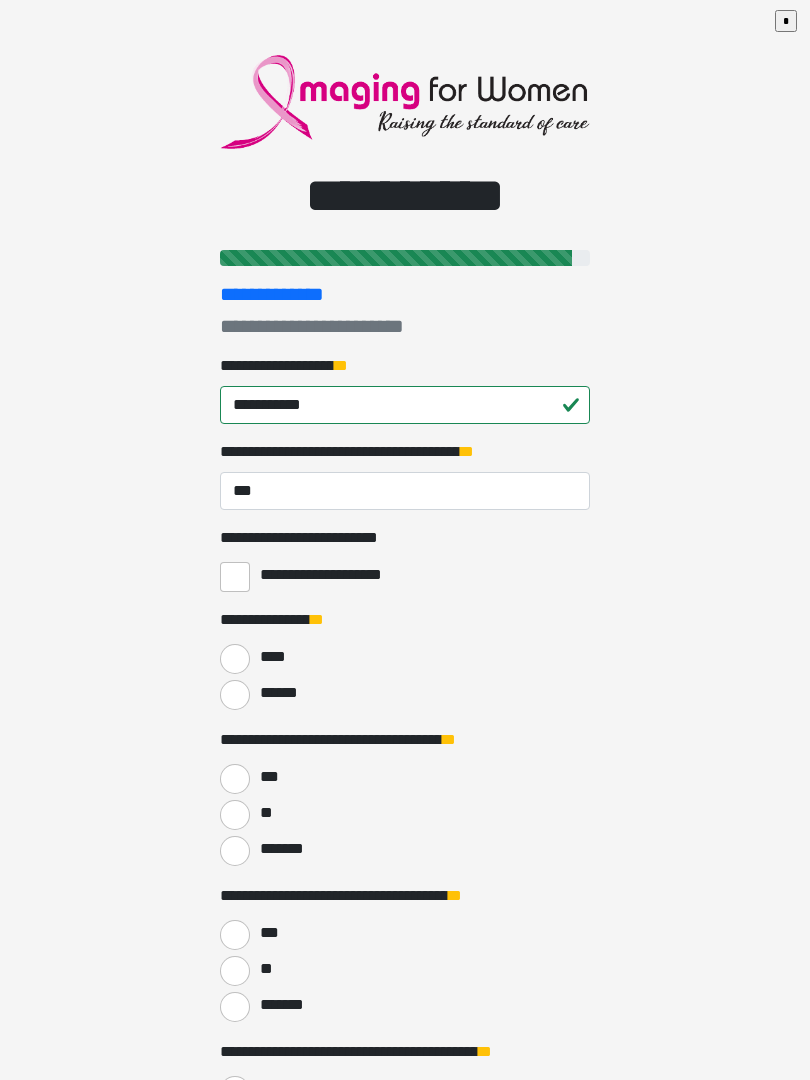 click on "**********" at bounding box center (235, 577) 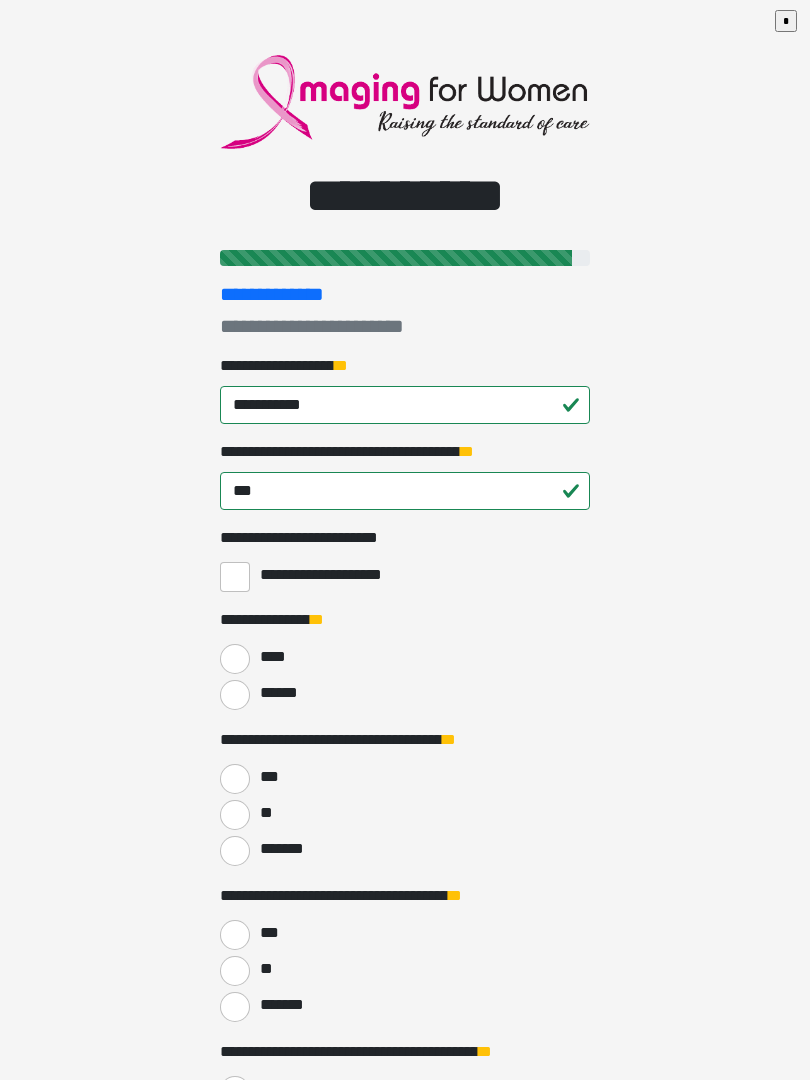 click on "******" at bounding box center (235, 695) 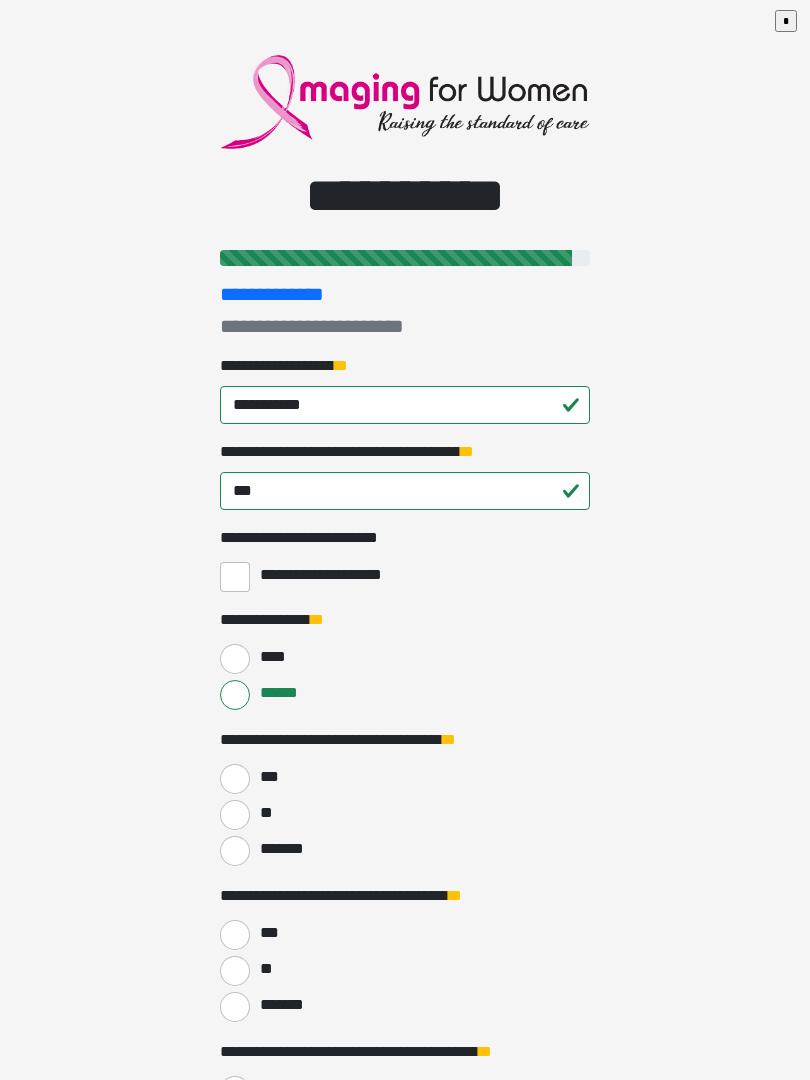 click on "***" at bounding box center [235, 779] 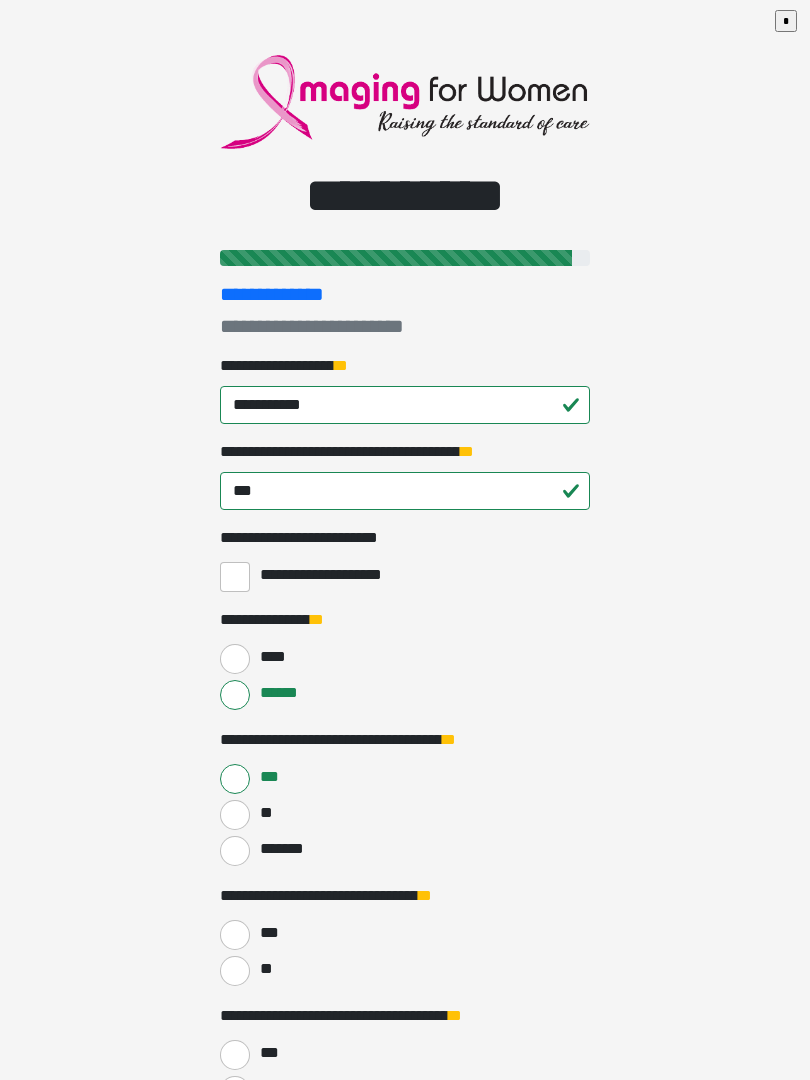 click on "***" at bounding box center (405, 777) 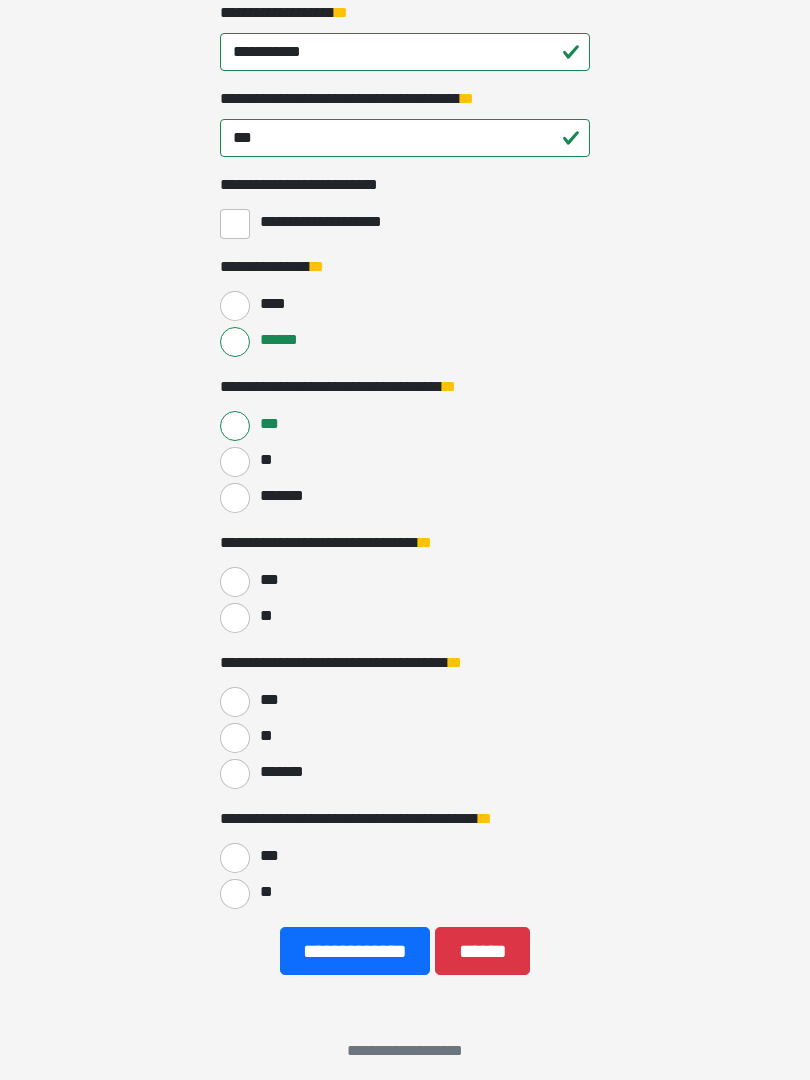 scroll, scrollTop: 367, scrollLeft: 0, axis: vertical 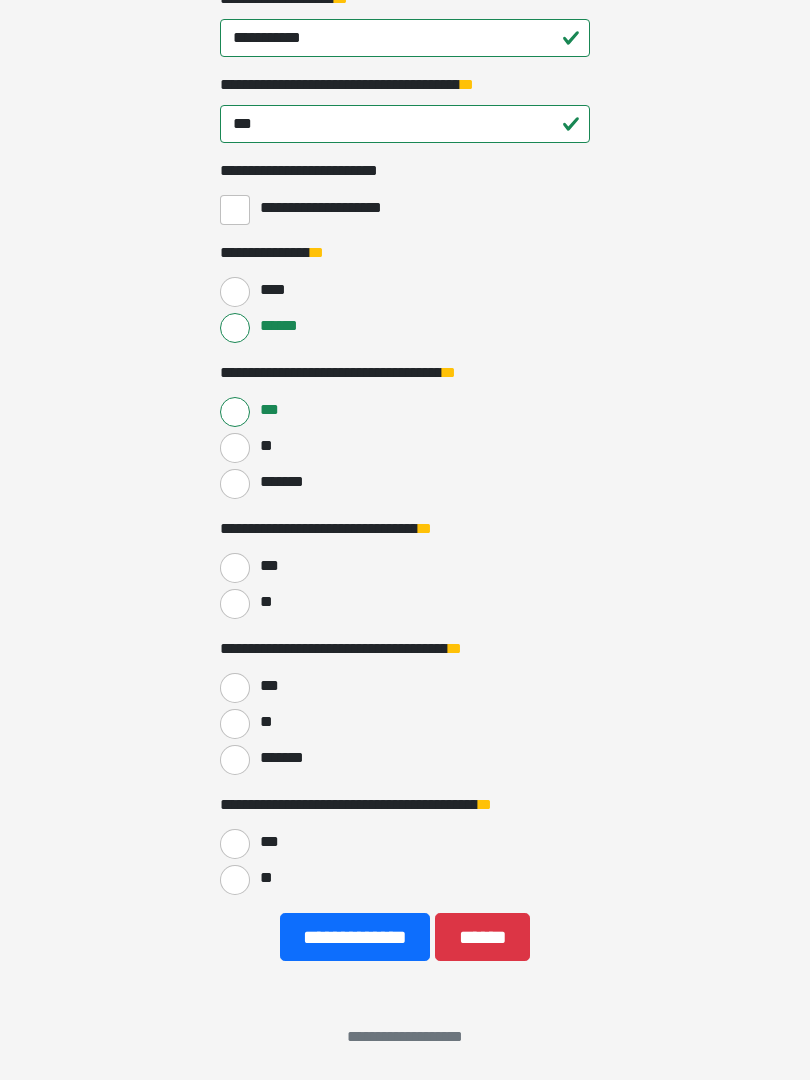 click on "**" at bounding box center (235, 604) 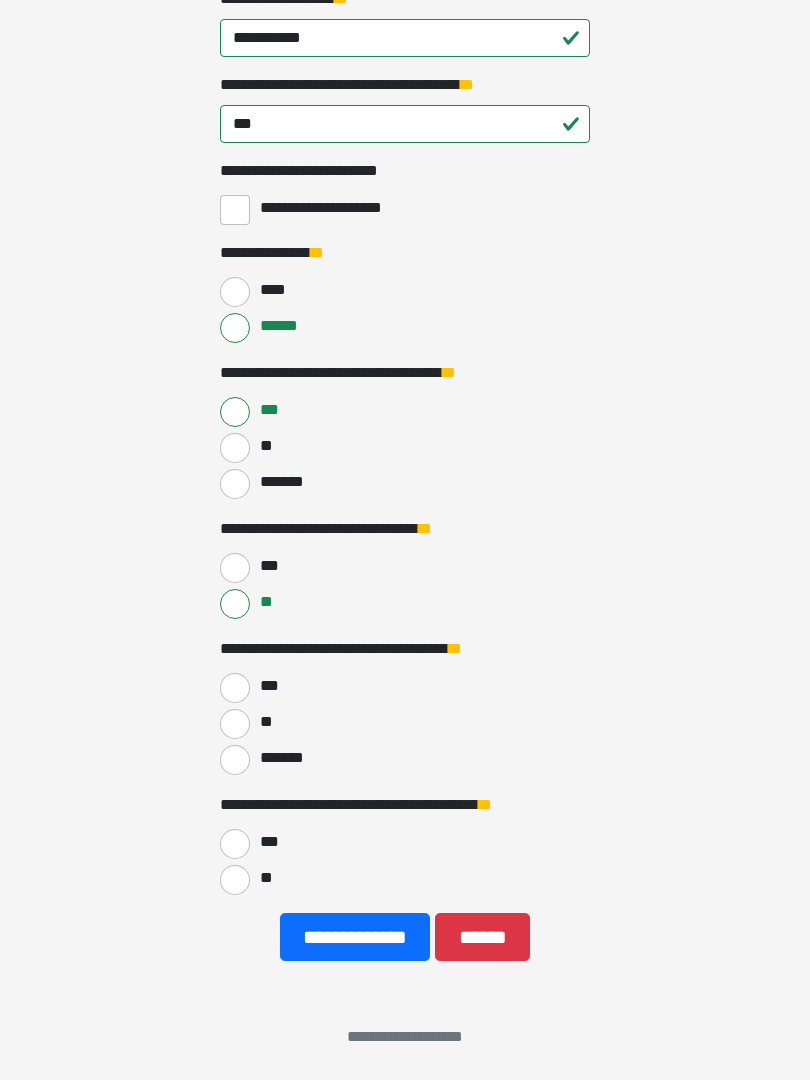 click on "**" at bounding box center [235, 724] 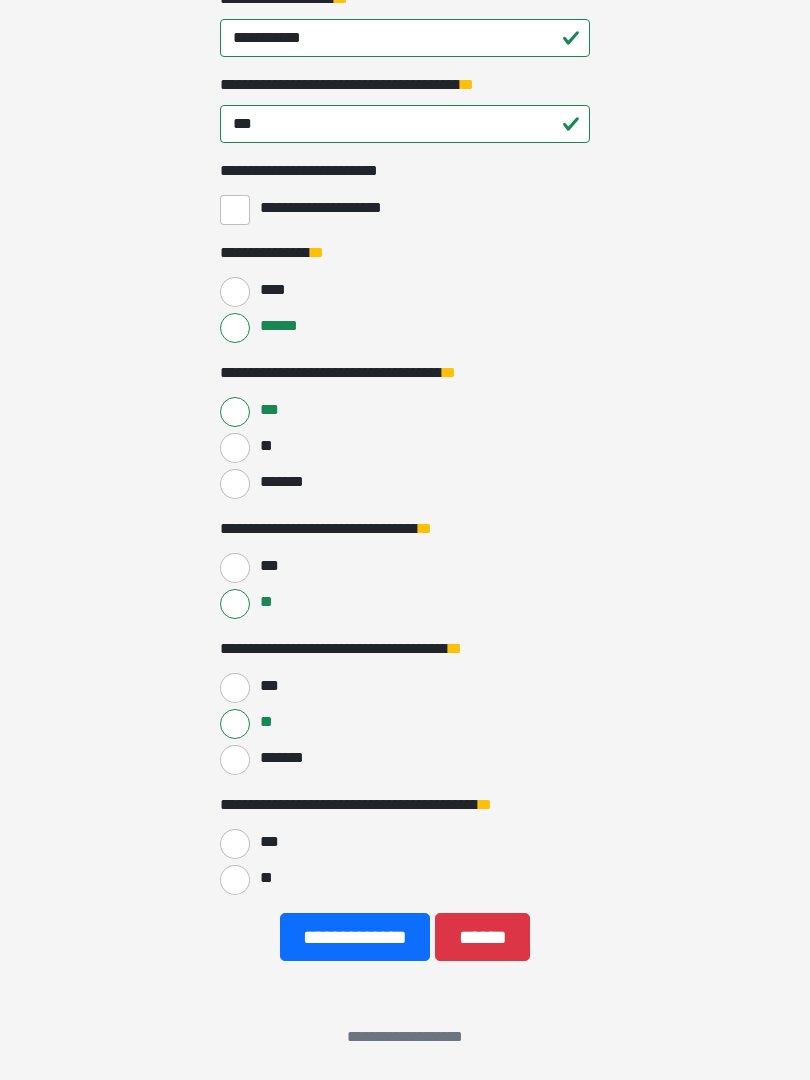 click on "**" at bounding box center (235, 880) 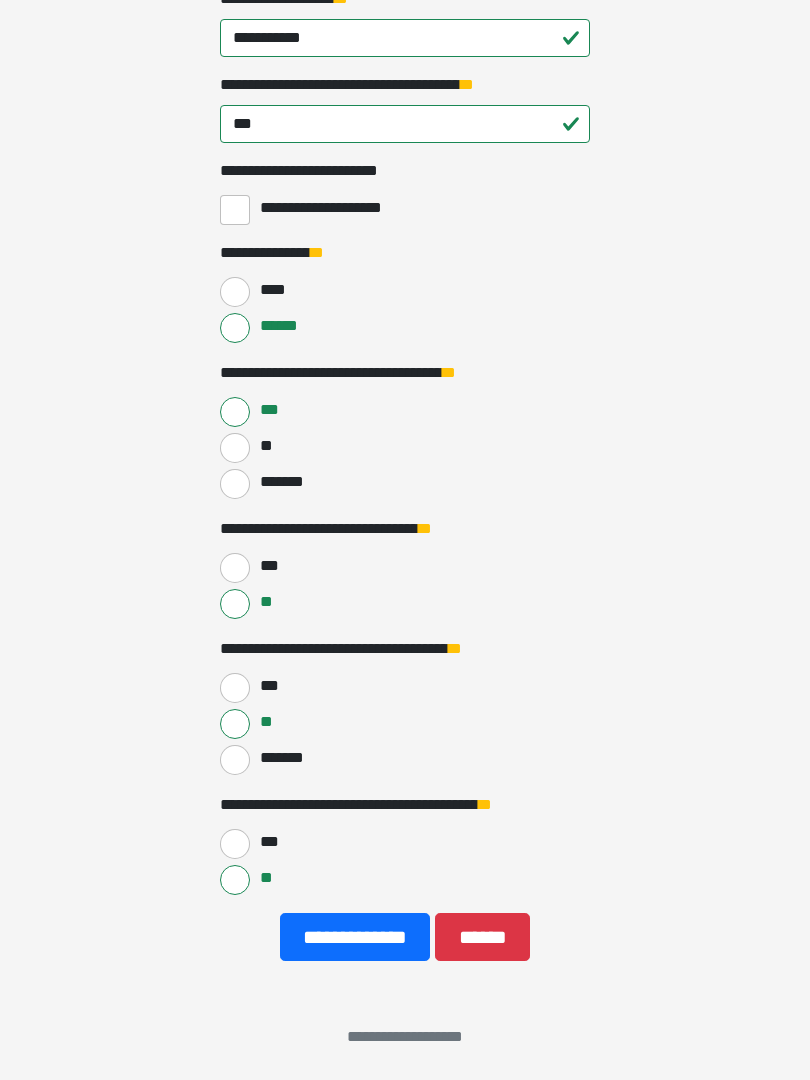 click on "**********" at bounding box center (355, 937) 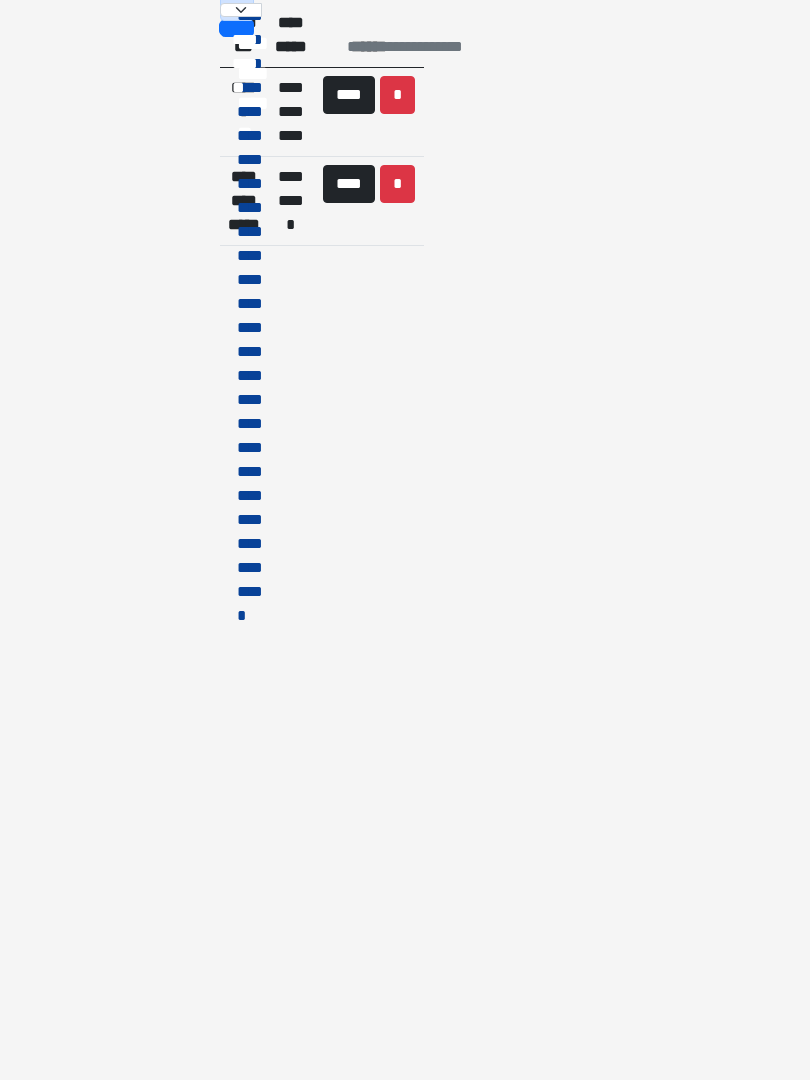 scroll, scrollTop: 0, scrollLeft: 0, axis: both 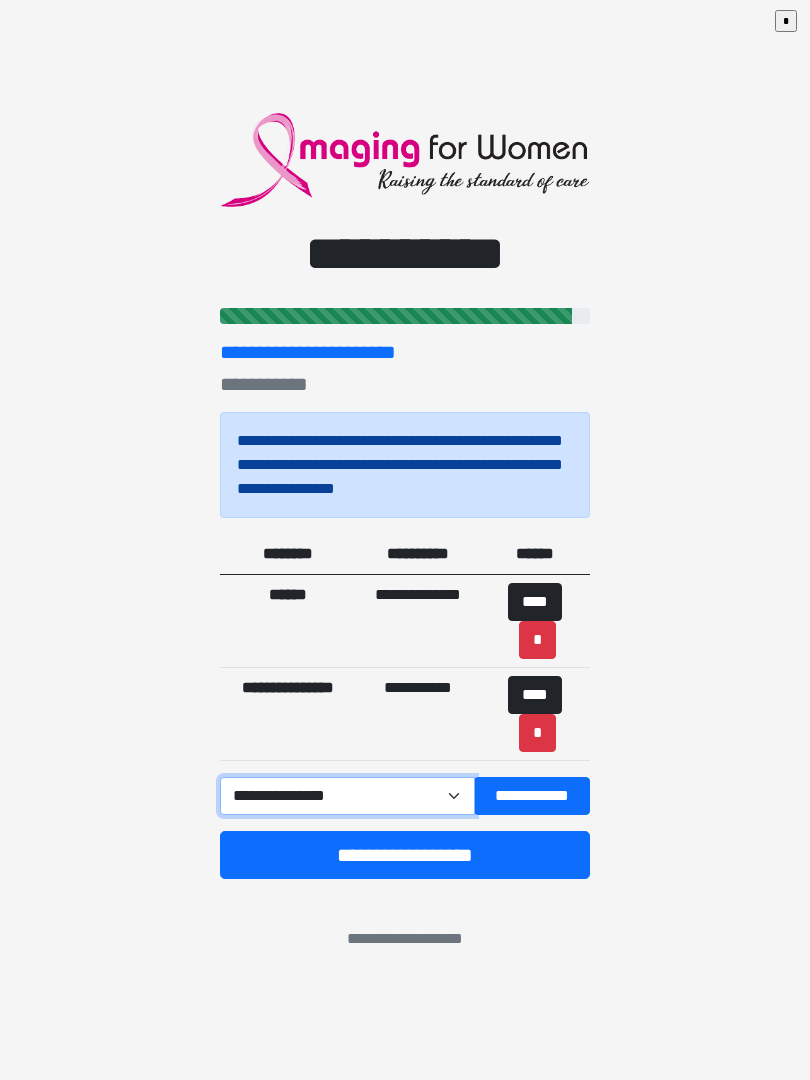 click on "**********" at bounding box center (347, 796) 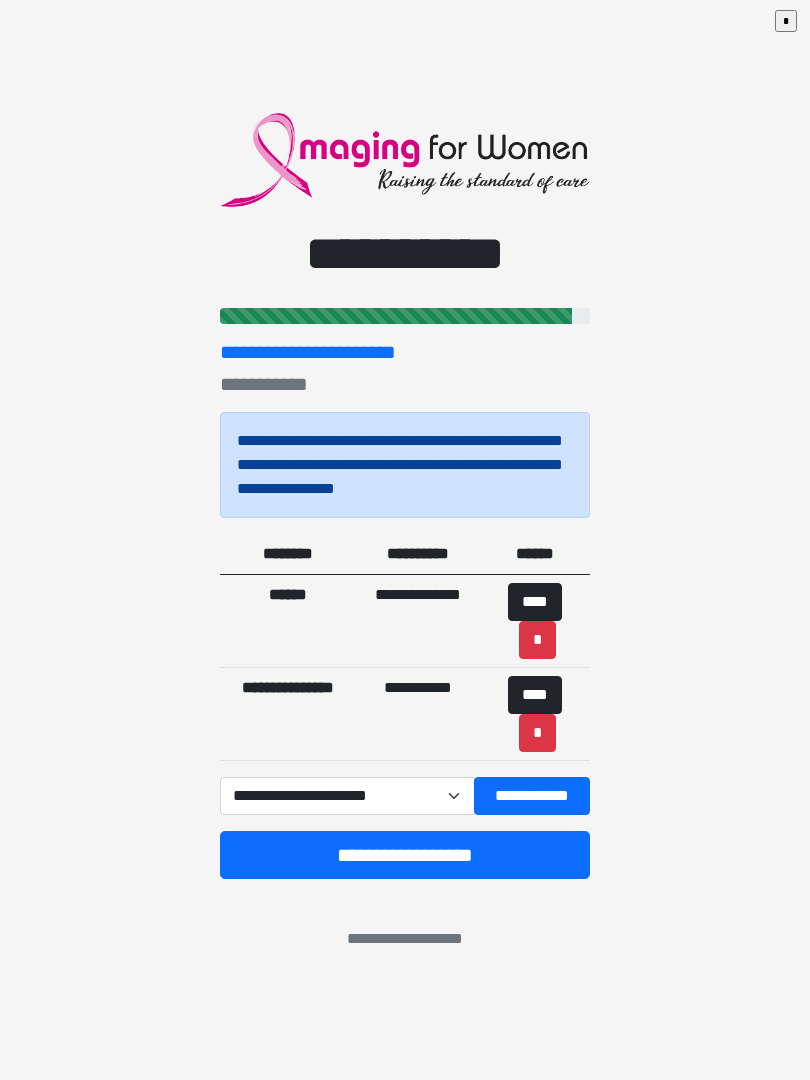 click on "**********" at bounding box center (532, 796) 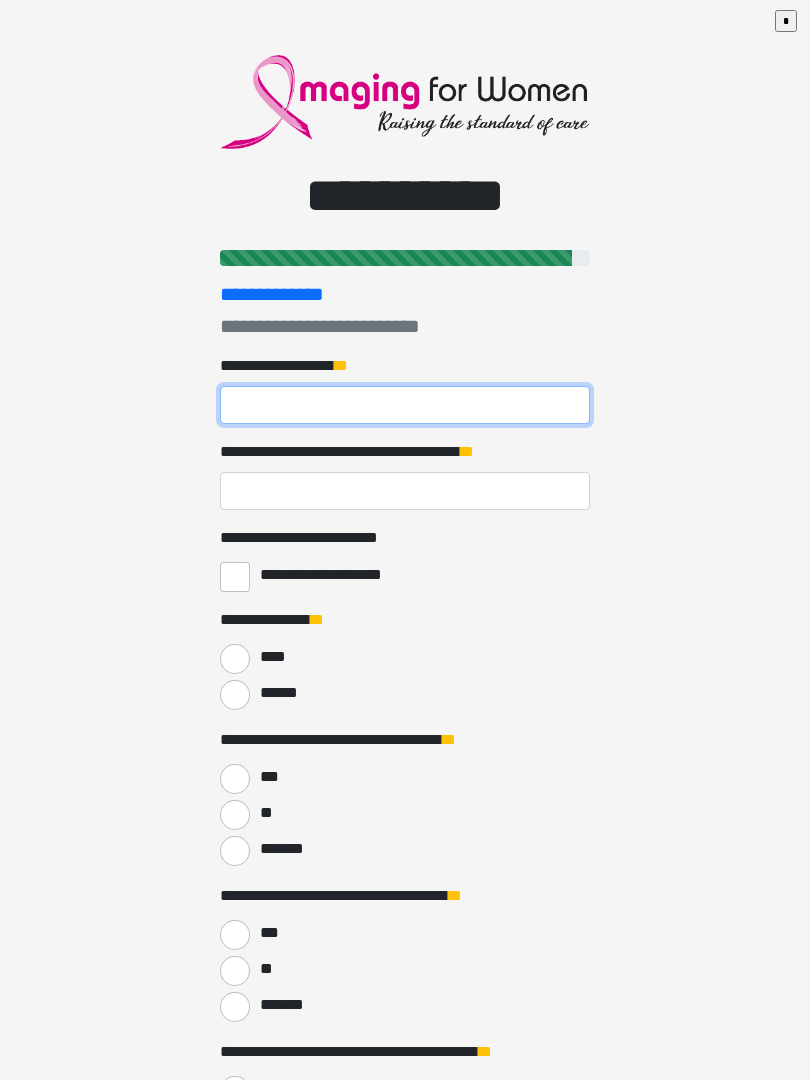 click on "**********" at bounding box center [405, 405] 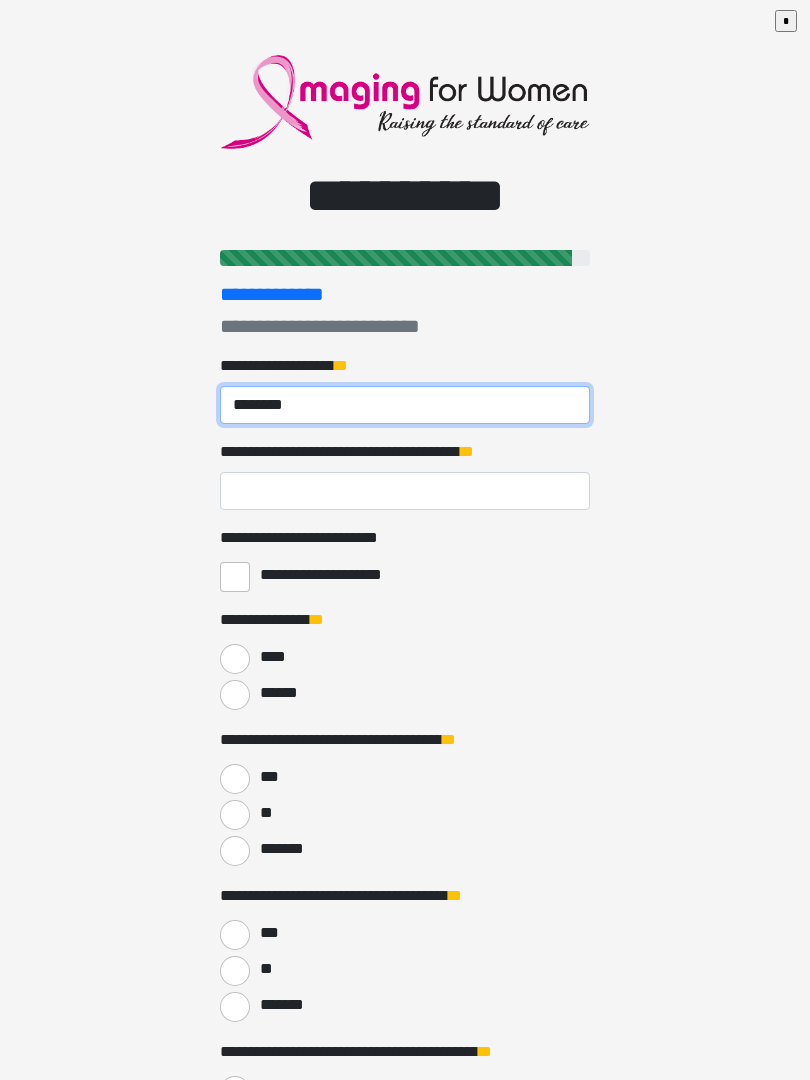 type on "********" 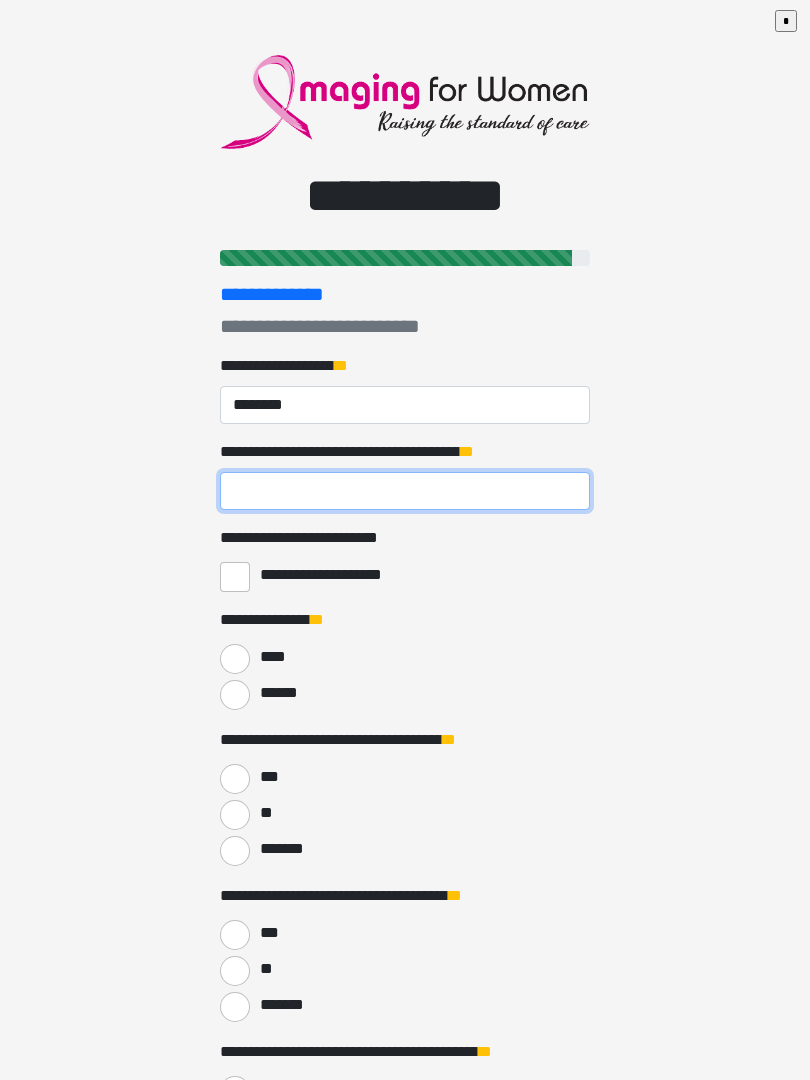 click on "**********" at bounding box center (405, 491) 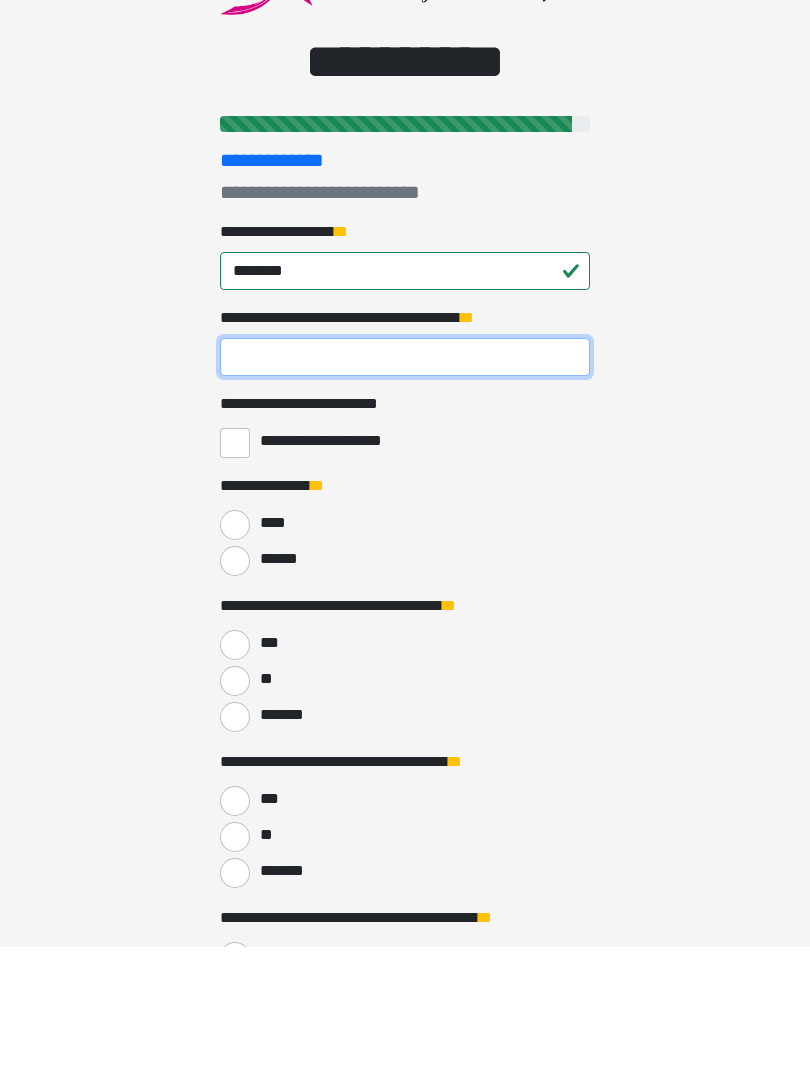 click on "**********" at bounding box center [405, 491] 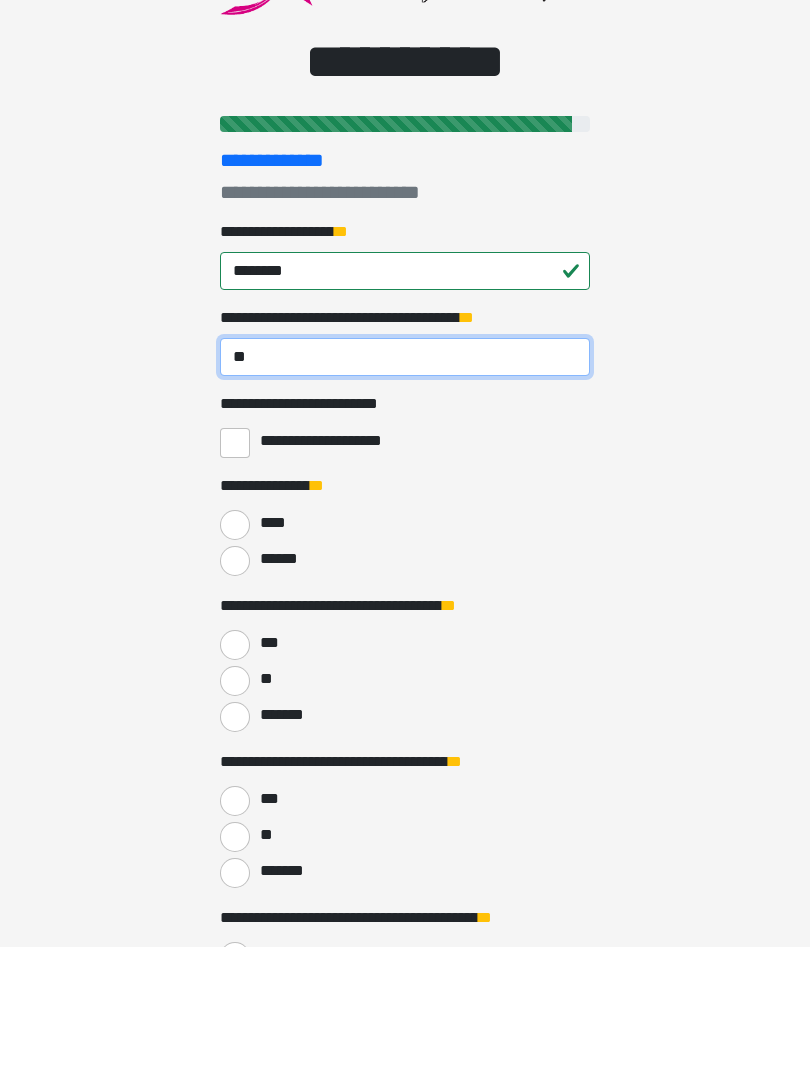 type on "**" 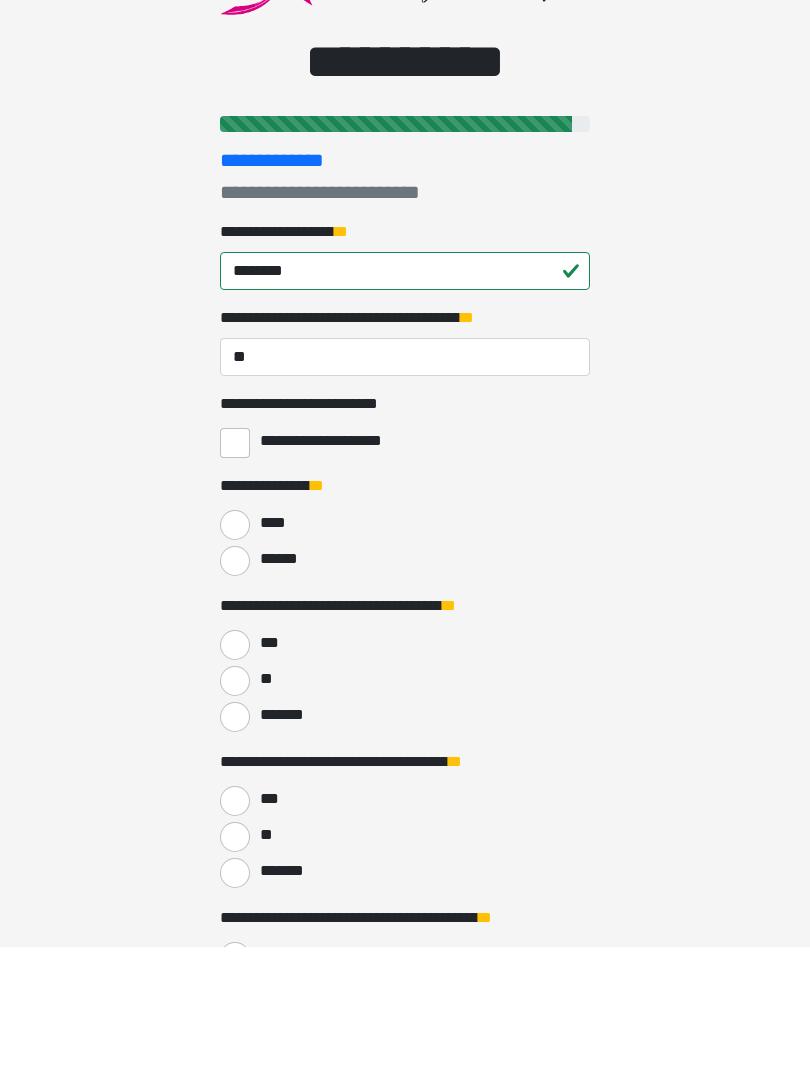 click on "******" at bounding box center (235, 695) 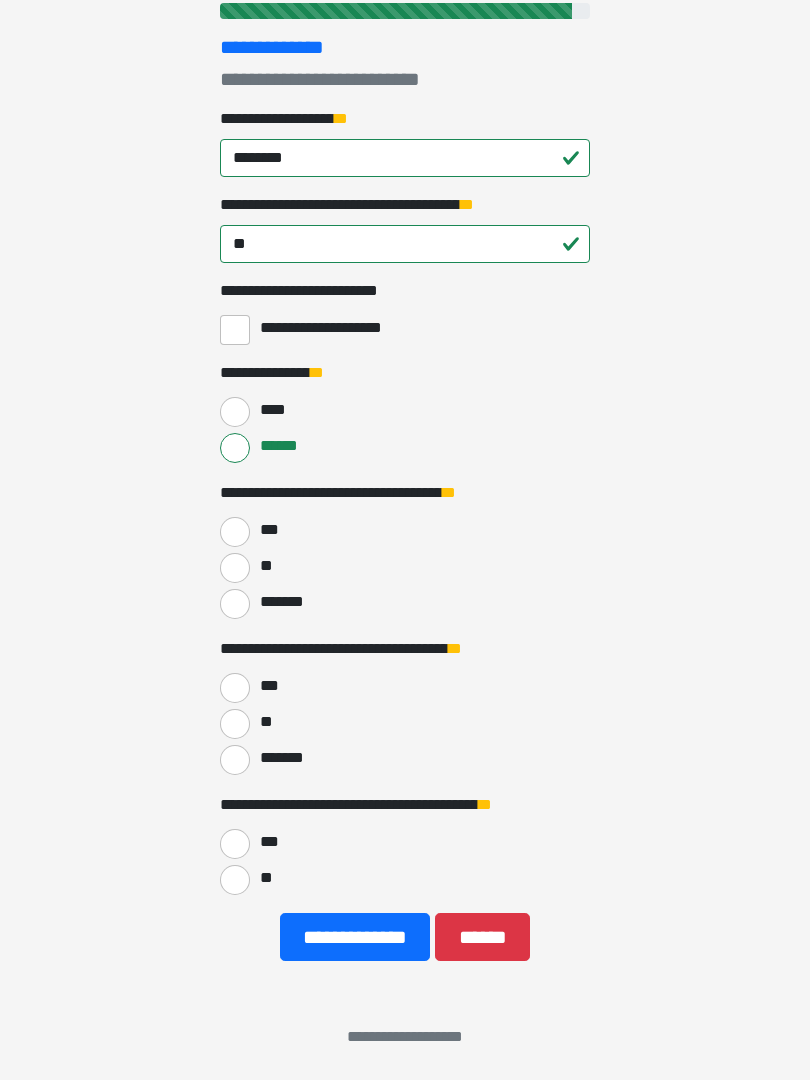 scroll, scrollTop: 247, scrollLeft: 0, axis: vertical 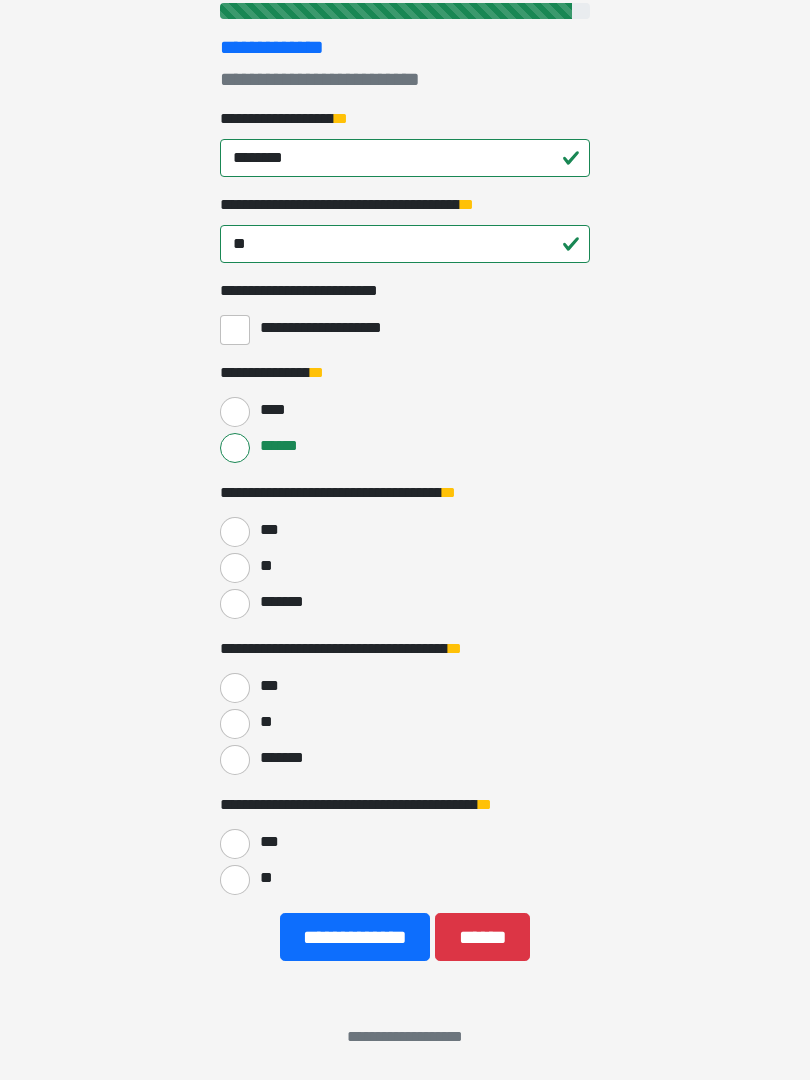 click on "***" at bounding box center [235, 532] 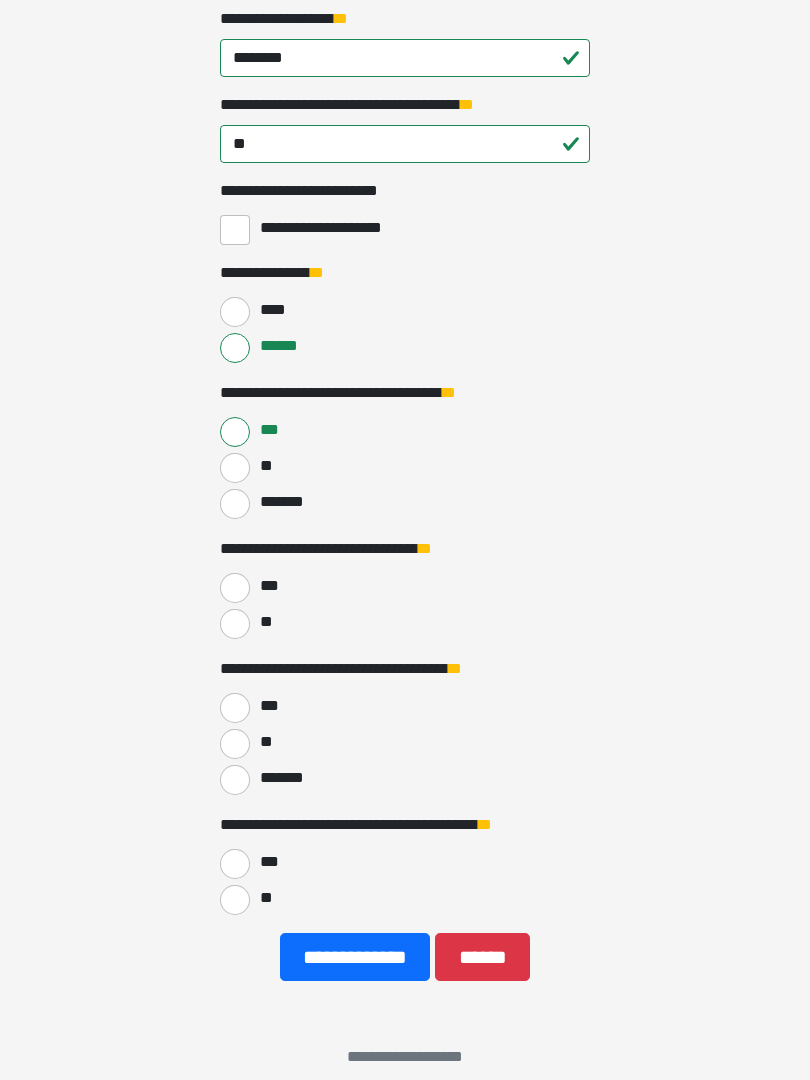 scroll, scrollTop: 367, scrollLeft: 0, axis: vertical 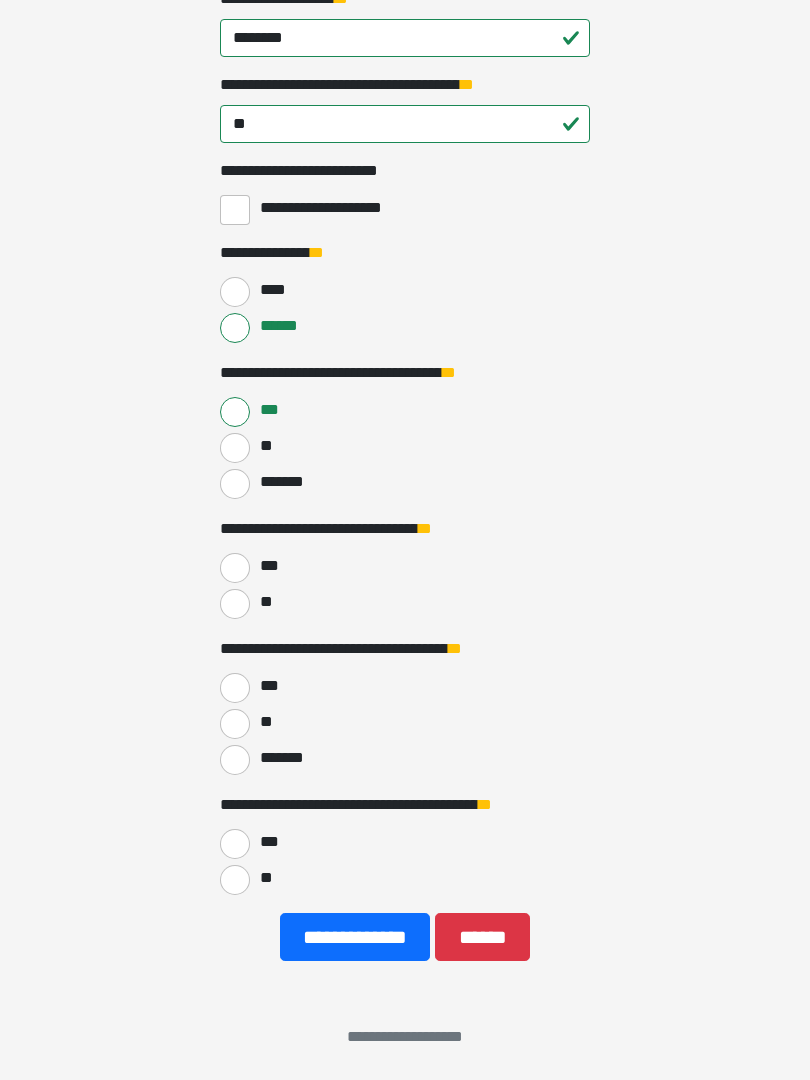 click on "**" at bounding box center [235, 604] 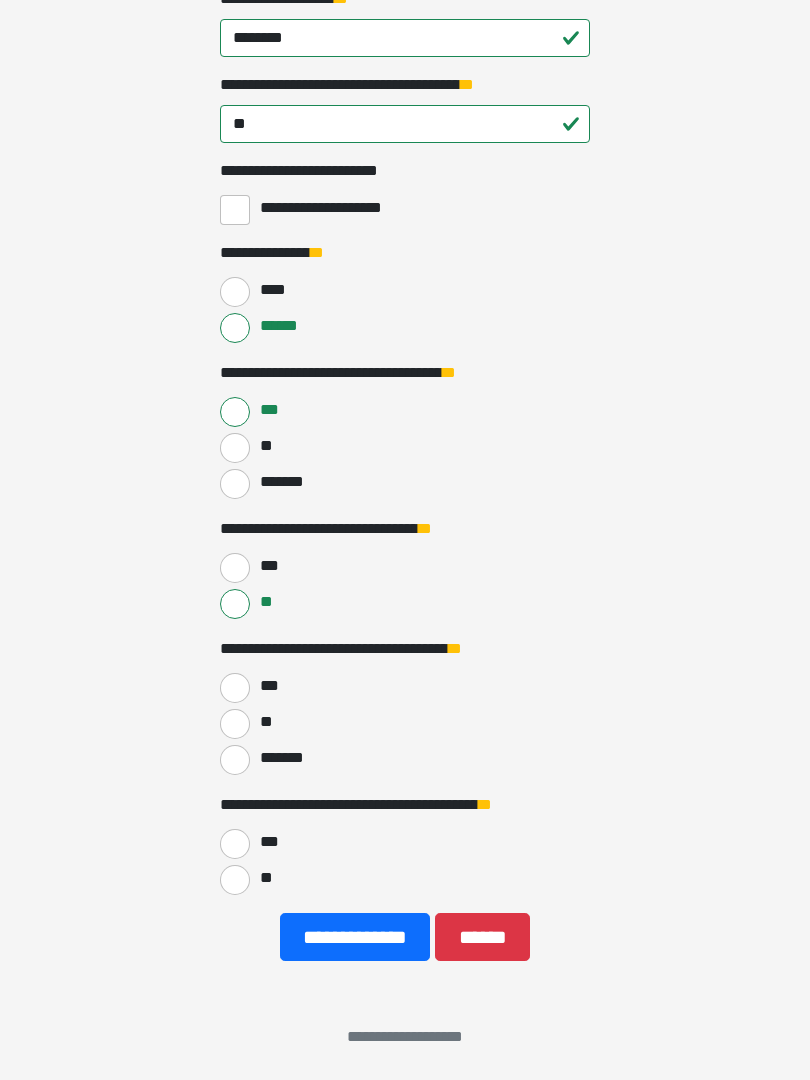 click on "**" at bounding box center [235, 724] 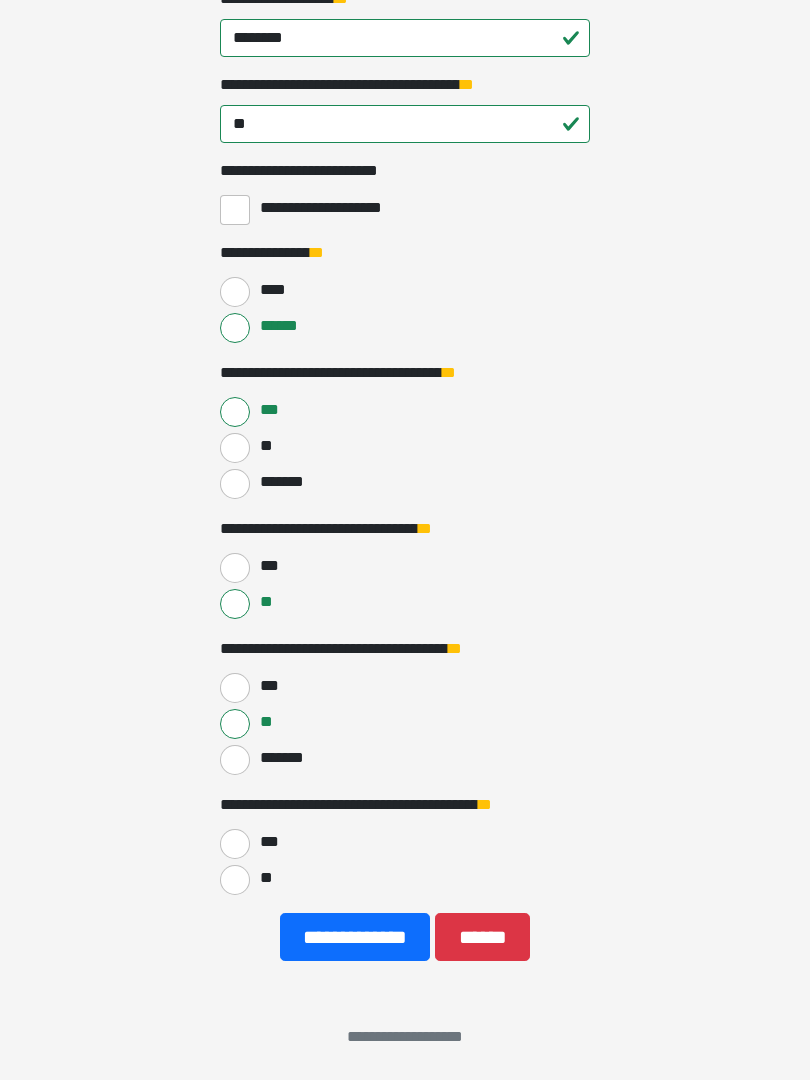 click on "**" at bounding box center [235, 880] 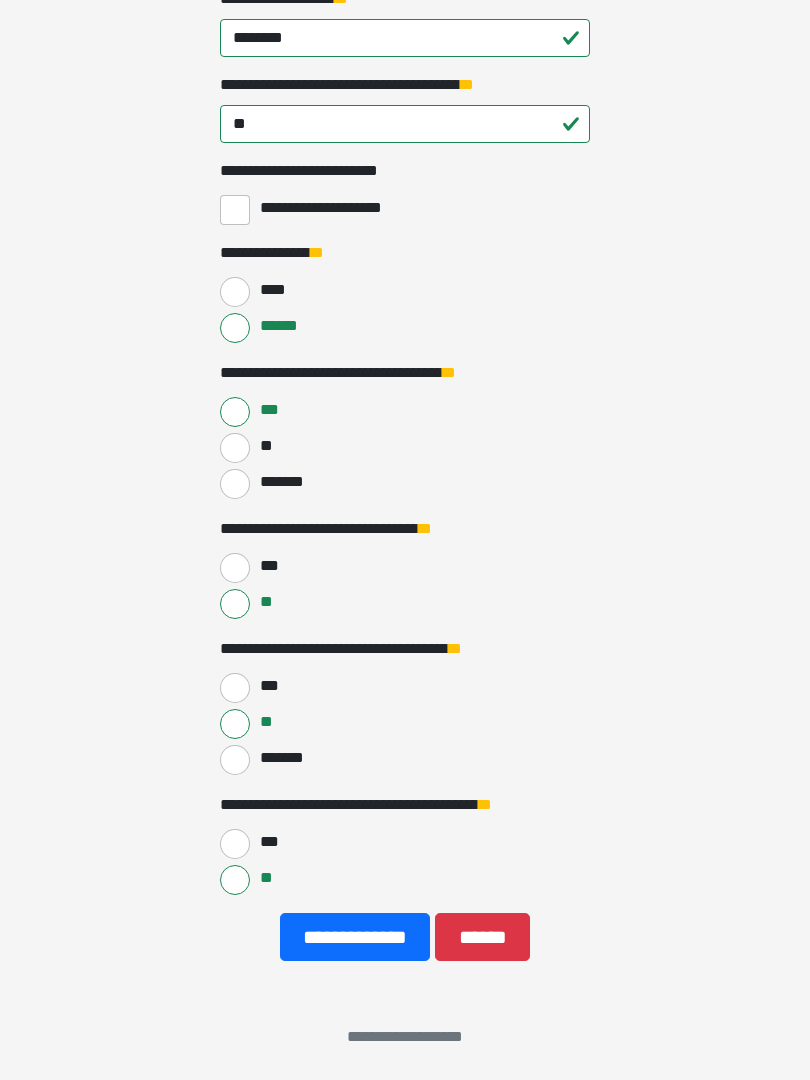 click on "**********" at bounding box center (355, 937) 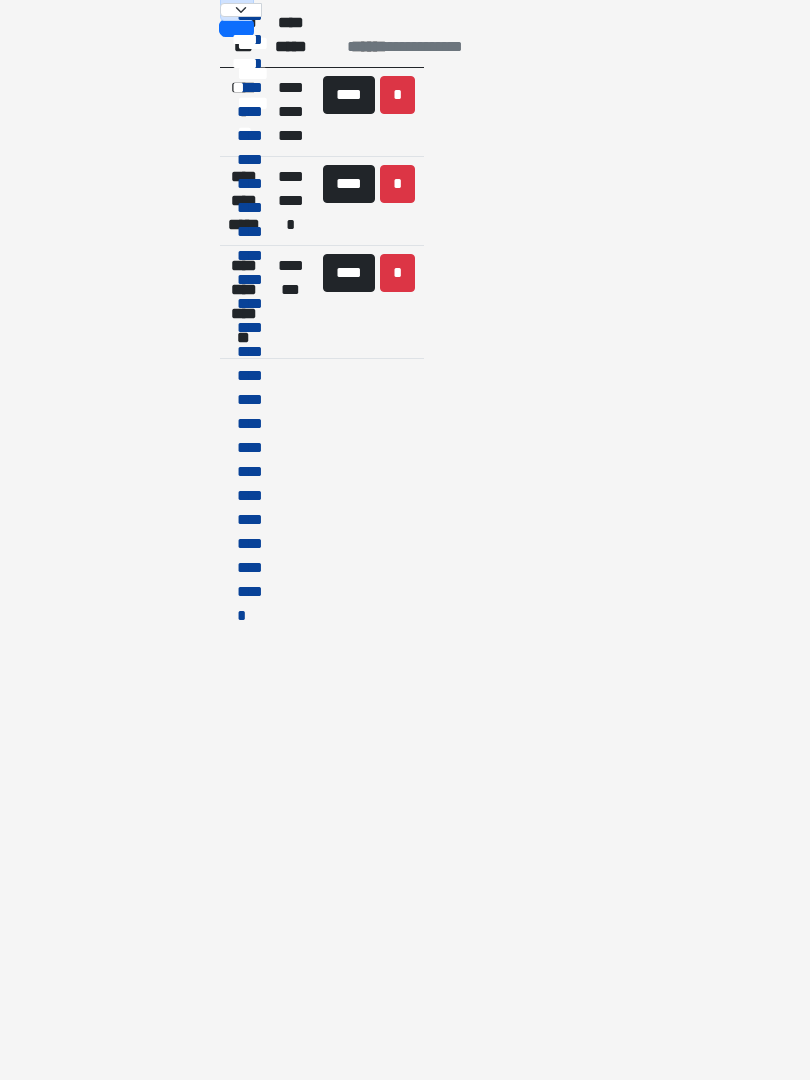scroll, scrollTop: 0, scrollLeft: 0, axis: both 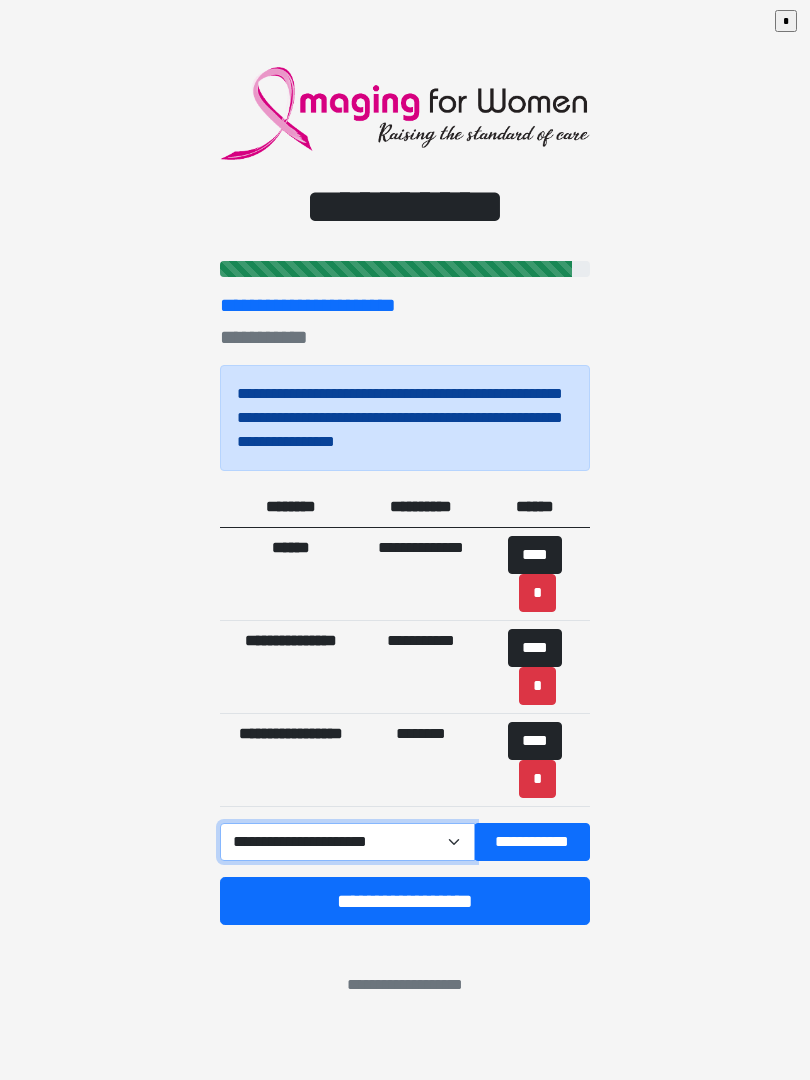 click on "**********" at bounding box center [347, 842] 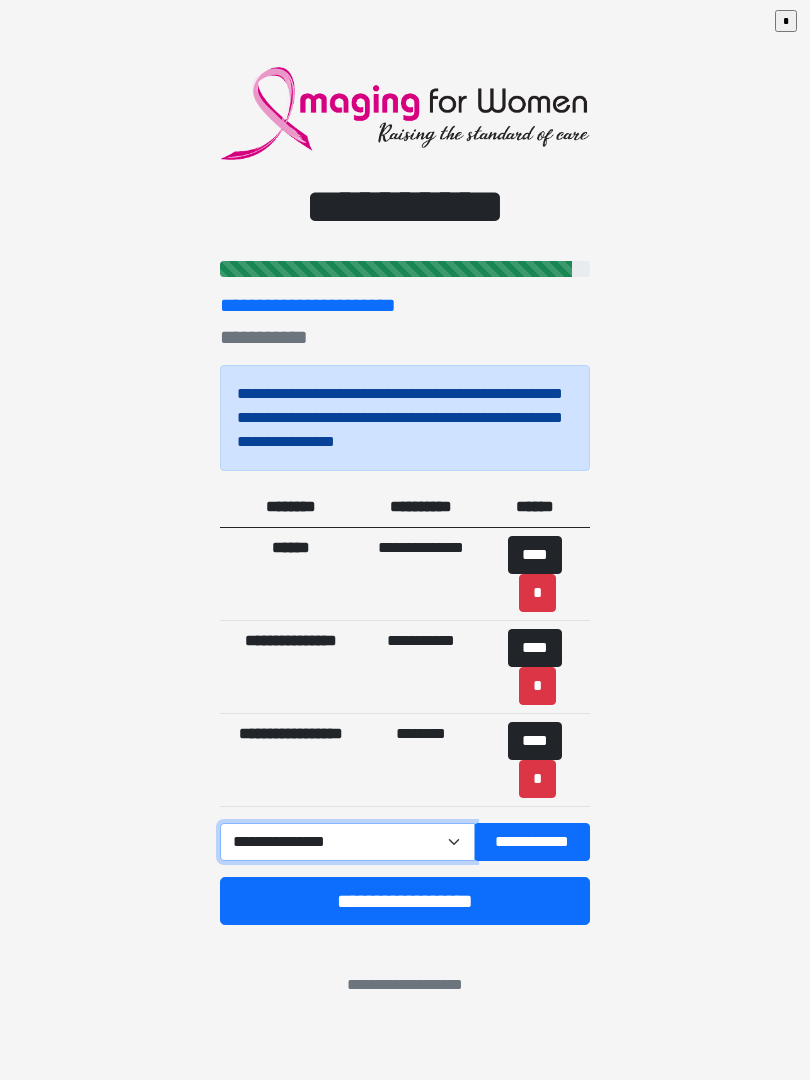 click on "**********" at bounding box center [347, 842] 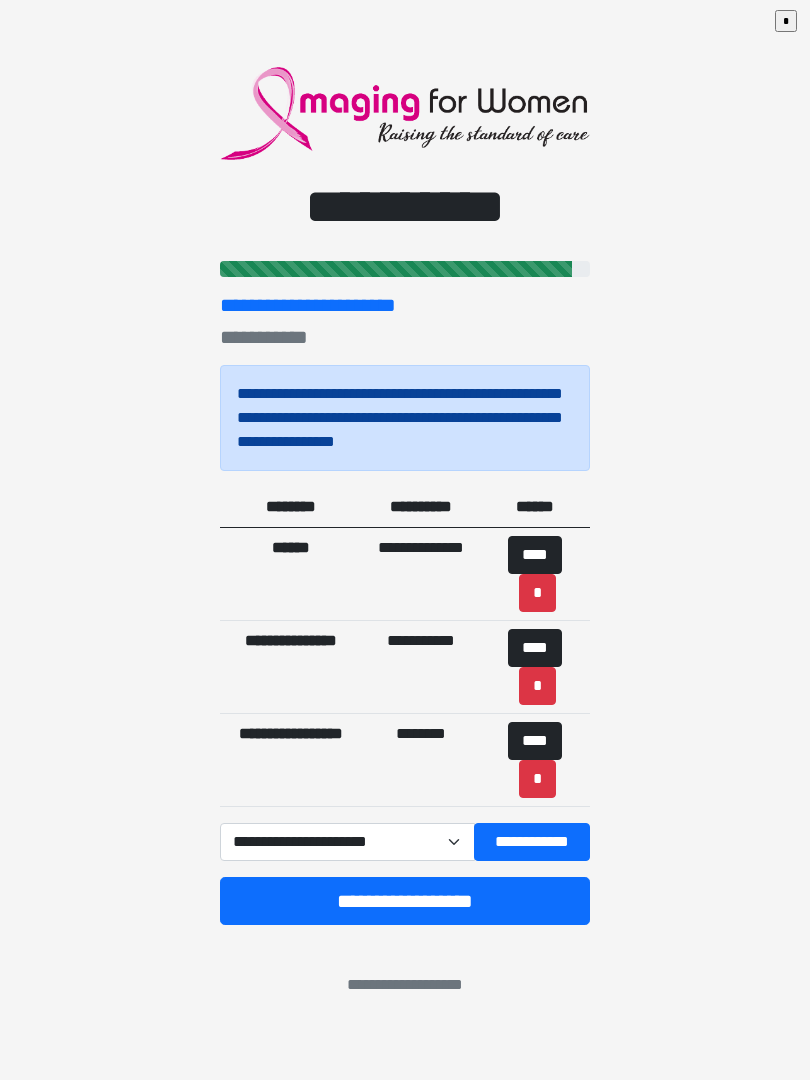 click on "**********" at bounding box center (532, 842) 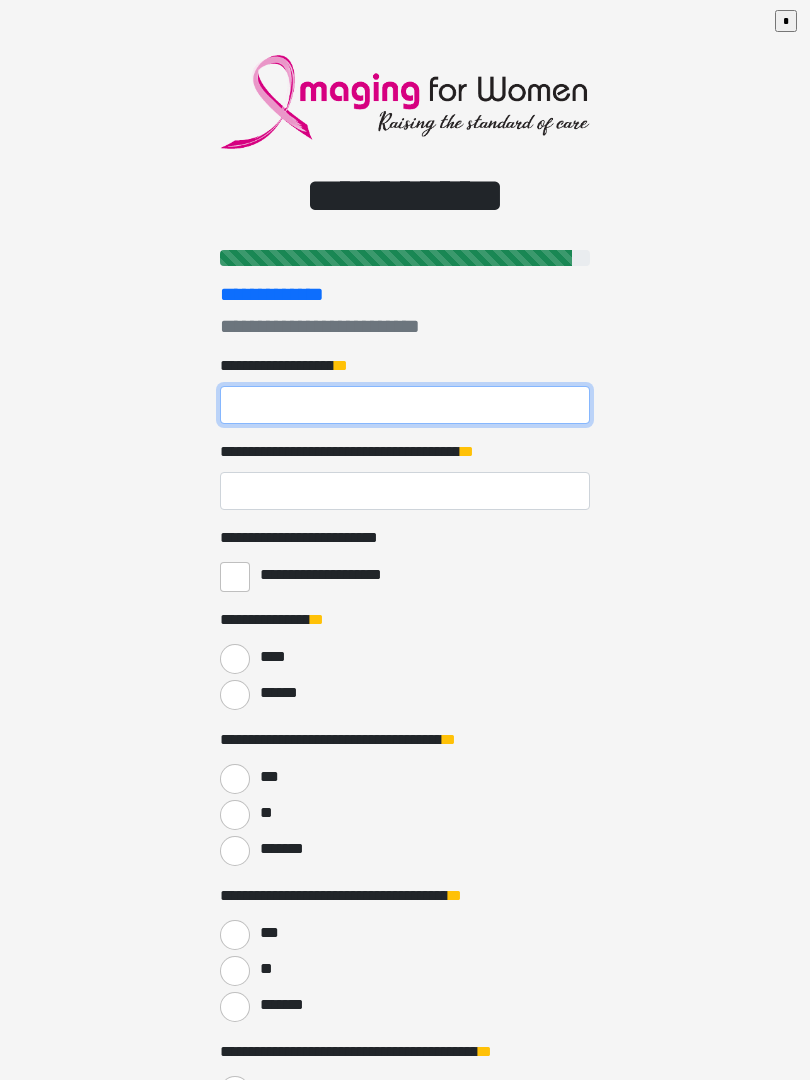 click on "**********" at bounding box center (405, 405) 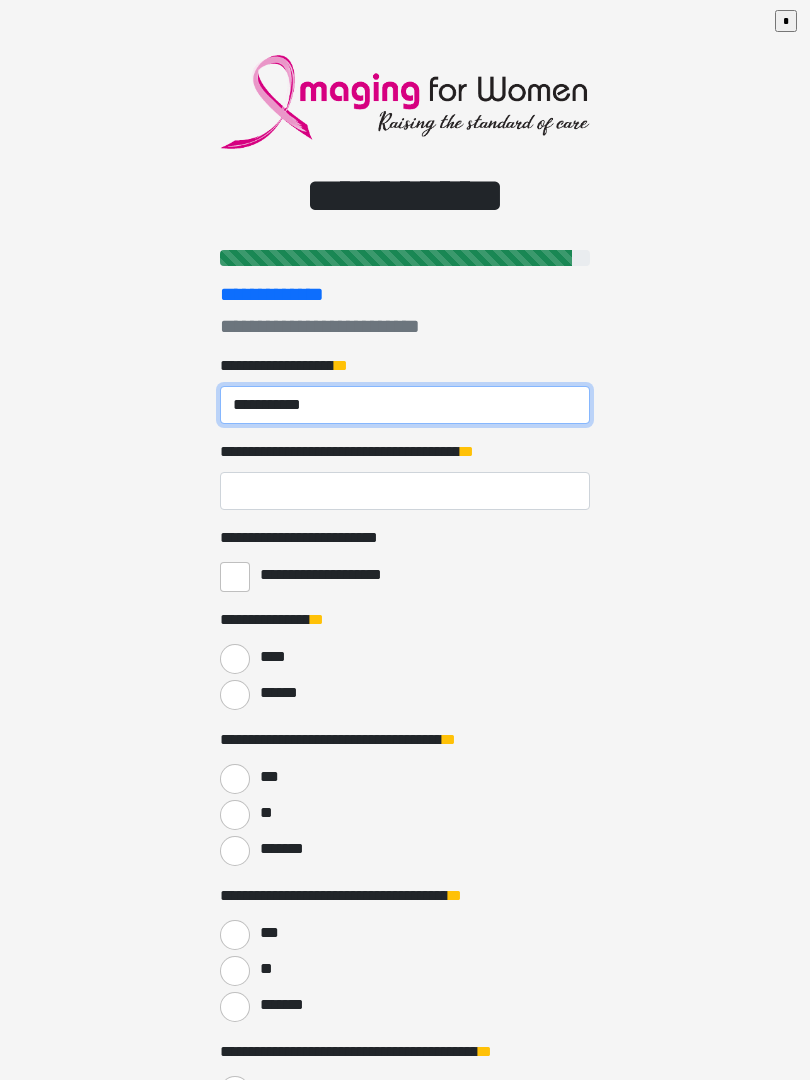 type on "**********" 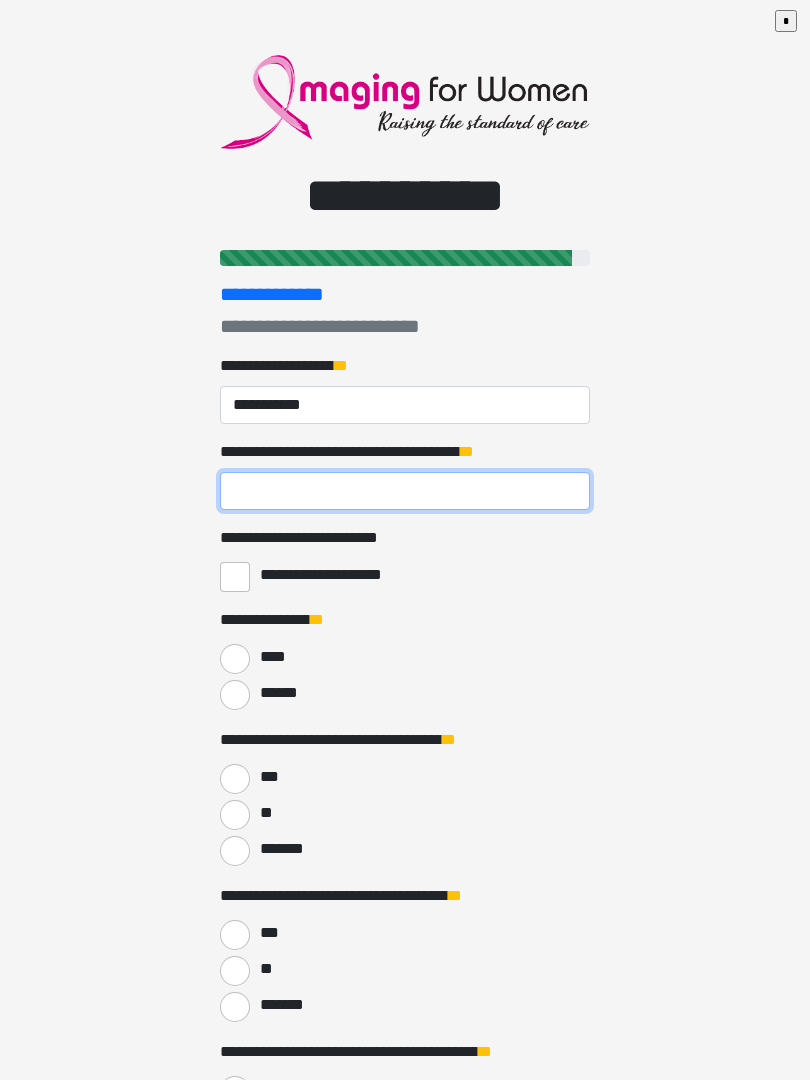 click on "**********" at bounding box center (405, 491) 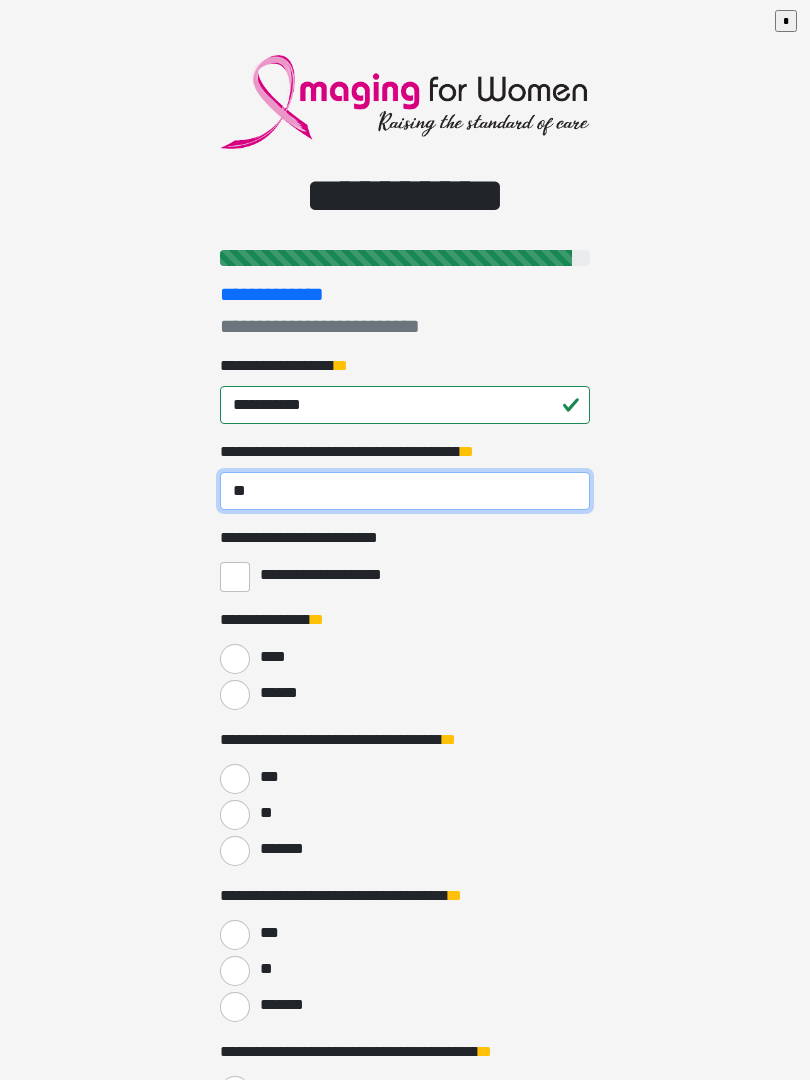 type on "**" 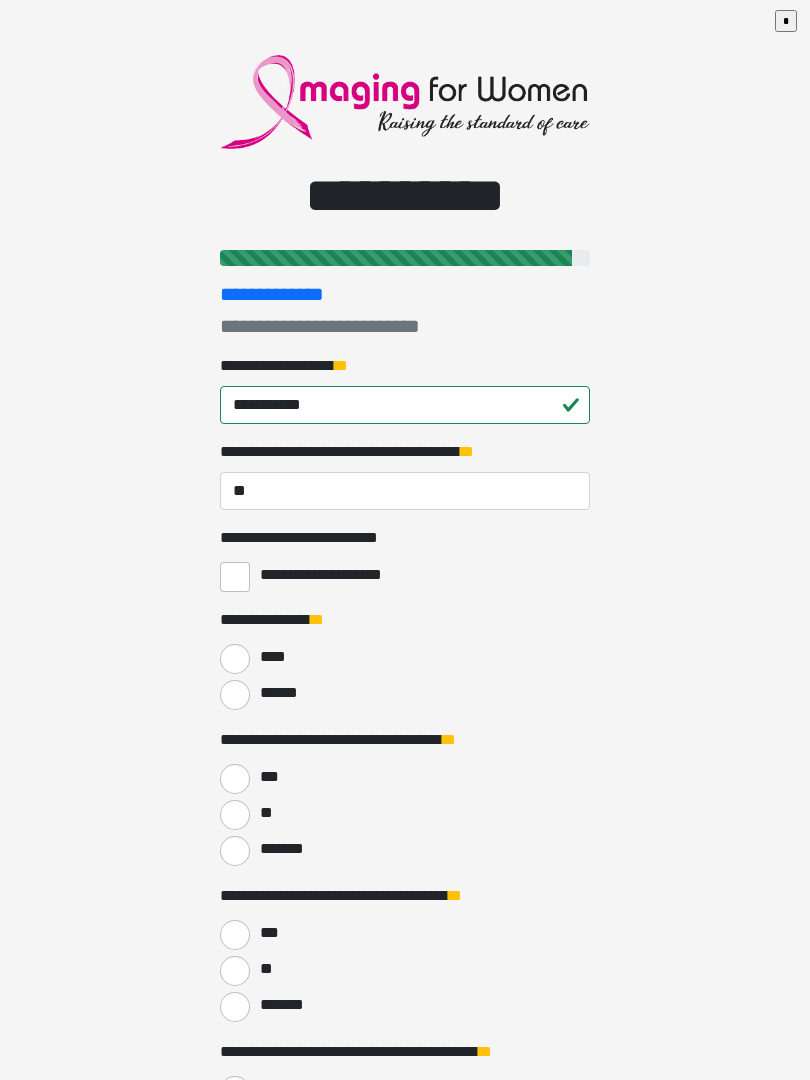 click on "**********" at bounding box center (235, 577) 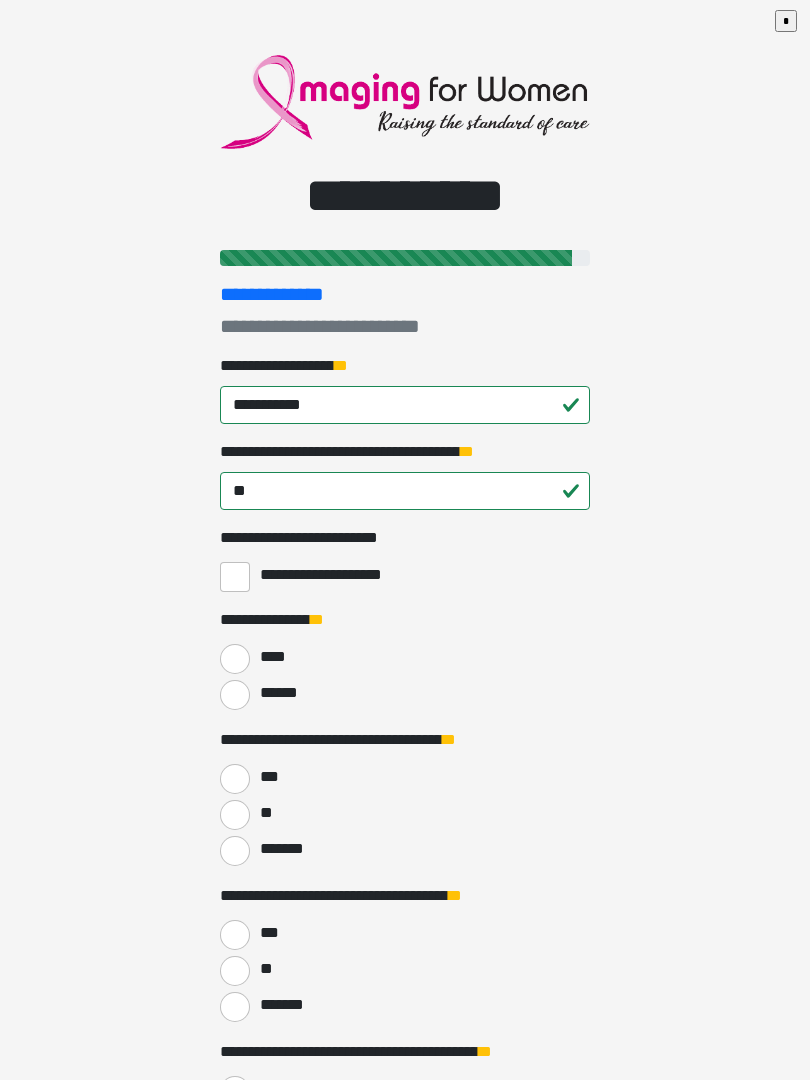 click on "******" at bounding box center [235, 695] 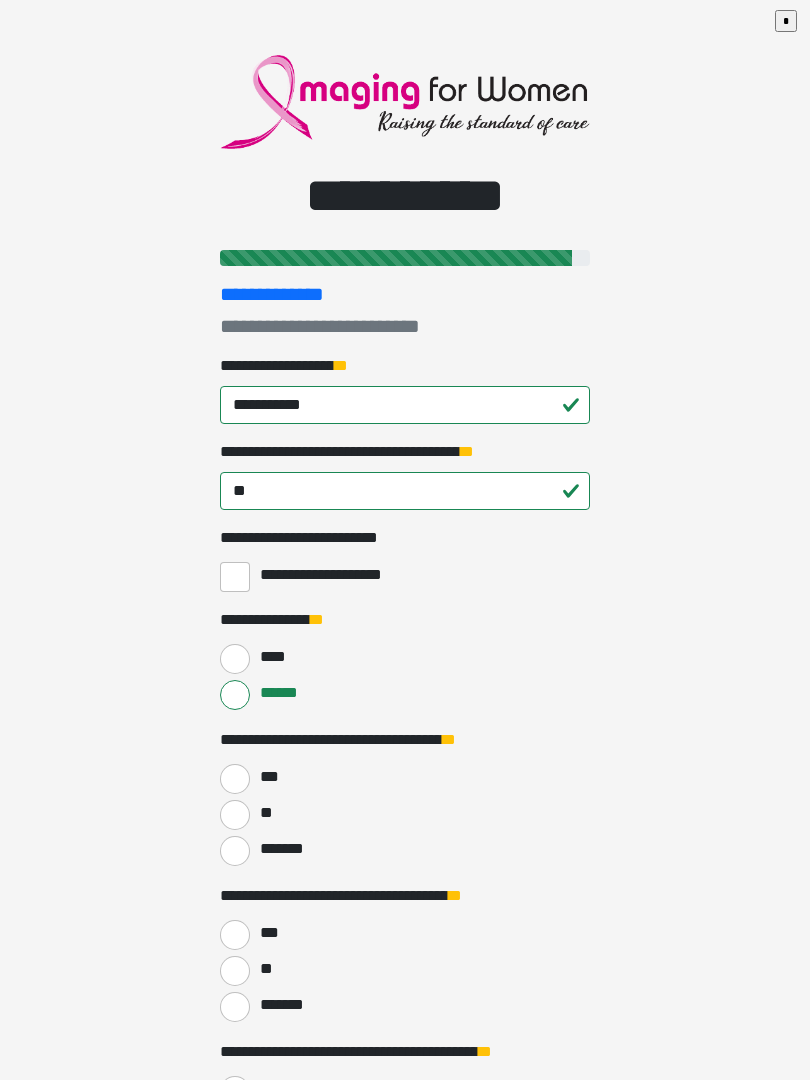 click on "**" at bounding box center [235, 815] 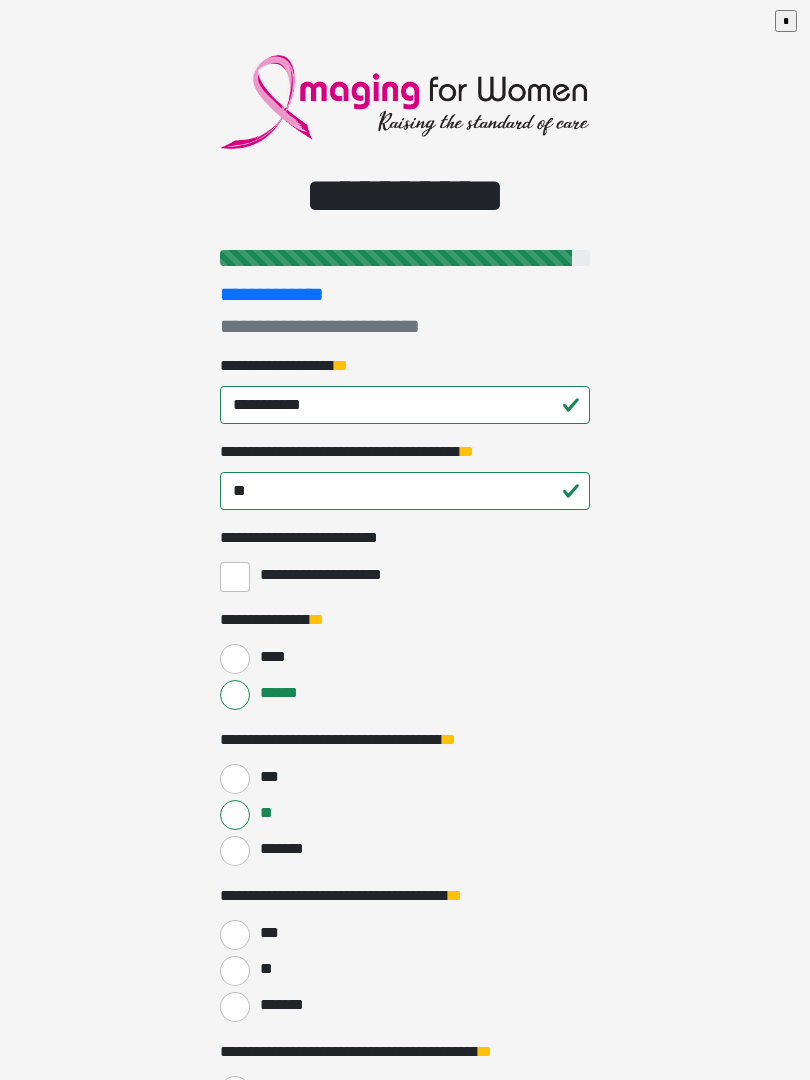 click on "***" at bounding box center [235, 935] 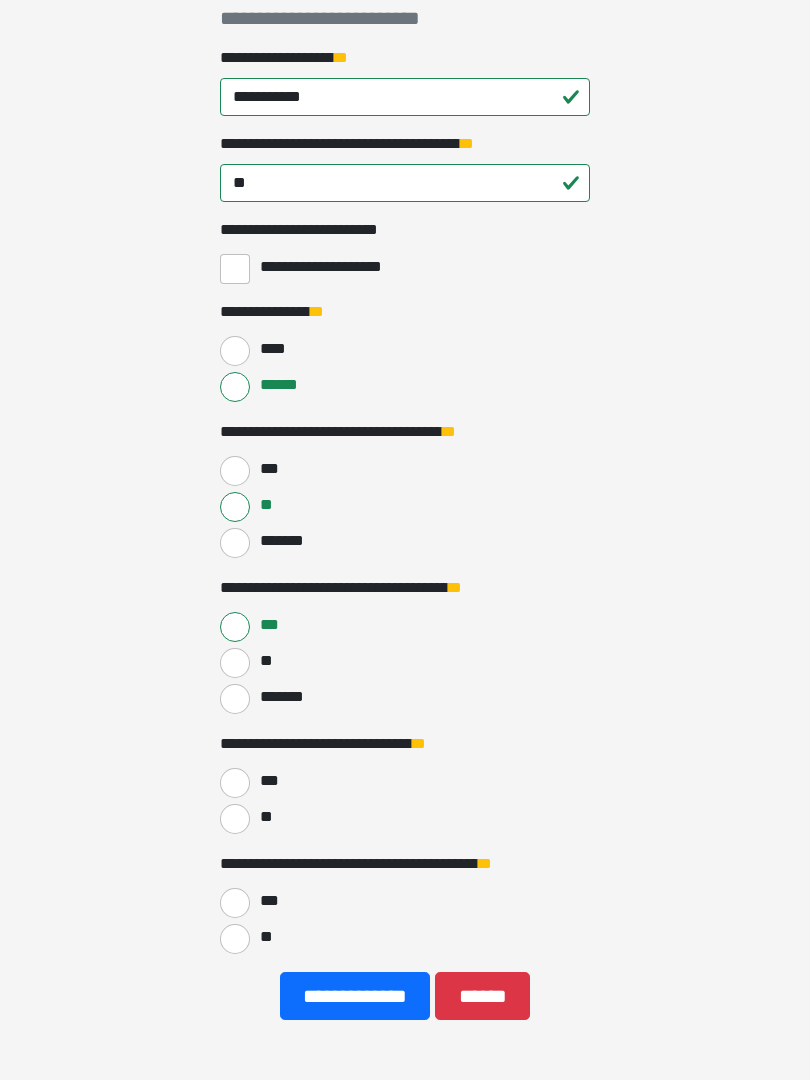 scroll, scrollTop: 367, scrollLeft: 0, axis: vertical 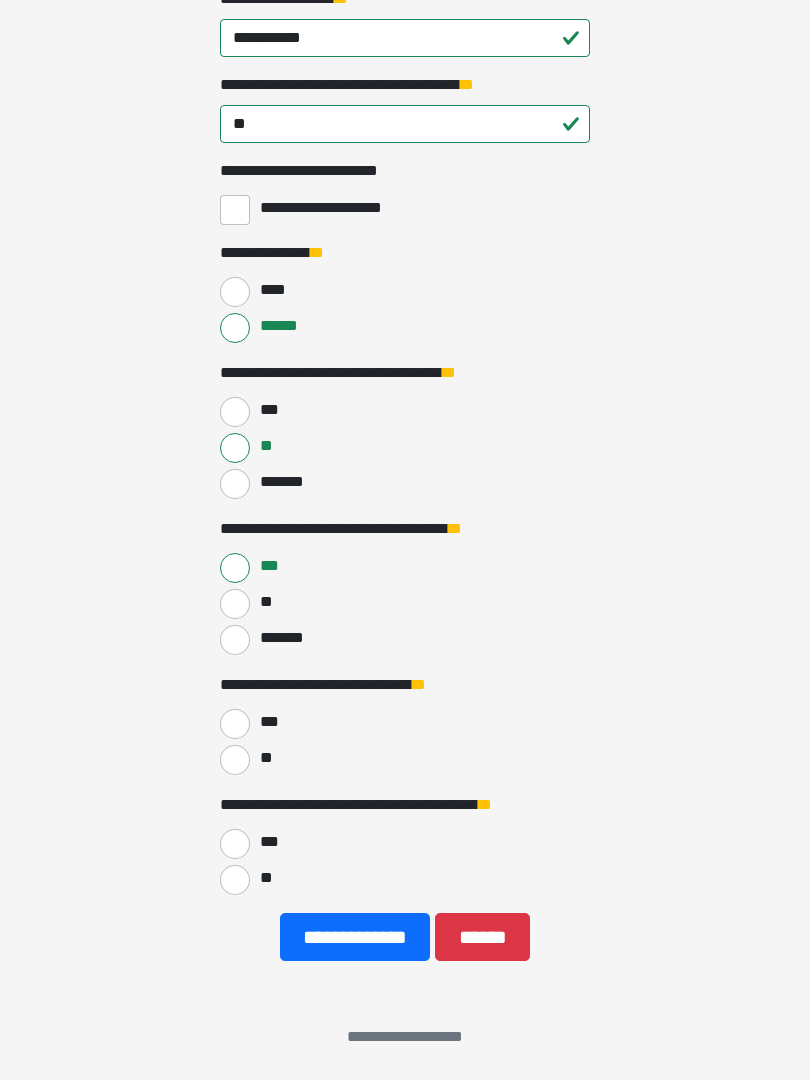 click on "**" at bounding box center [235, 760] 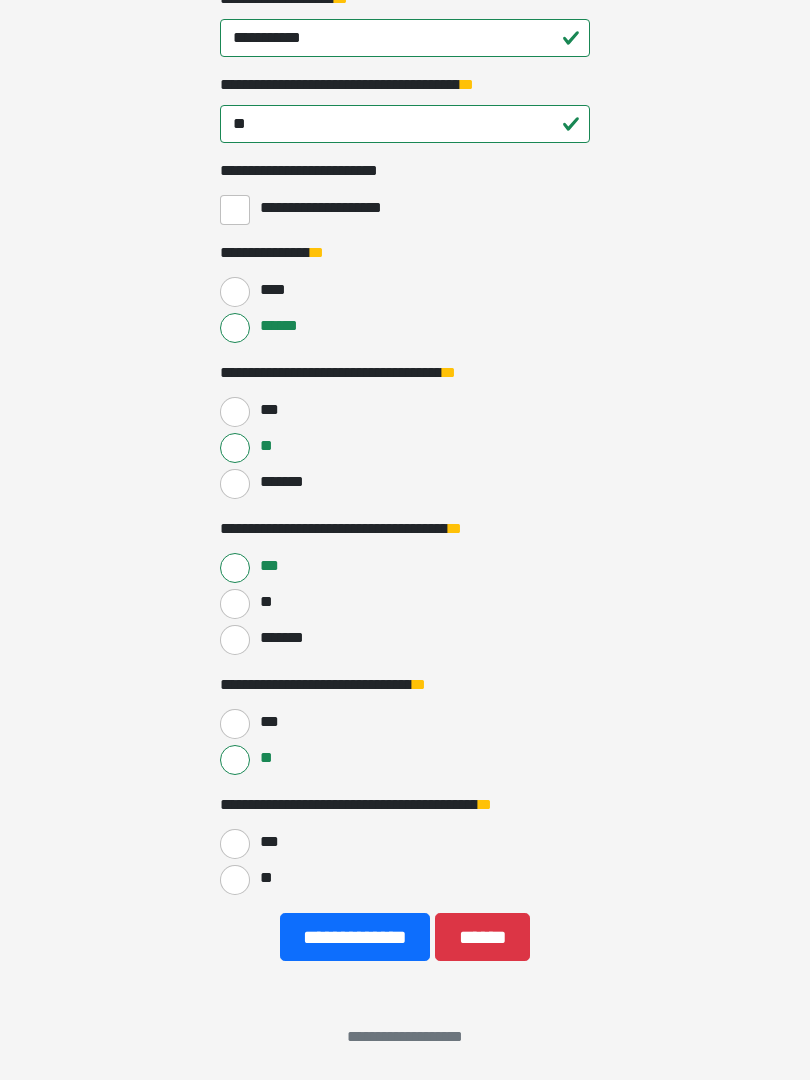 click on "**" at bounding box center (235, 880) 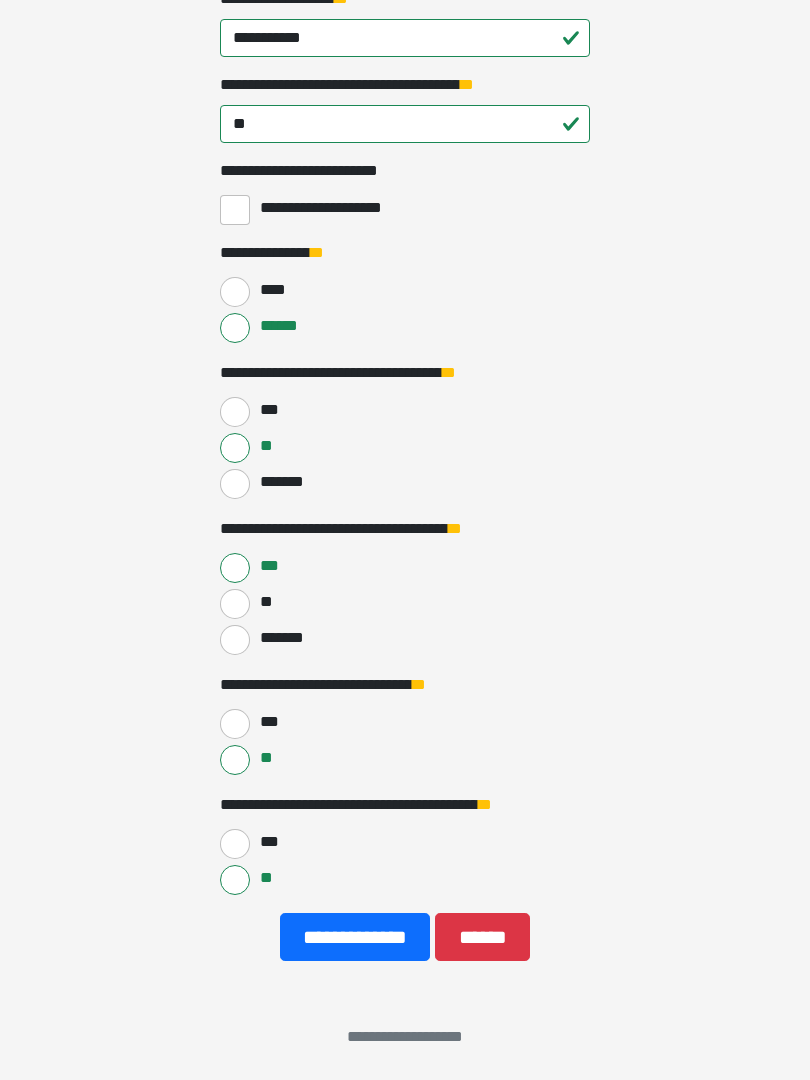 click on "**********" at bounding box center [355, 937] 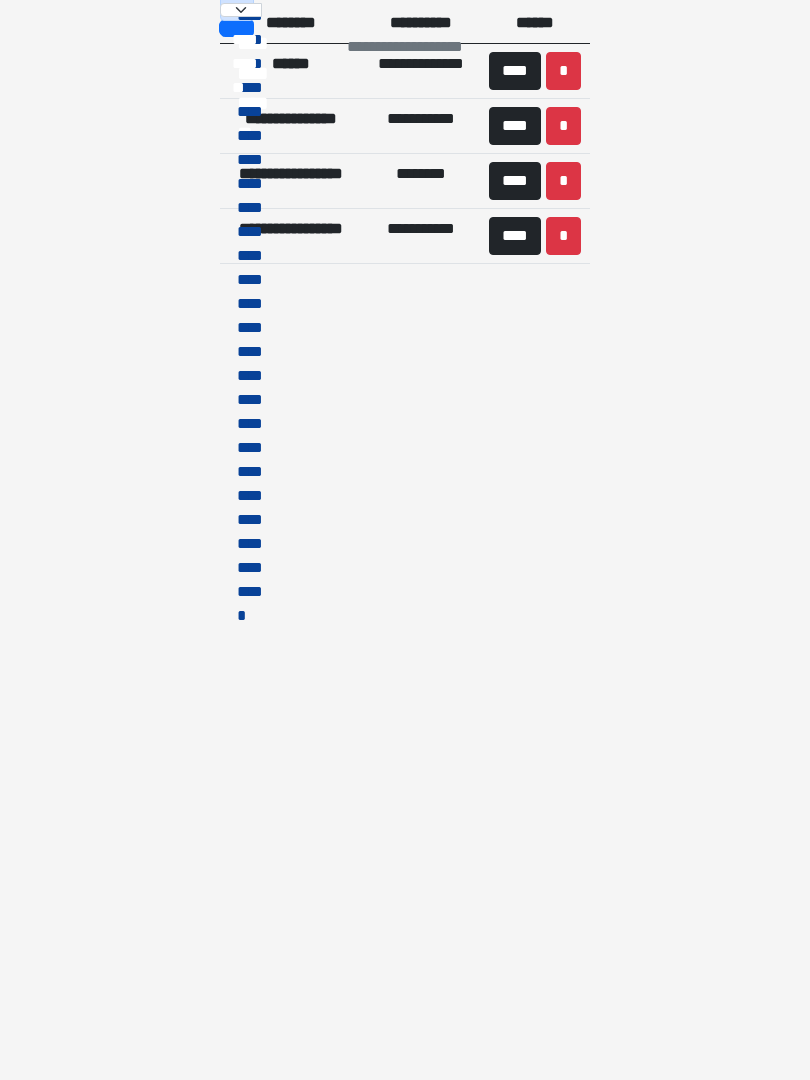 scroll, scrollTop: 30, scrollLeft: 0, axis: vertical 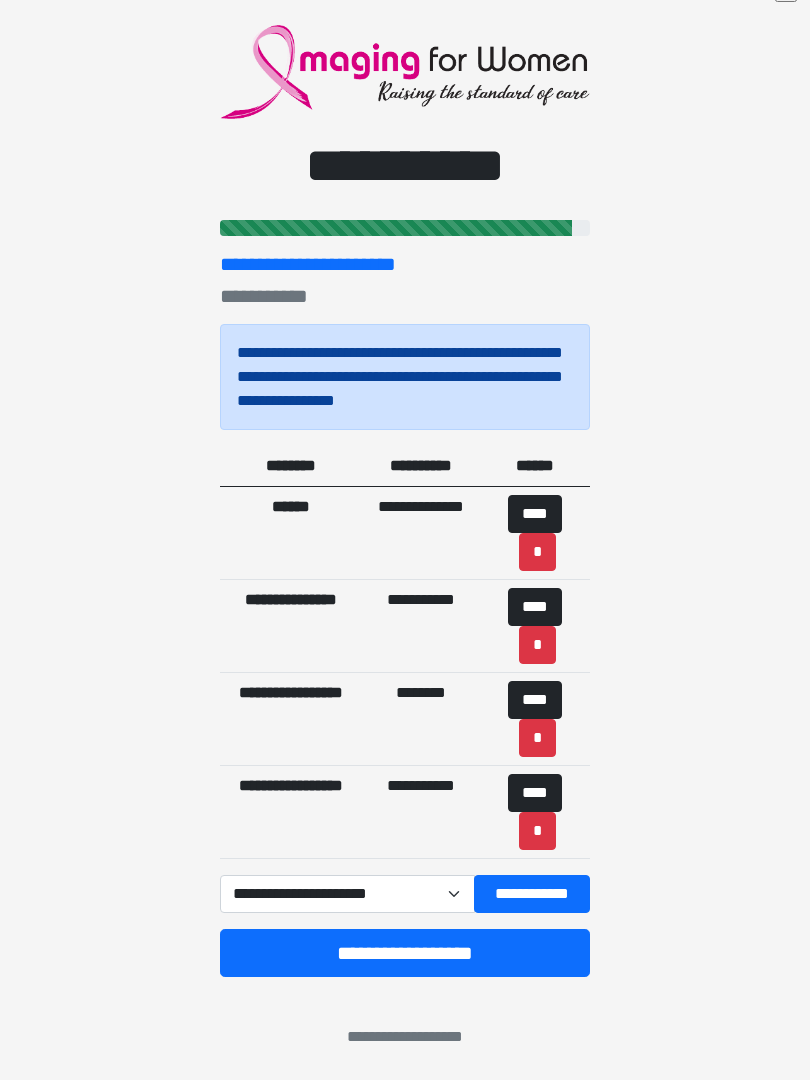 click on "**********" at bounding box center (405, 953) 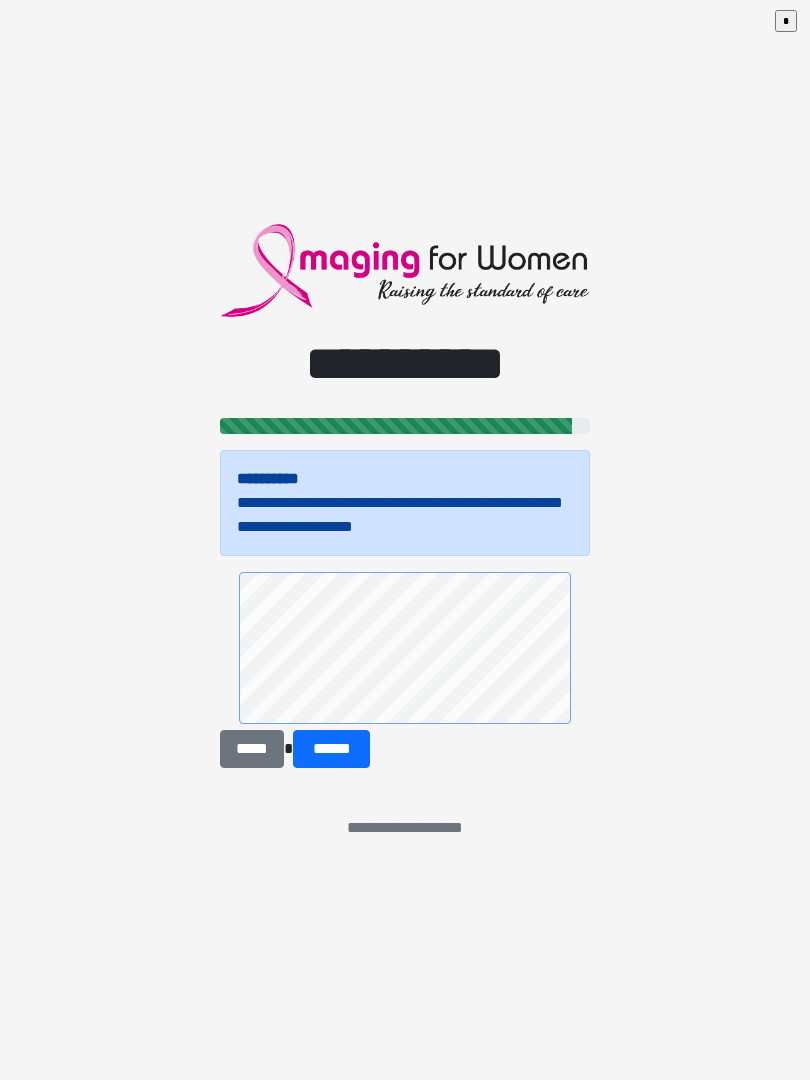 click on "******" at bounding box center (331, 749) 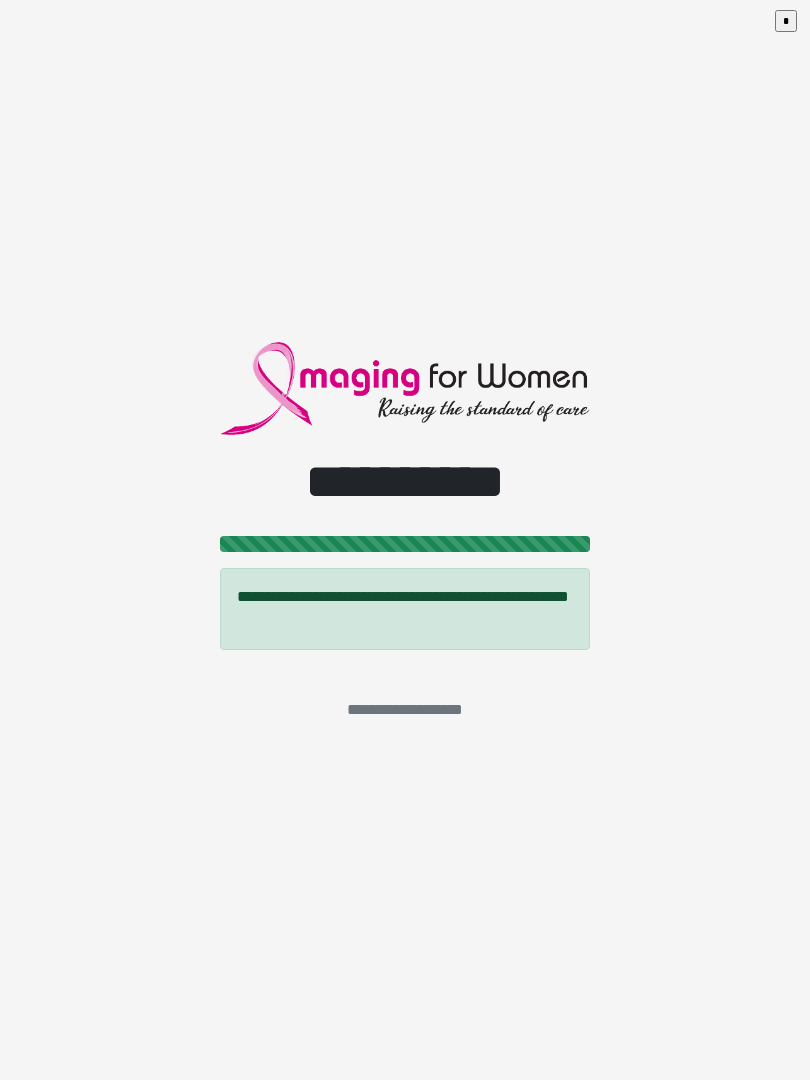 click on "**********" at bounding box center (405, 540) 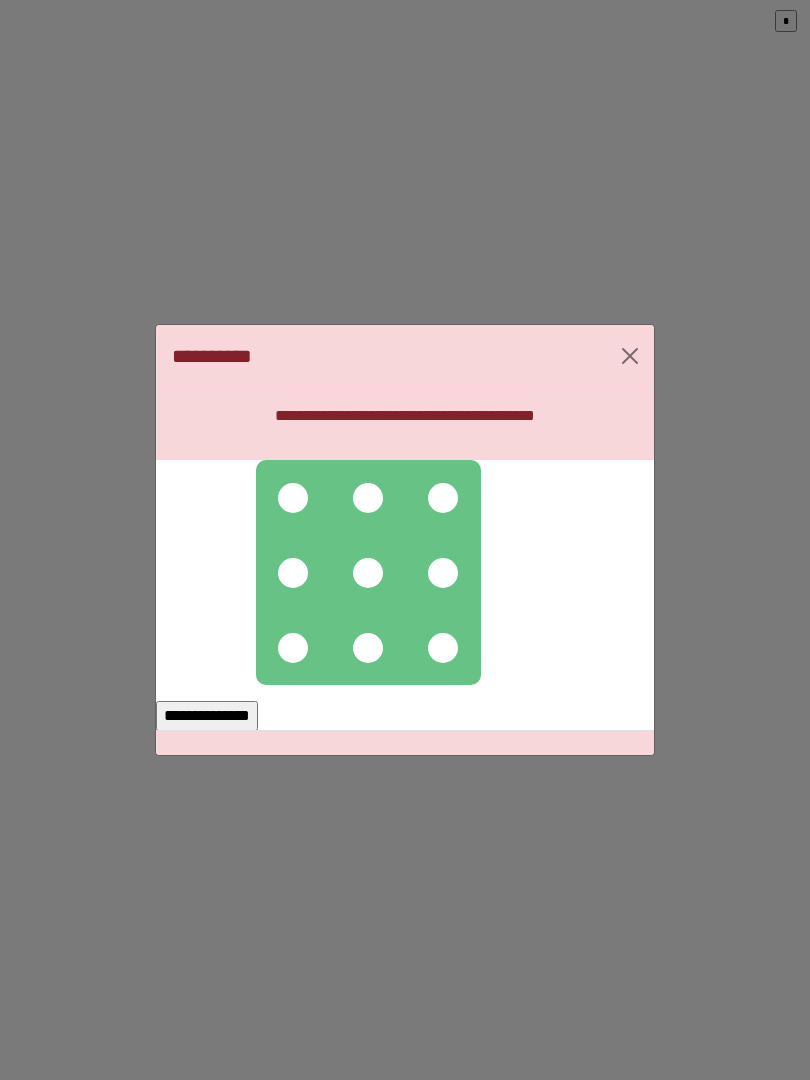 click on "**********" at bounding box center [405, 540] 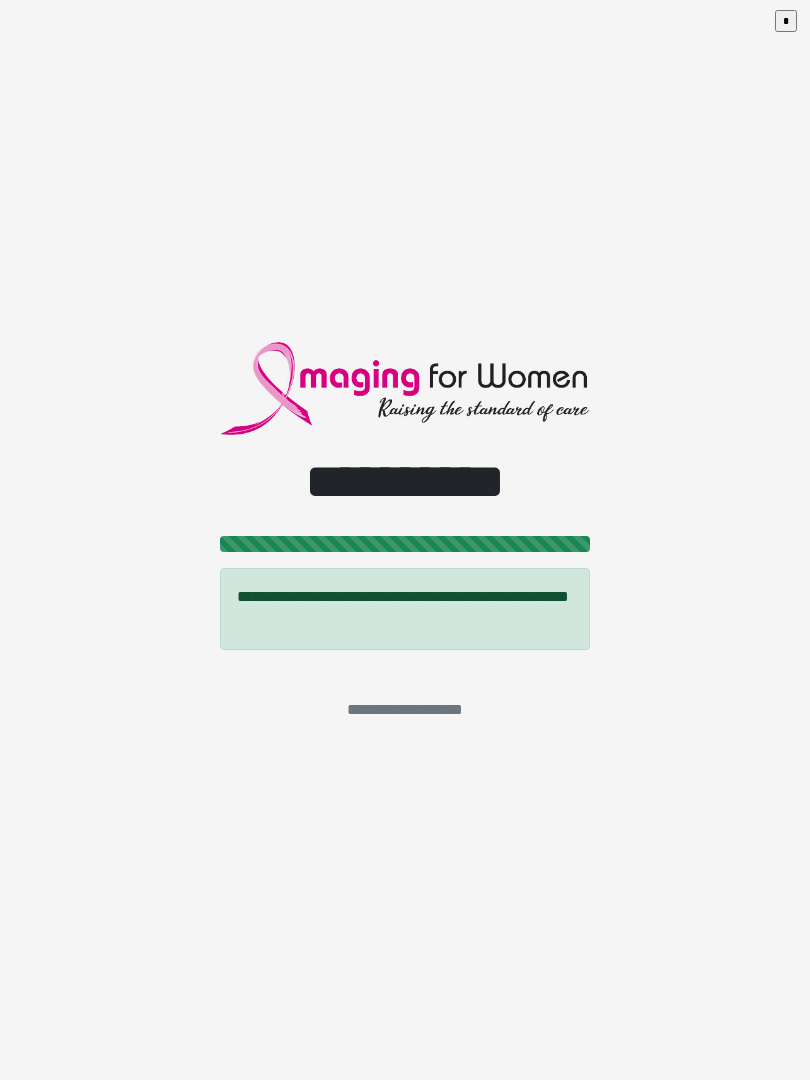 click on "*" at bounding box center (786, 21) 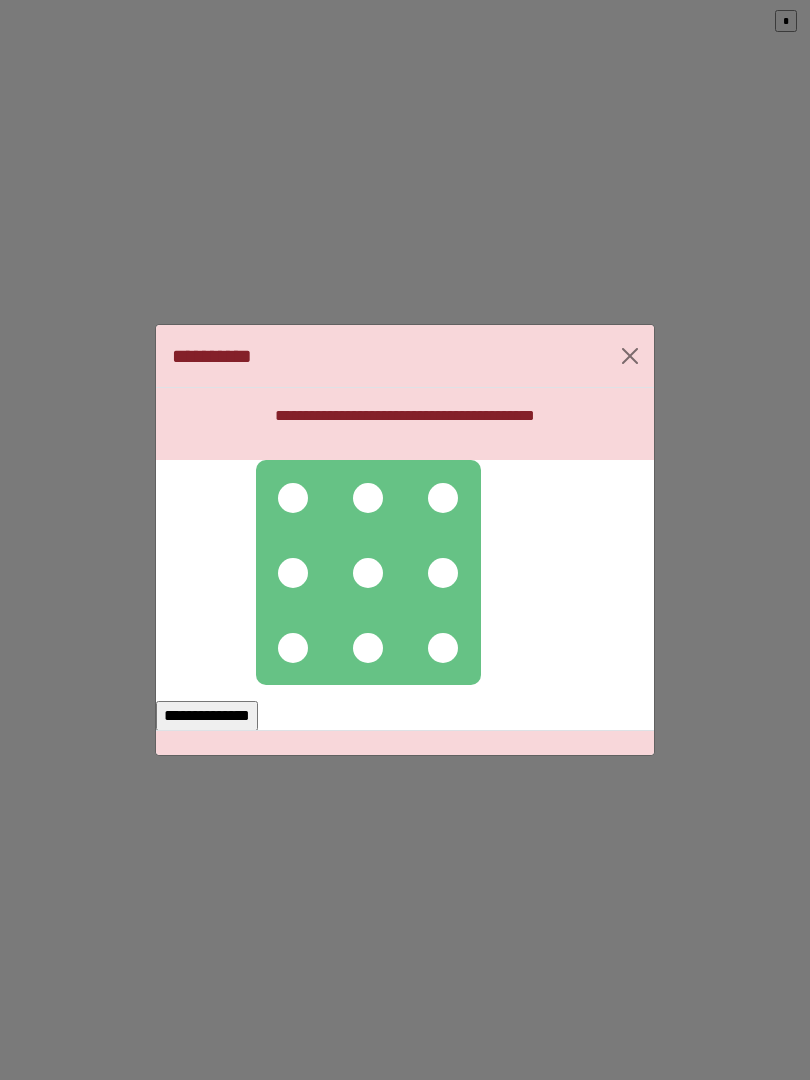 click at bounding box center [368, 498] 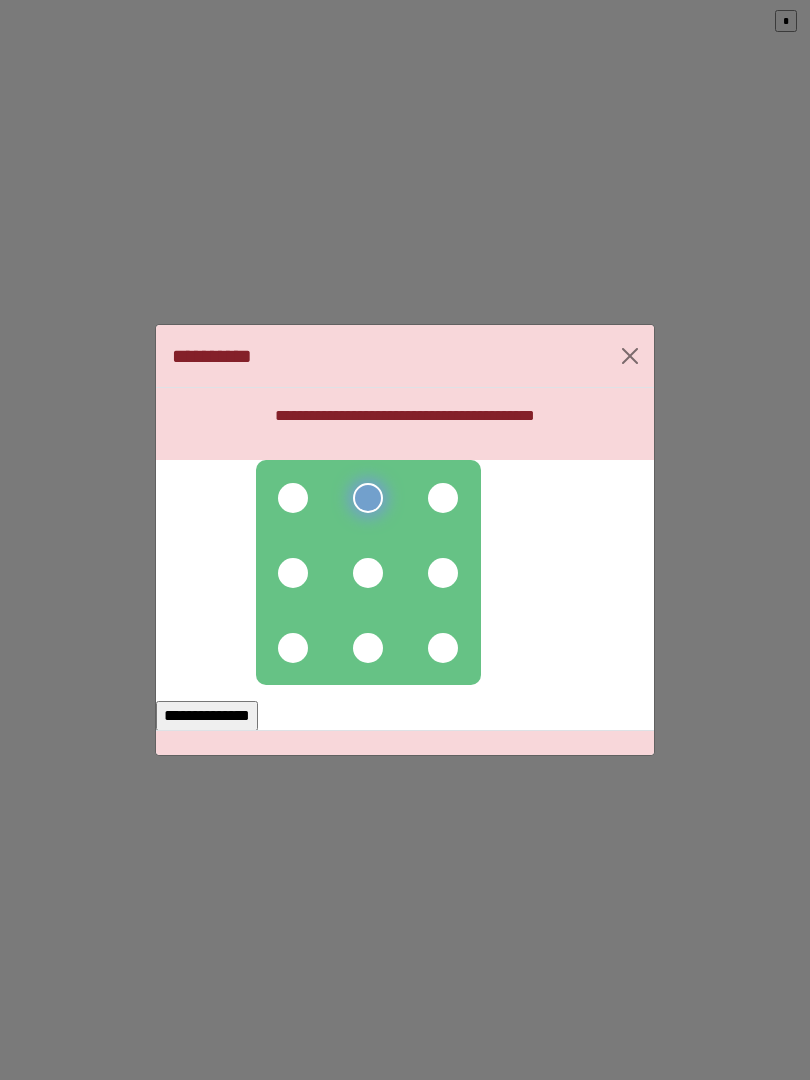 click at bounding box center (368, 573) 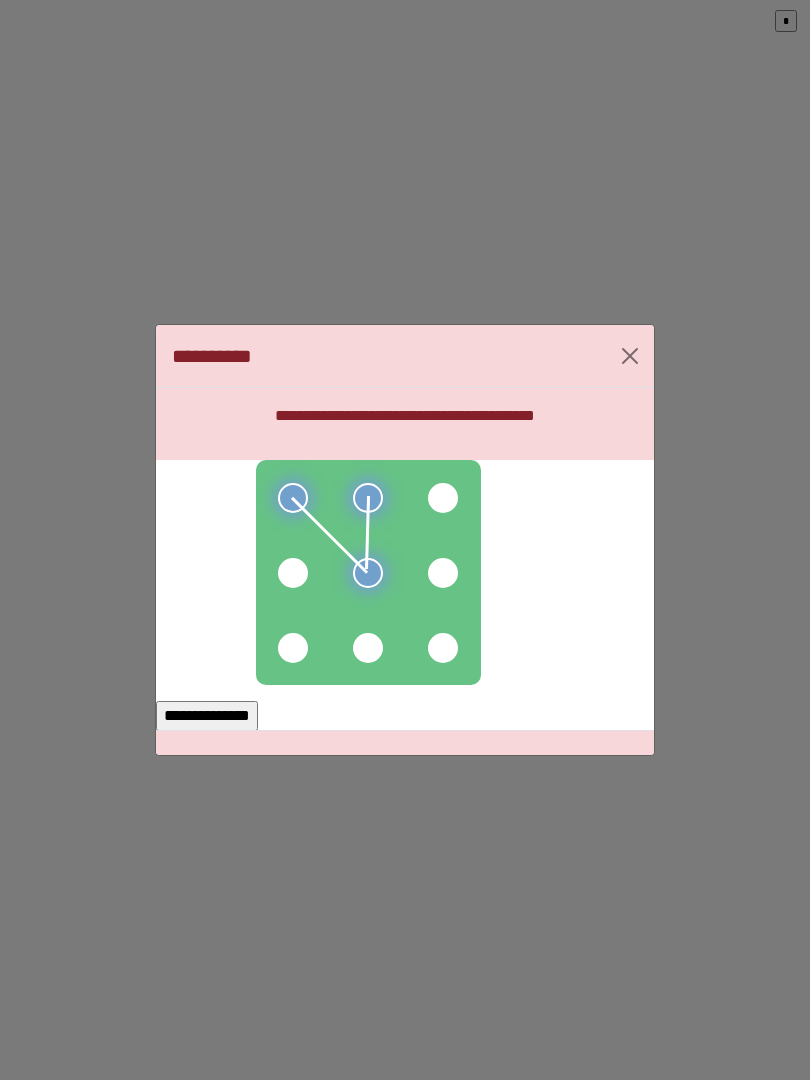 click at bounding box center [293, 573] 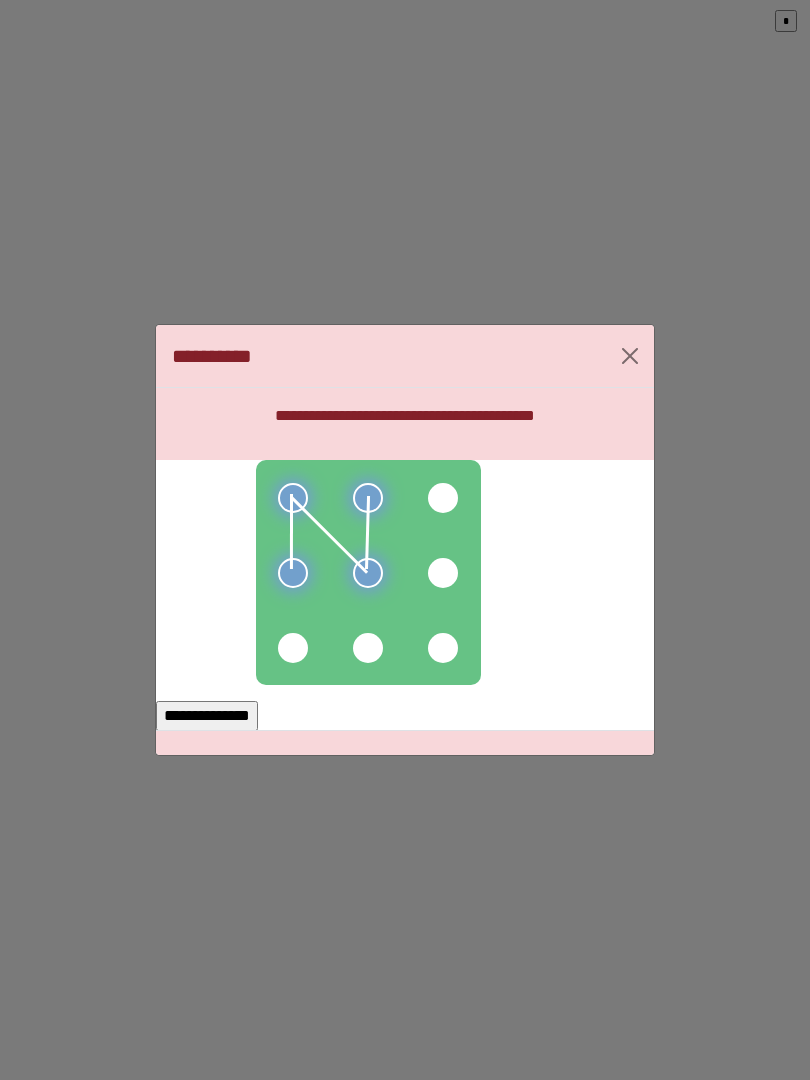 click at bounding box center [293, 648] 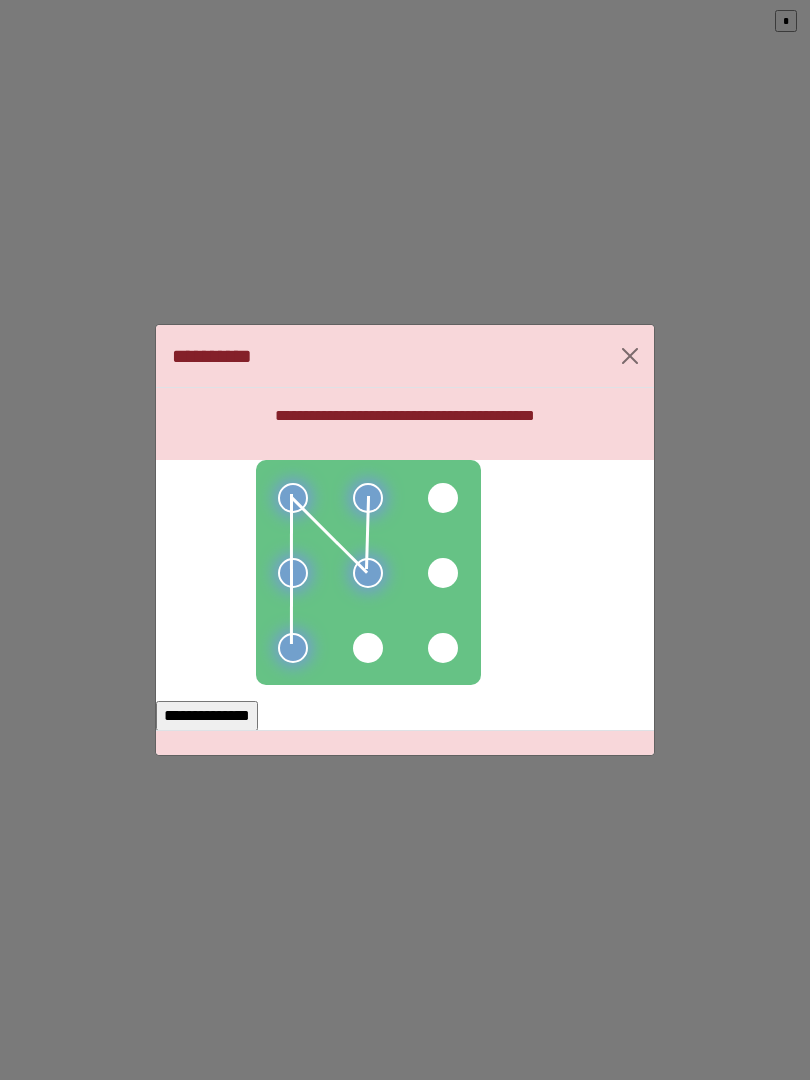 click on "**********" at bounding box center (207, 716) 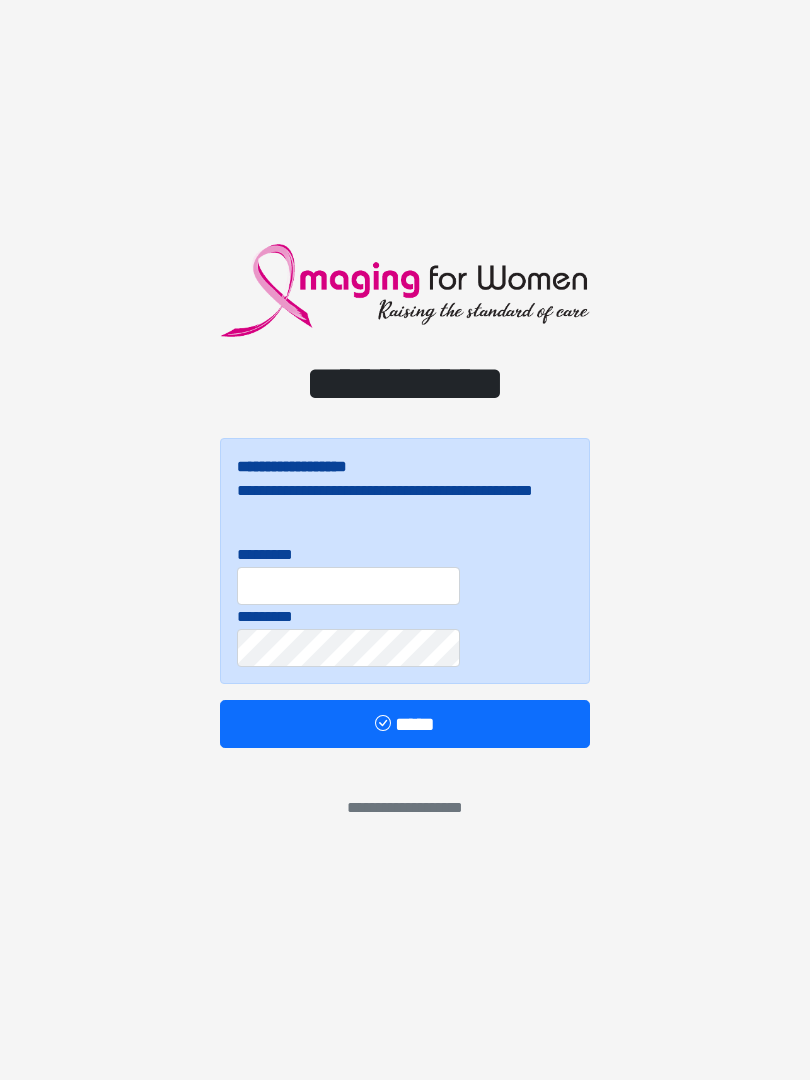 scroll, scrollTop: 0, scrollLeft: 0, axis: both 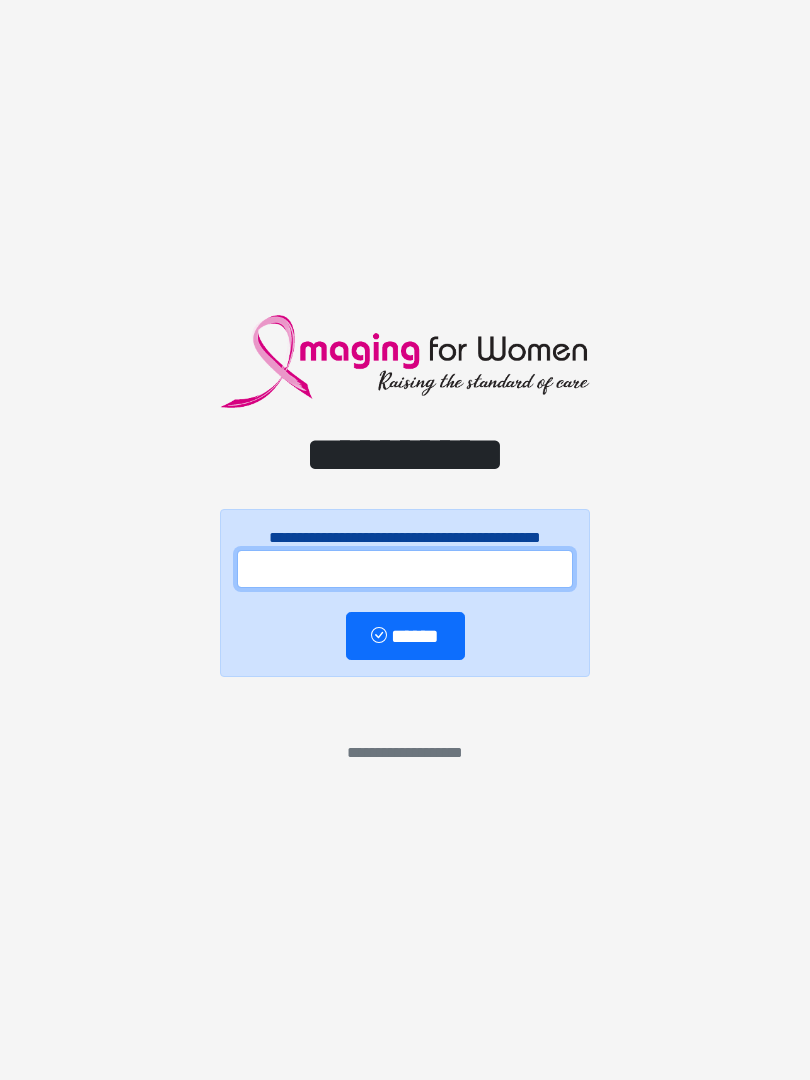 click at bounding box center [405, 569] 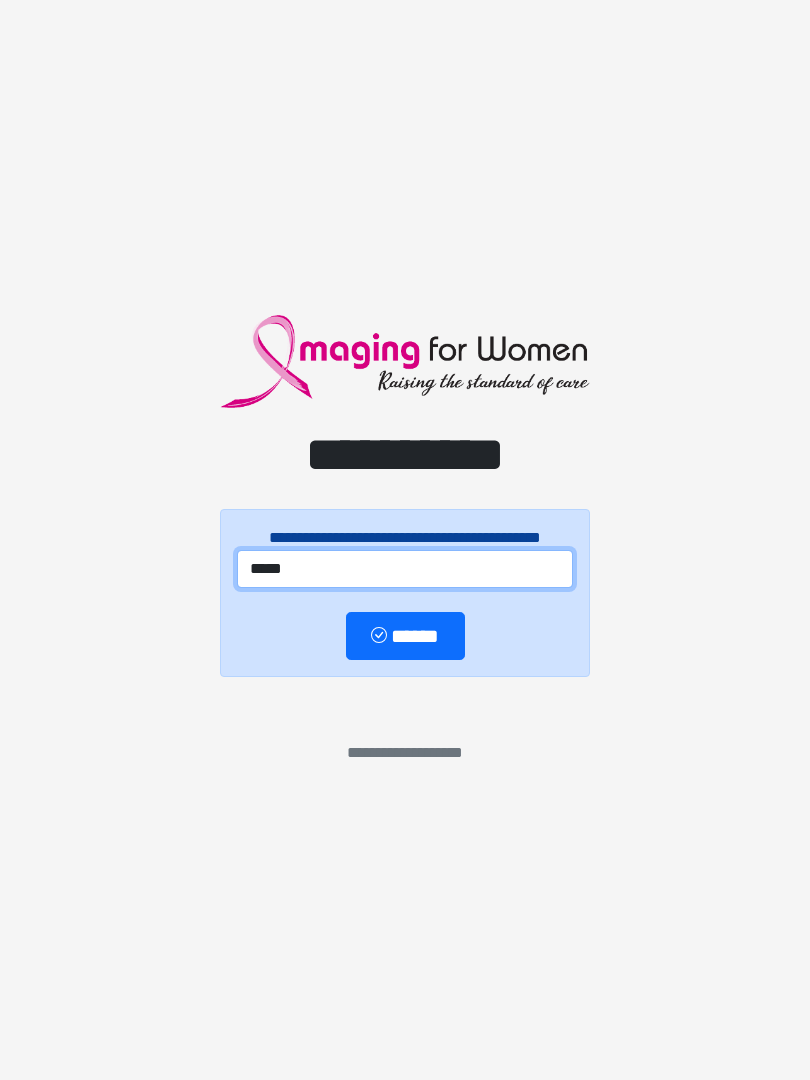 type on "*****" 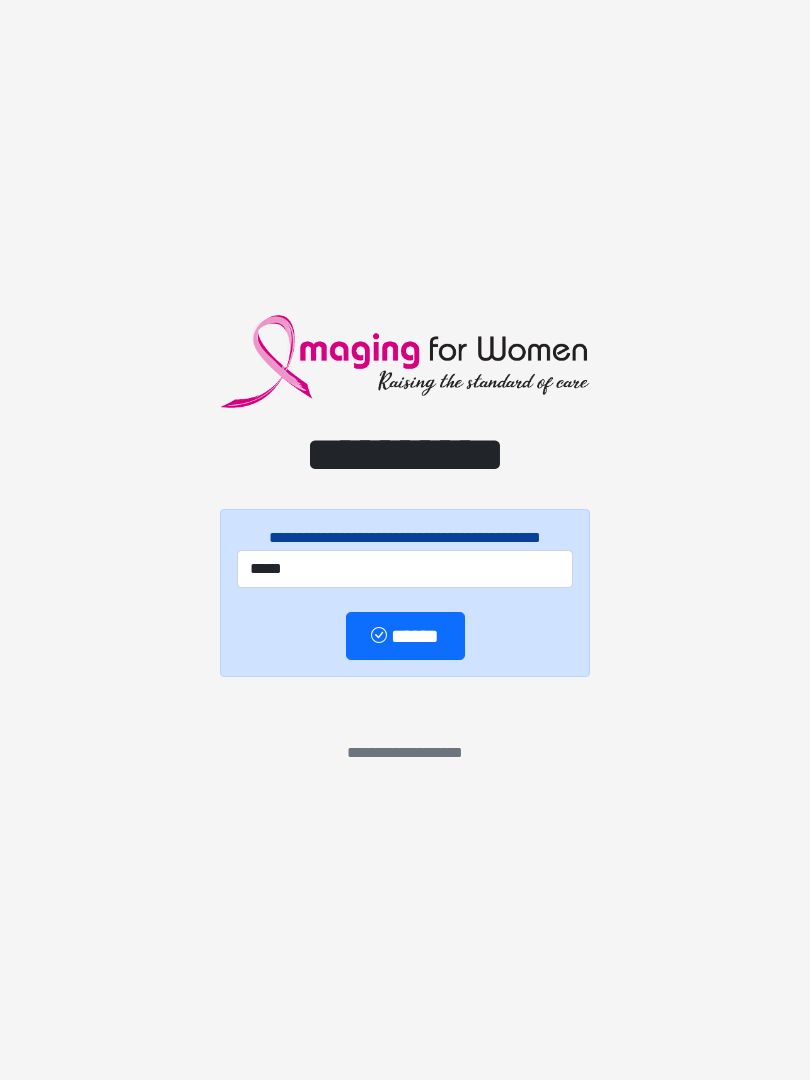 click on "******" at bounding box center (405, 636) 